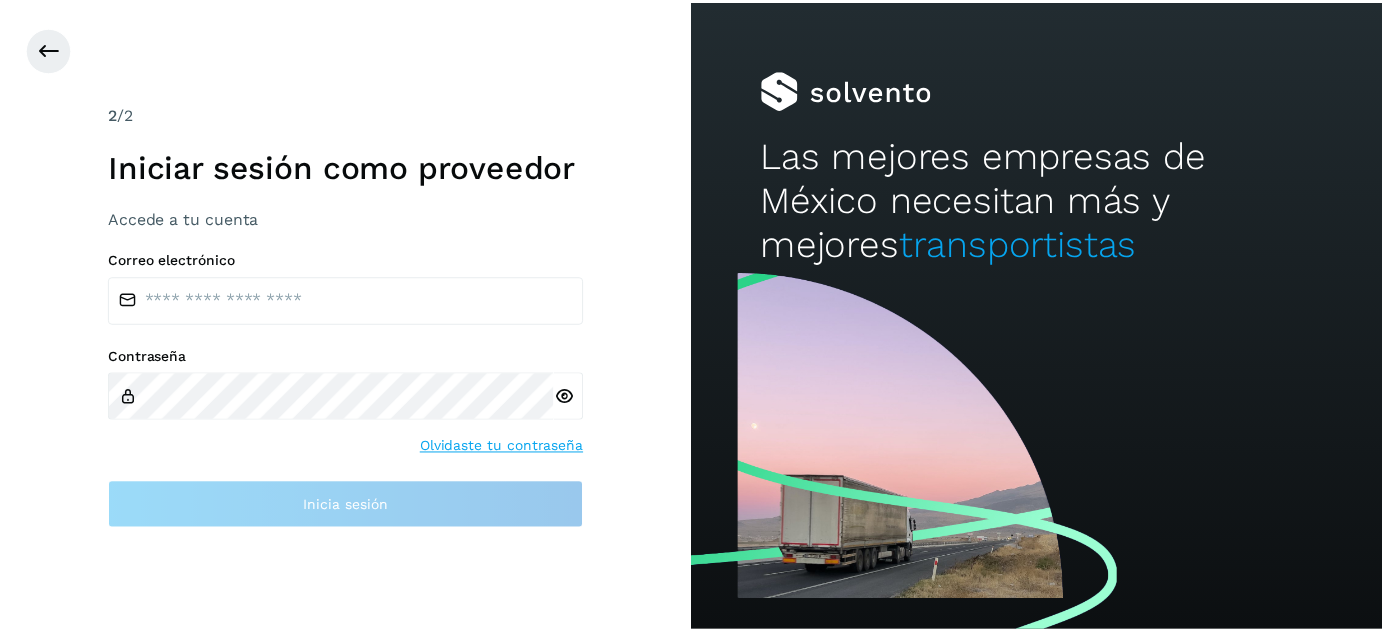 scroll, scrollTop: 0, scrollLeft: 0, axis: both 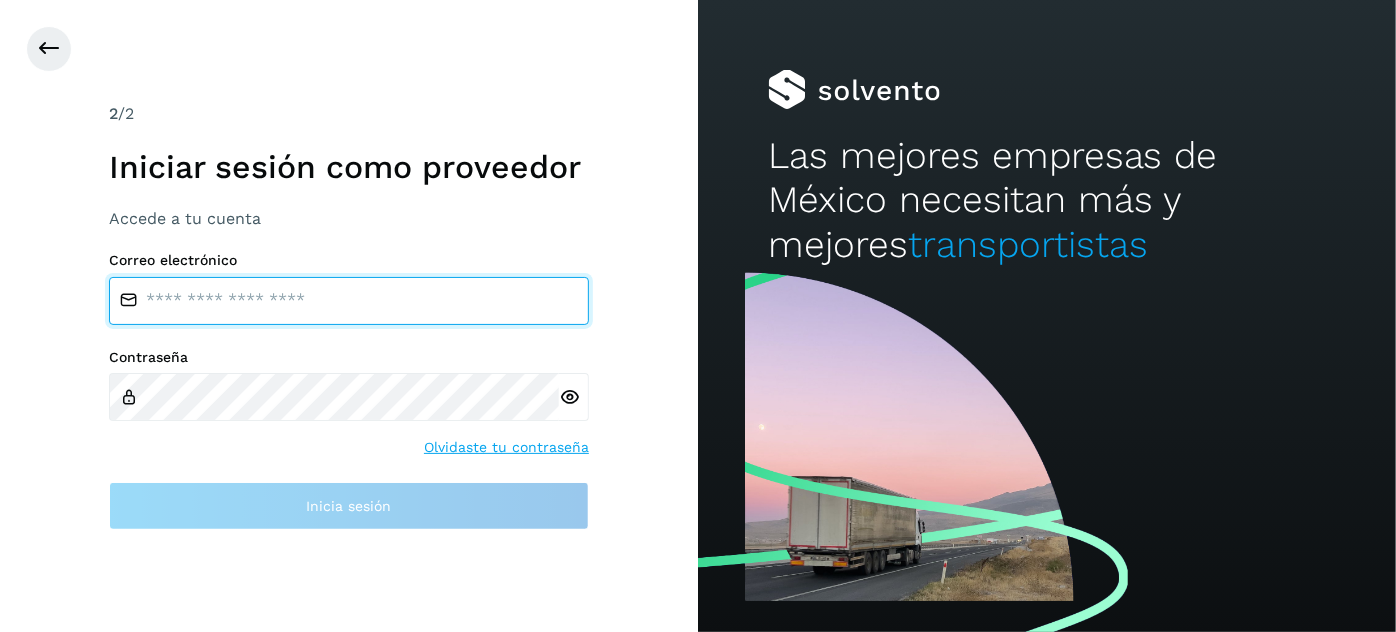 type on "**********" 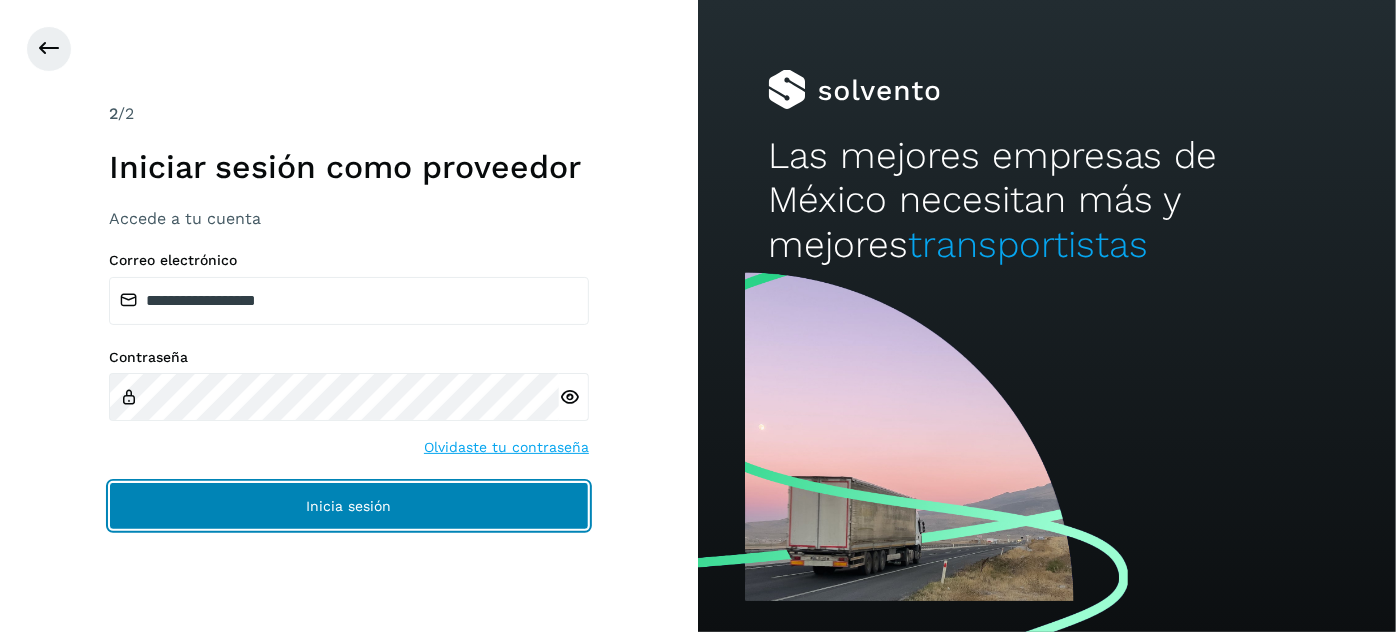 click on "Inicia sesión" at bounding box center [349, 506] 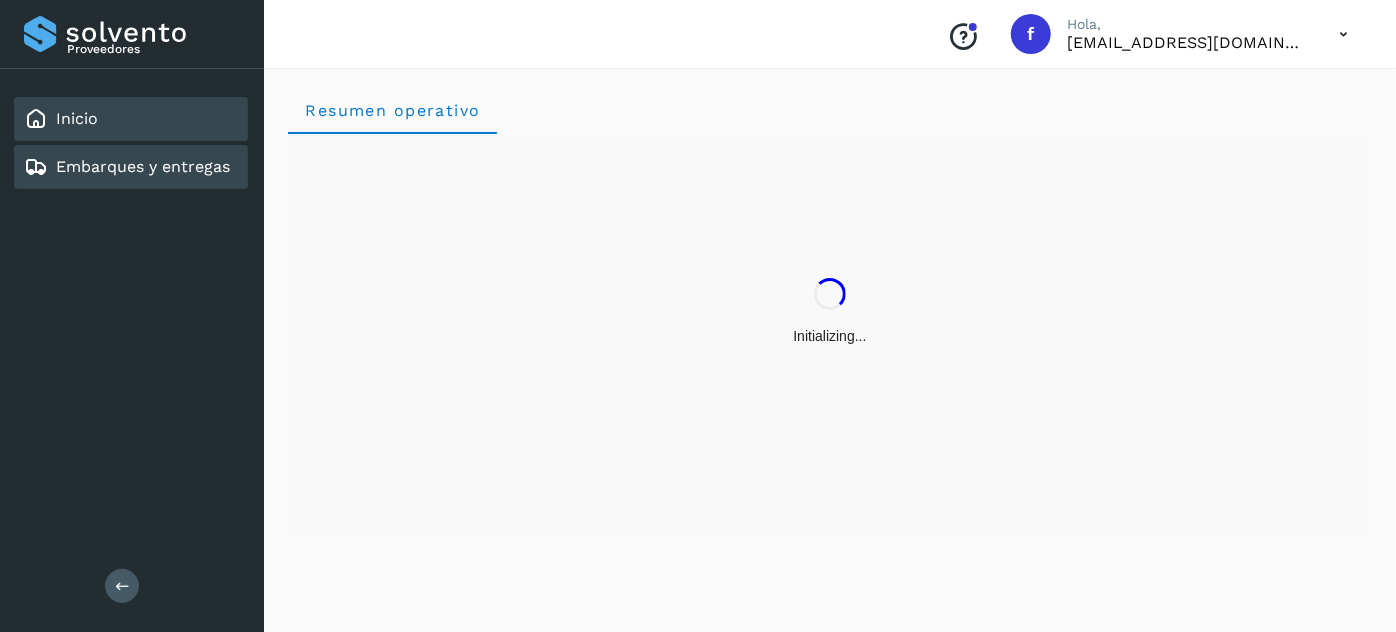 click on "Embarques y entregas" at bounding box center [143, 166] 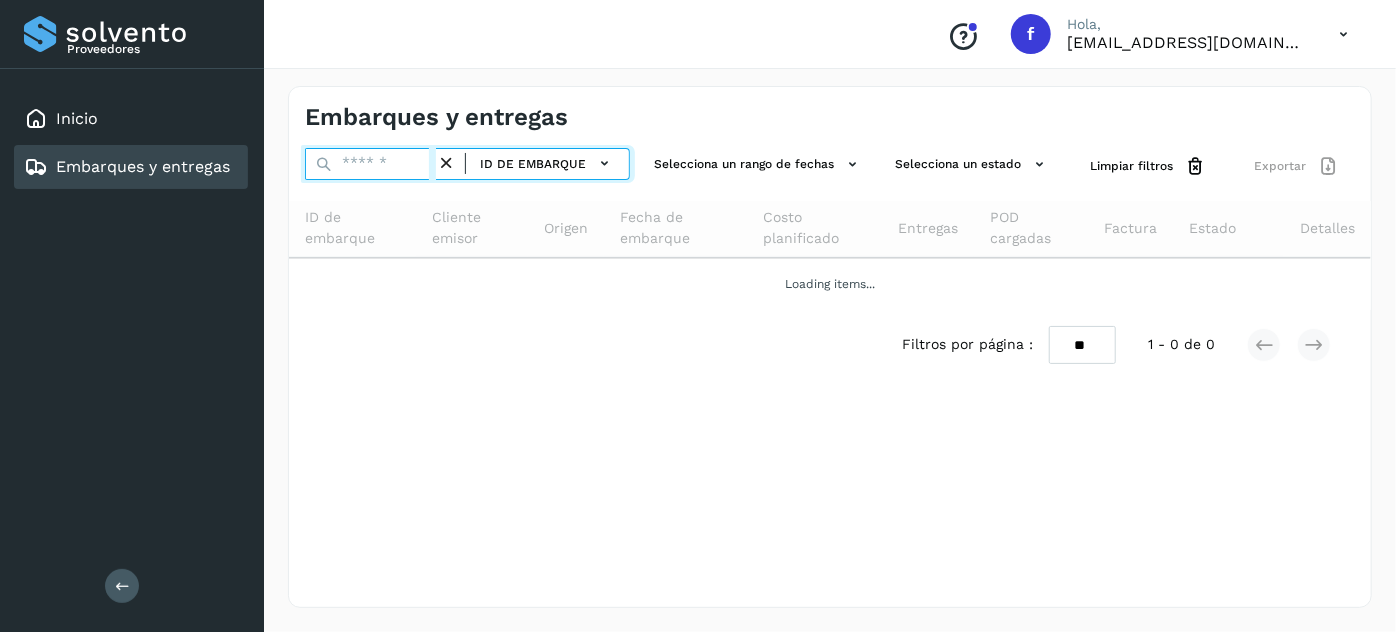 click at bounding box center [370, 164] 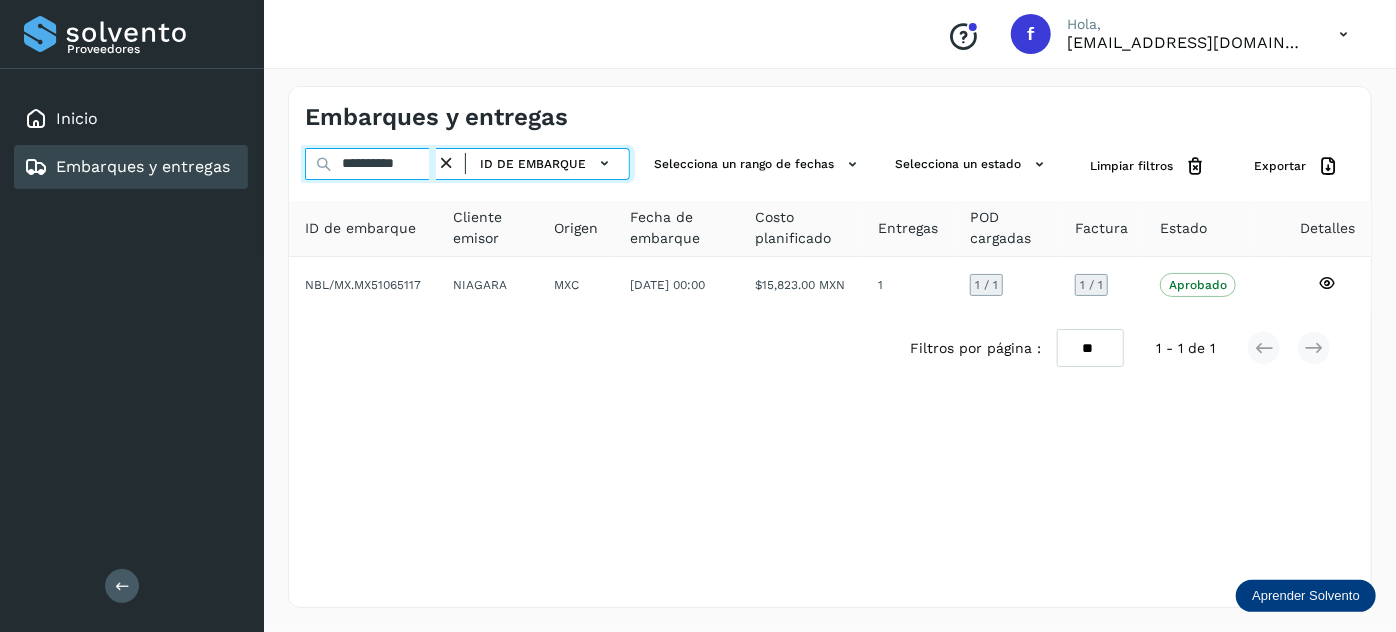 click on "**********" at bounding box center (370, 164) 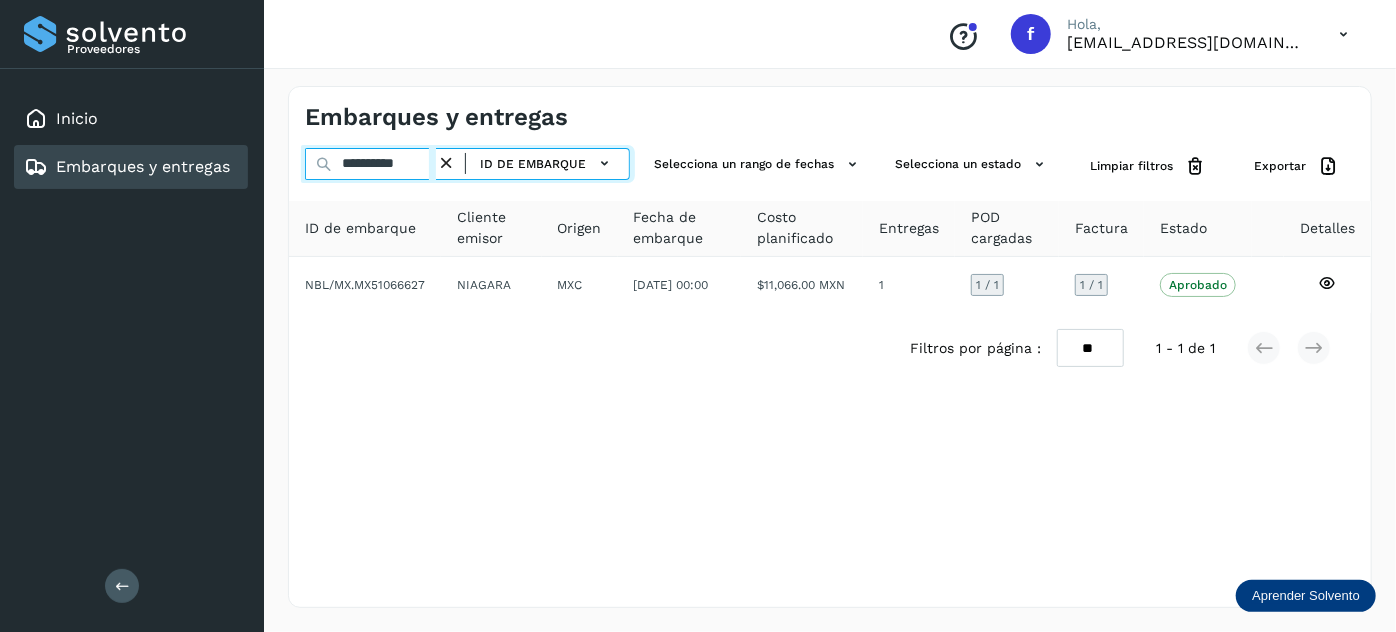 click on "**********" at bounding box center (370, 164) 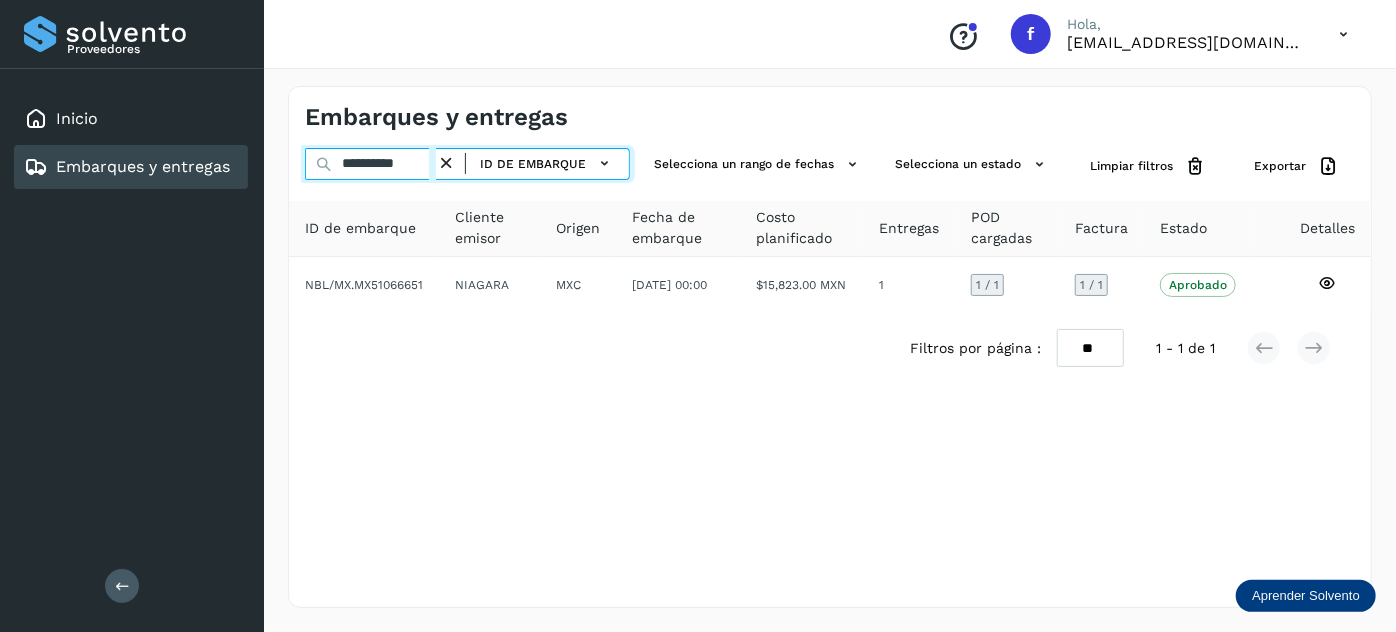 click on "**********" at bounding box center (370, 164) 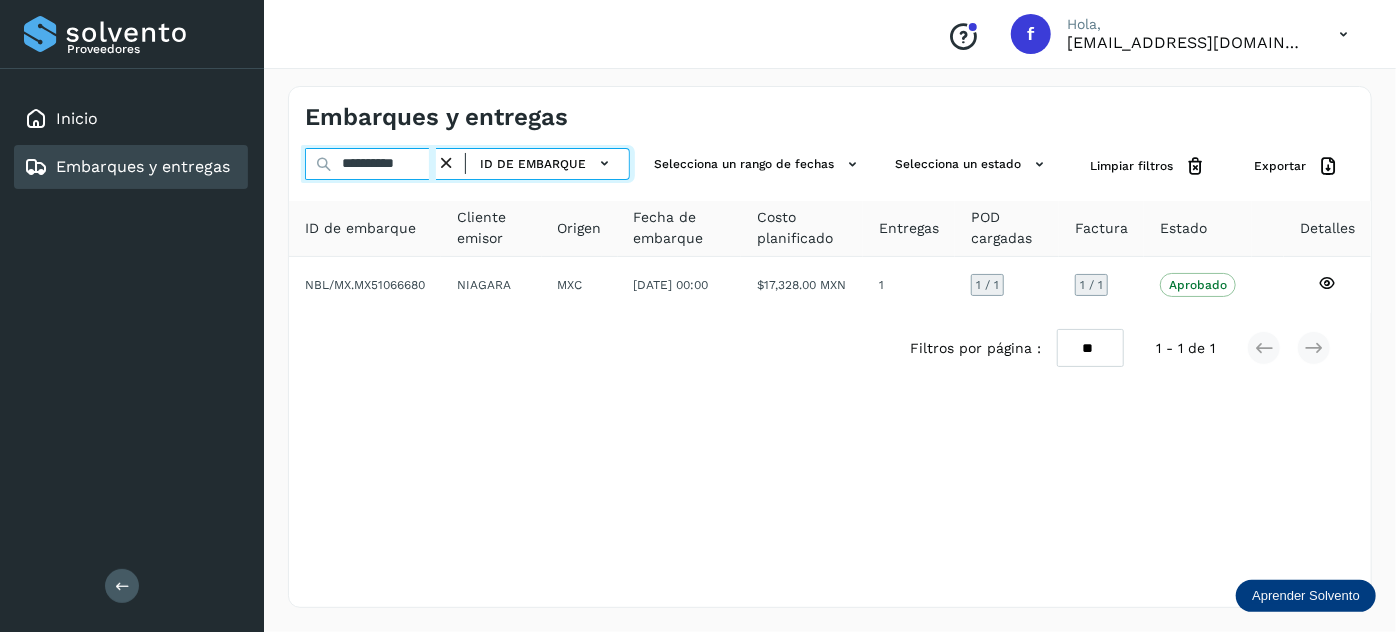 click on "**********" at bounding box center (370, 164) 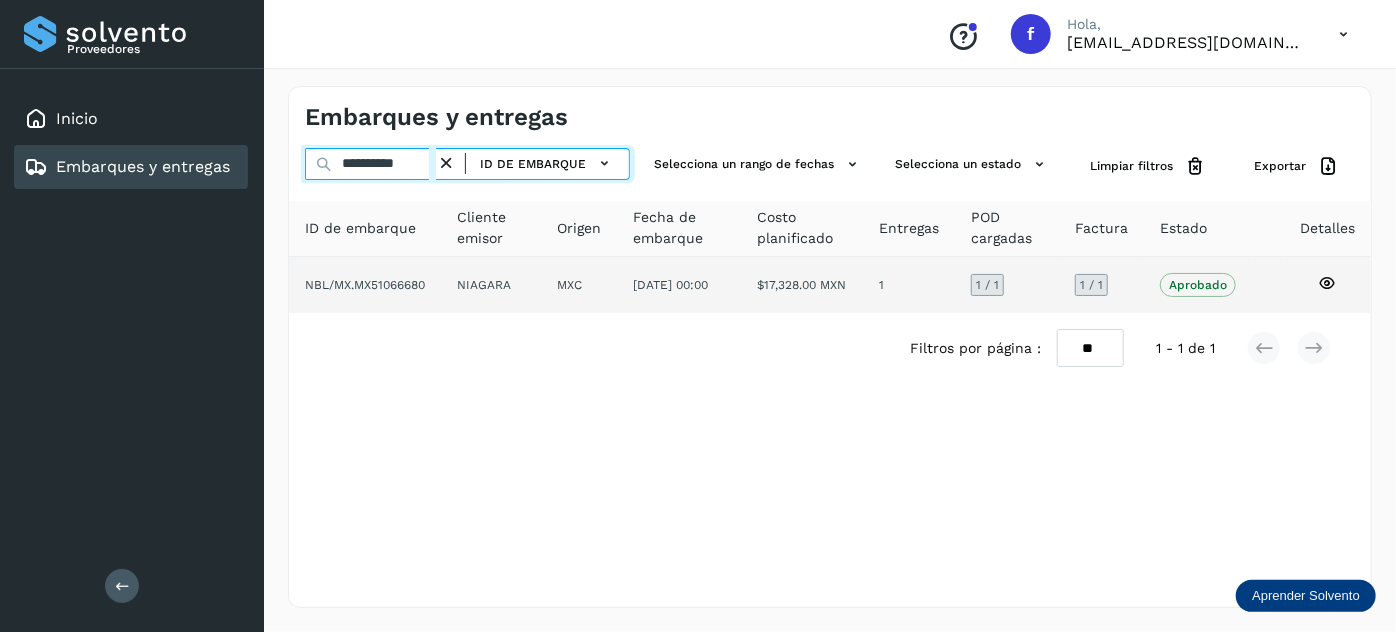 paste 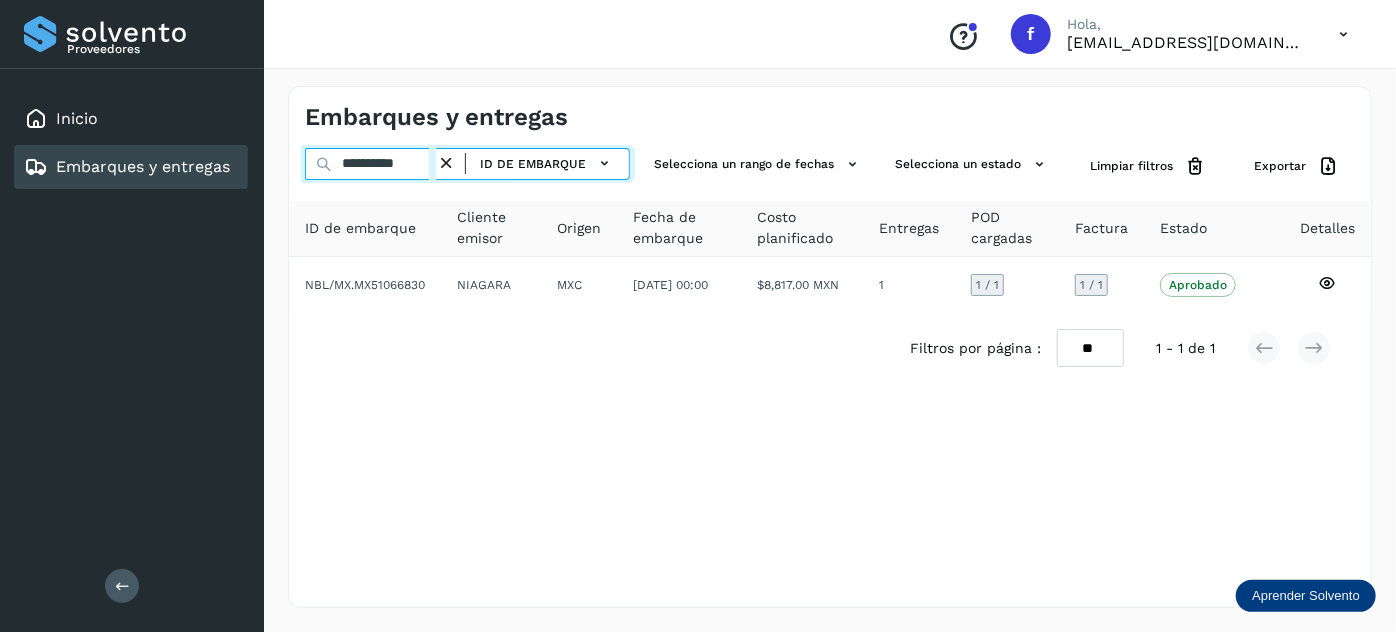 click on "**********" at bounding box center [370, 164] 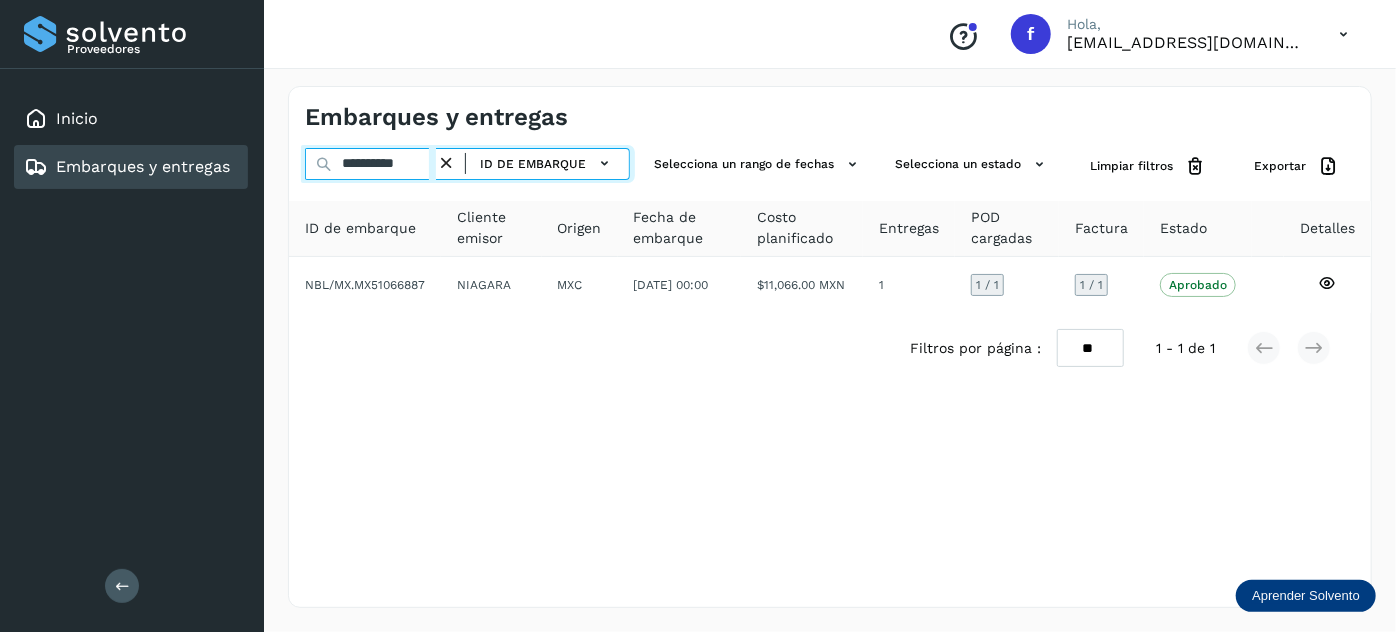 click on "**********" at bounding box center (370, 164) 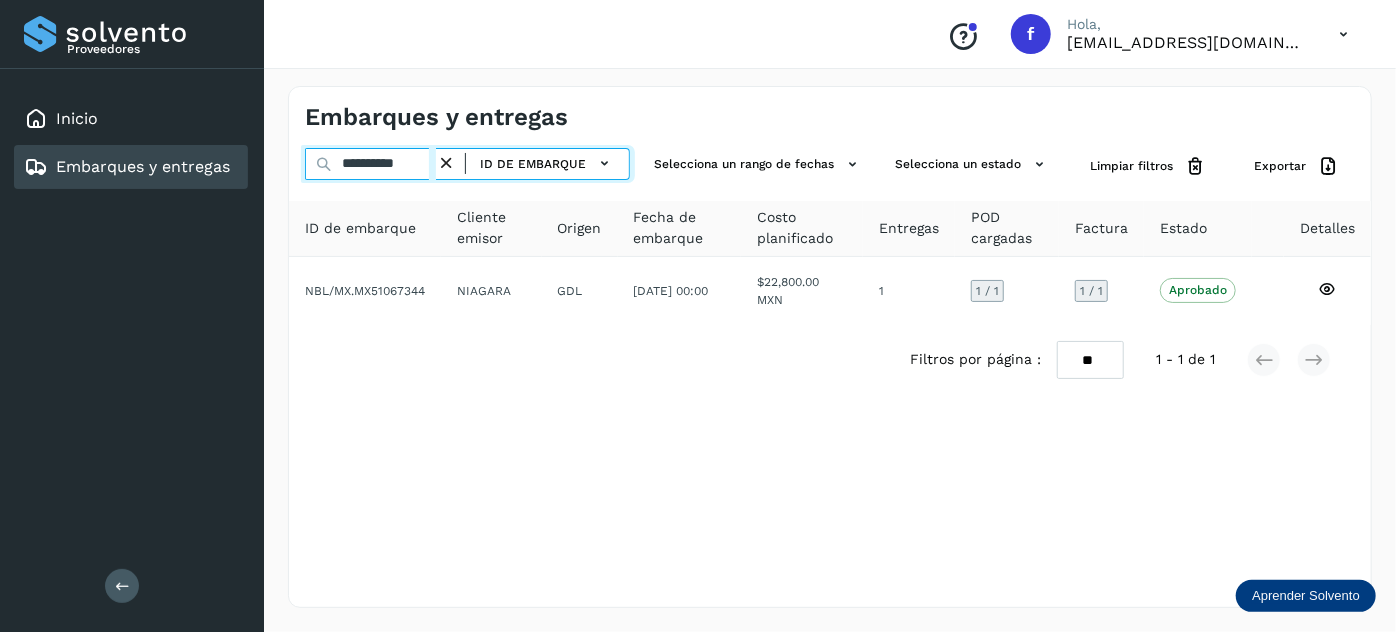 click on "**********" at bounding box center (370, 164) 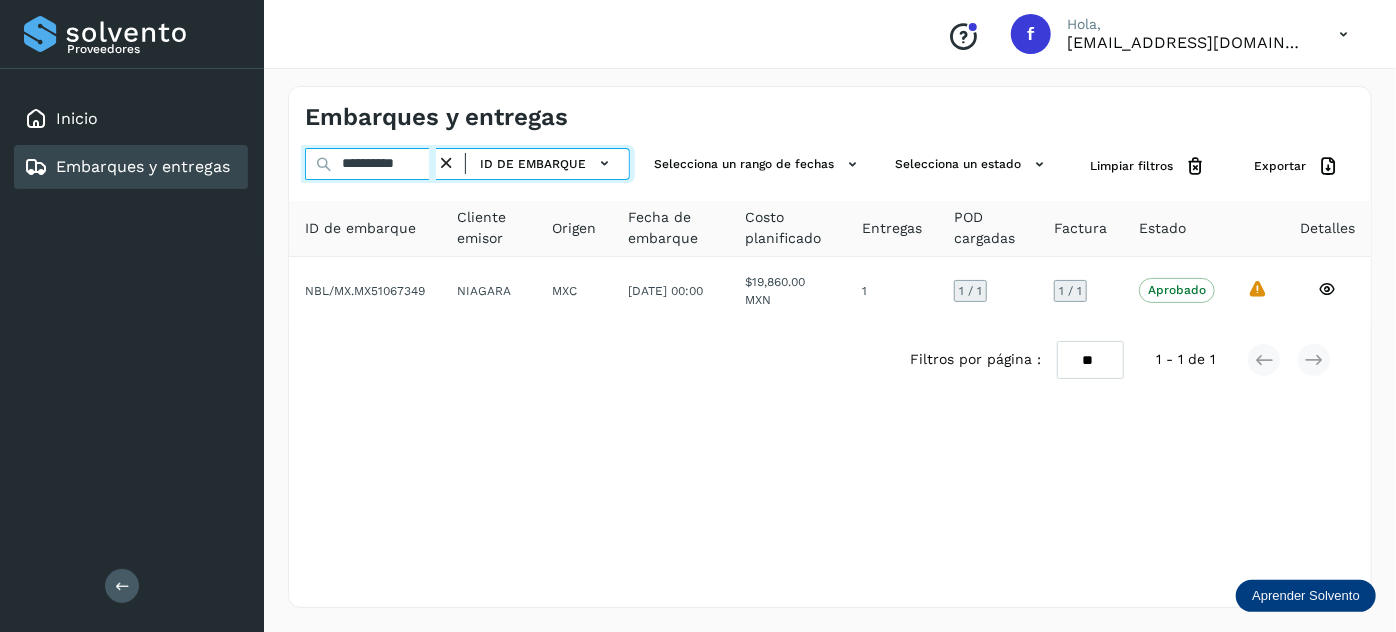 click on "**********" at bounding box center (370, 164) 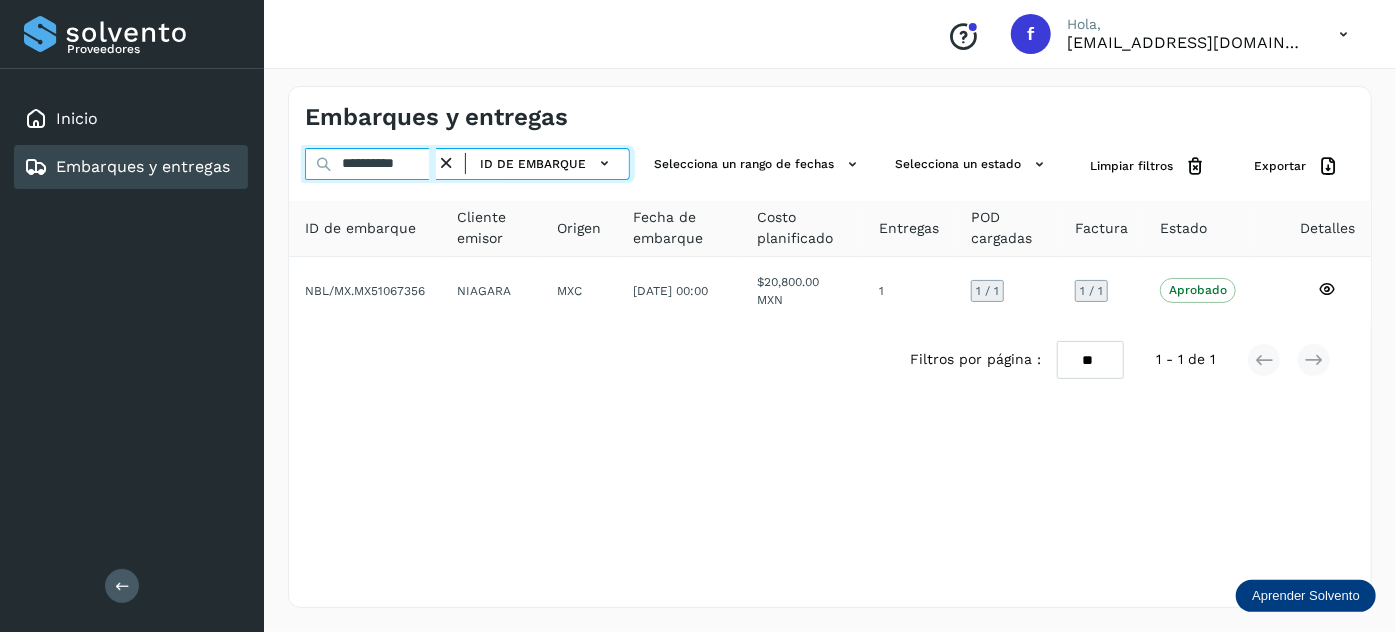 click on "**********" at bounding box center (370, 164) 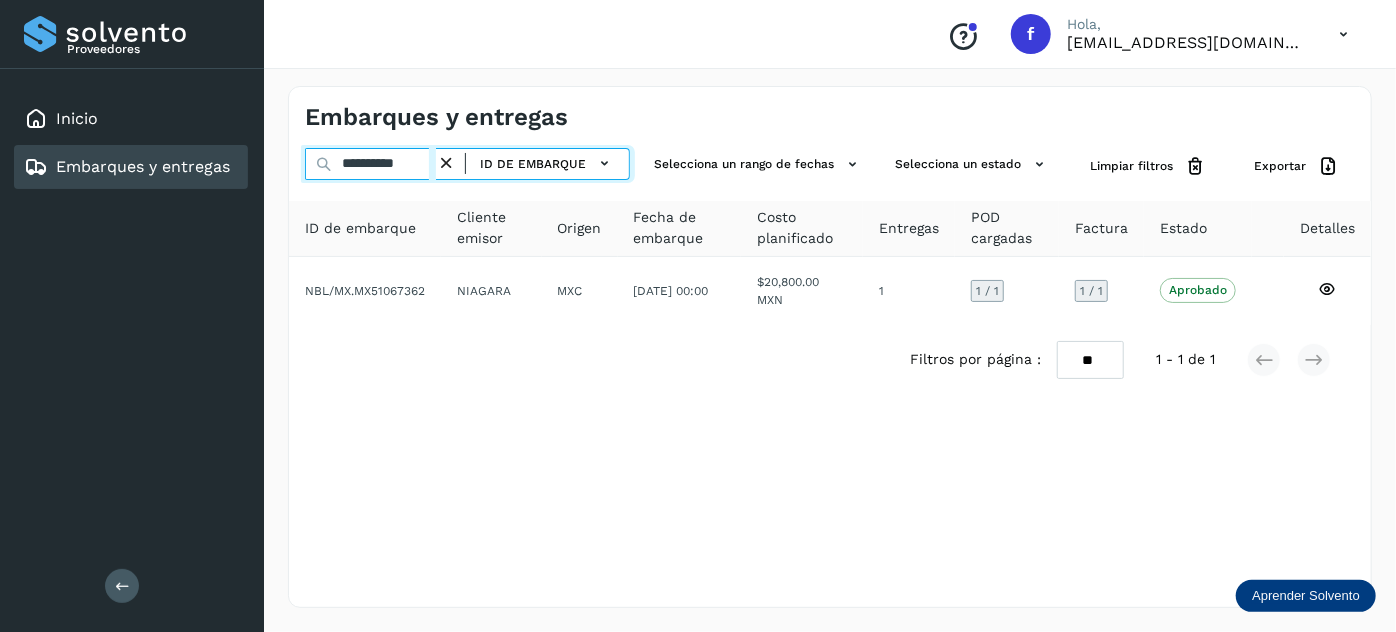 click on "**********" at bounding box center [370, 164] 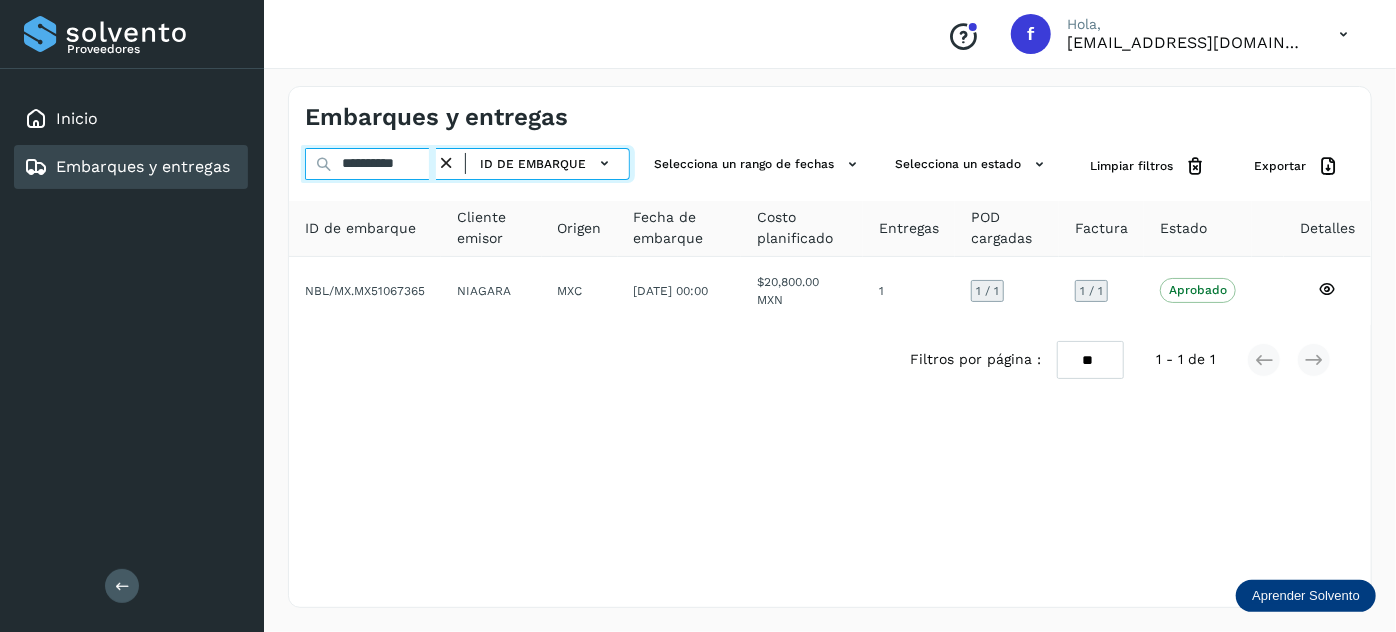 click on "**********" at bounding box center (370, 164) 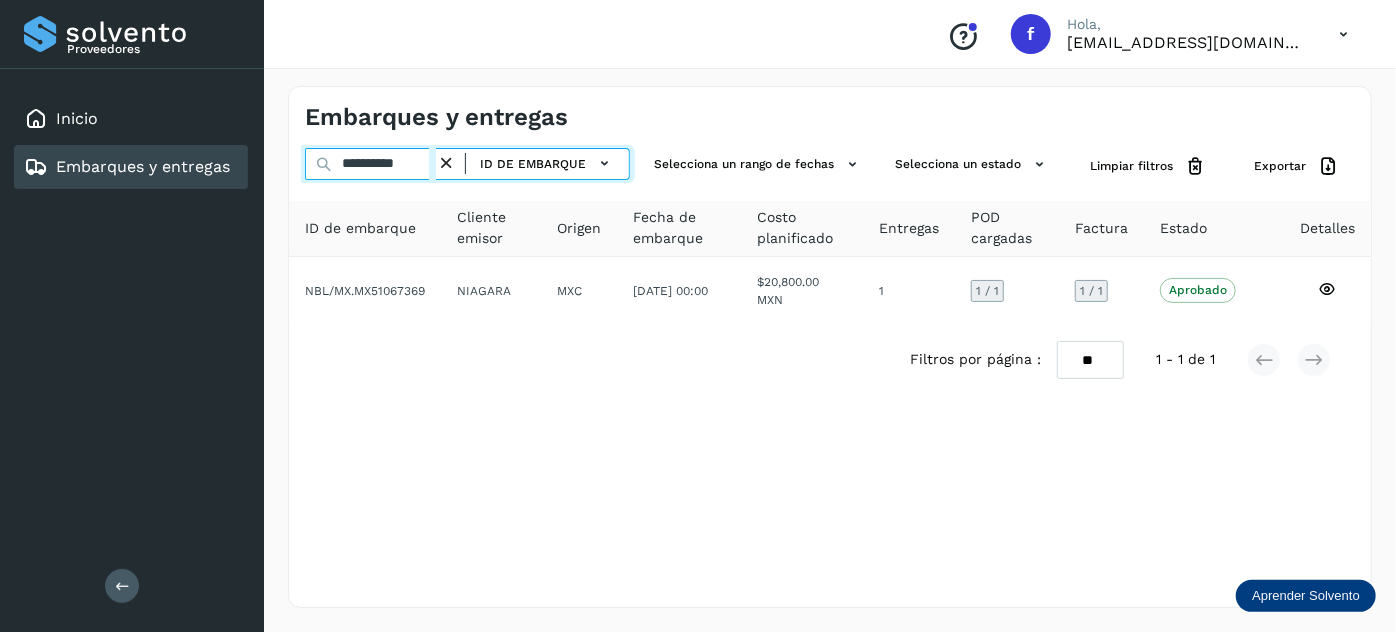 click on "**********" at bounding box center (370, 164) 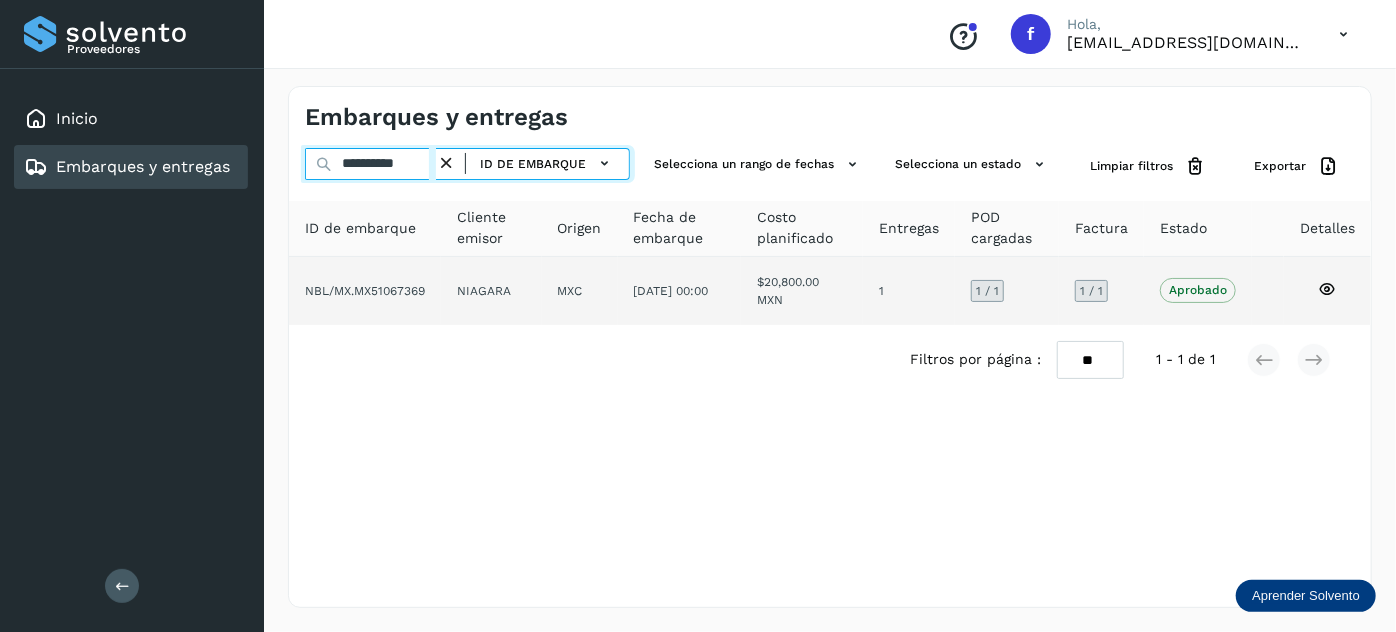 paste 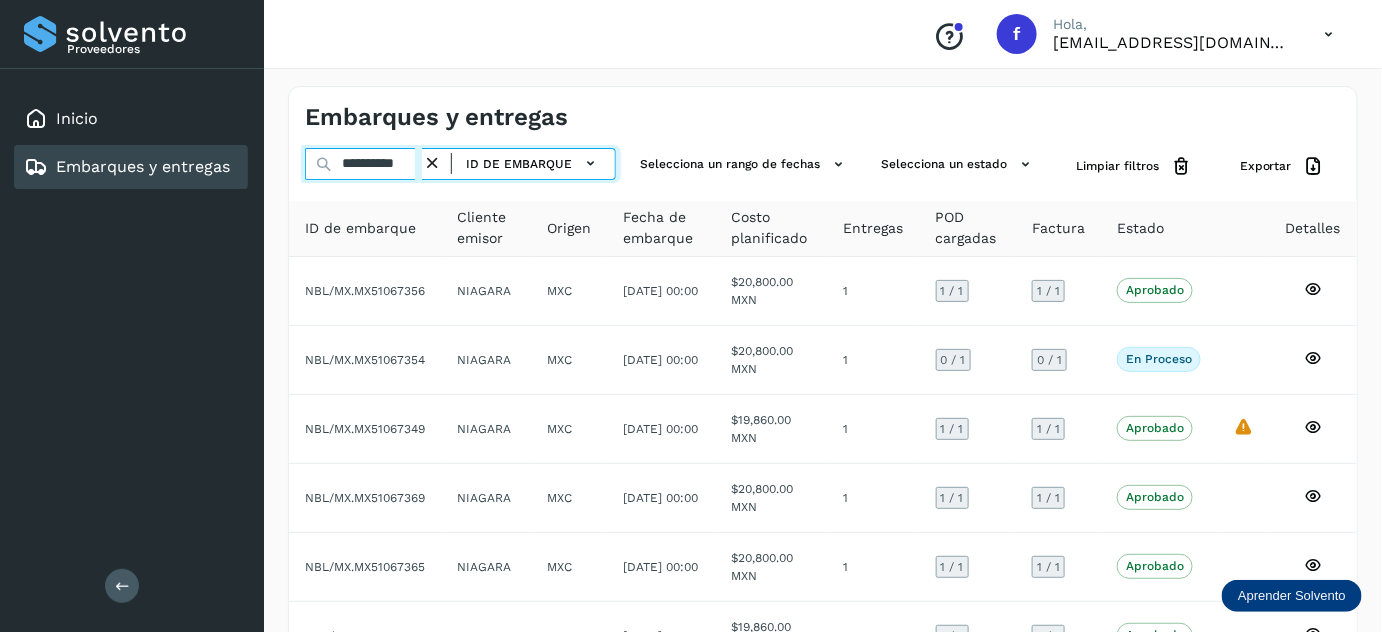 click on "**********" at bounding box center [363, 164] 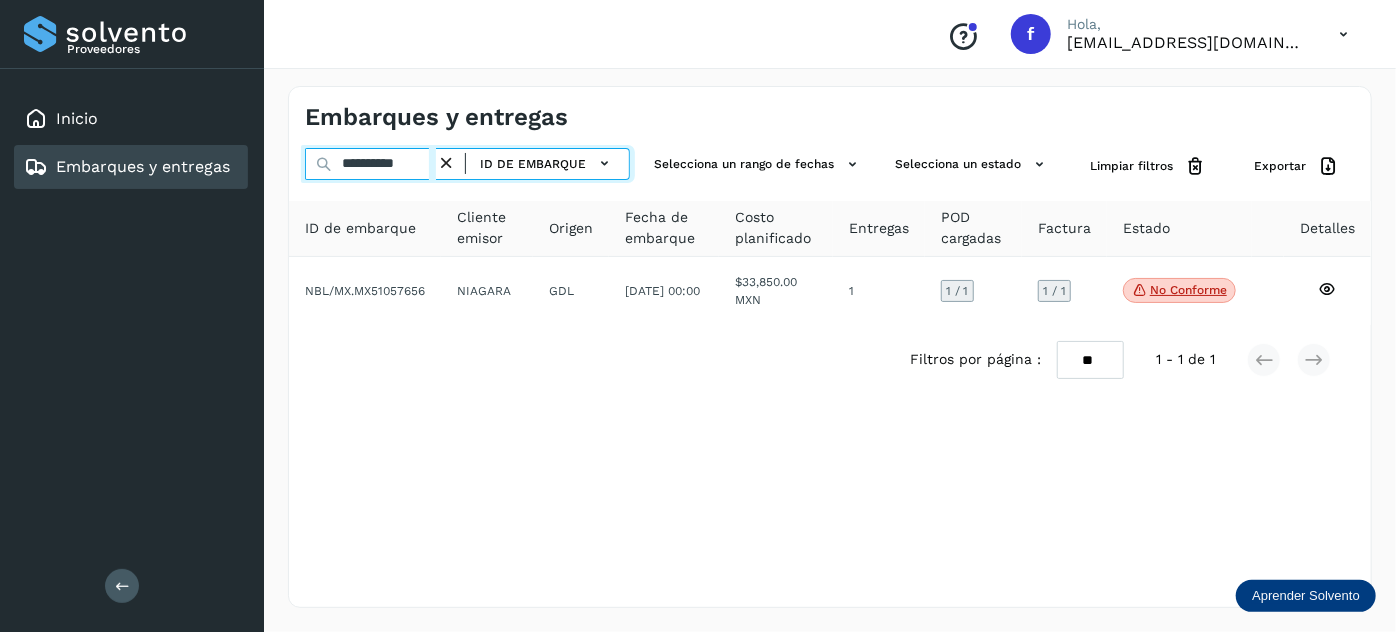 click on "**********" at bounding box center [370, 164] 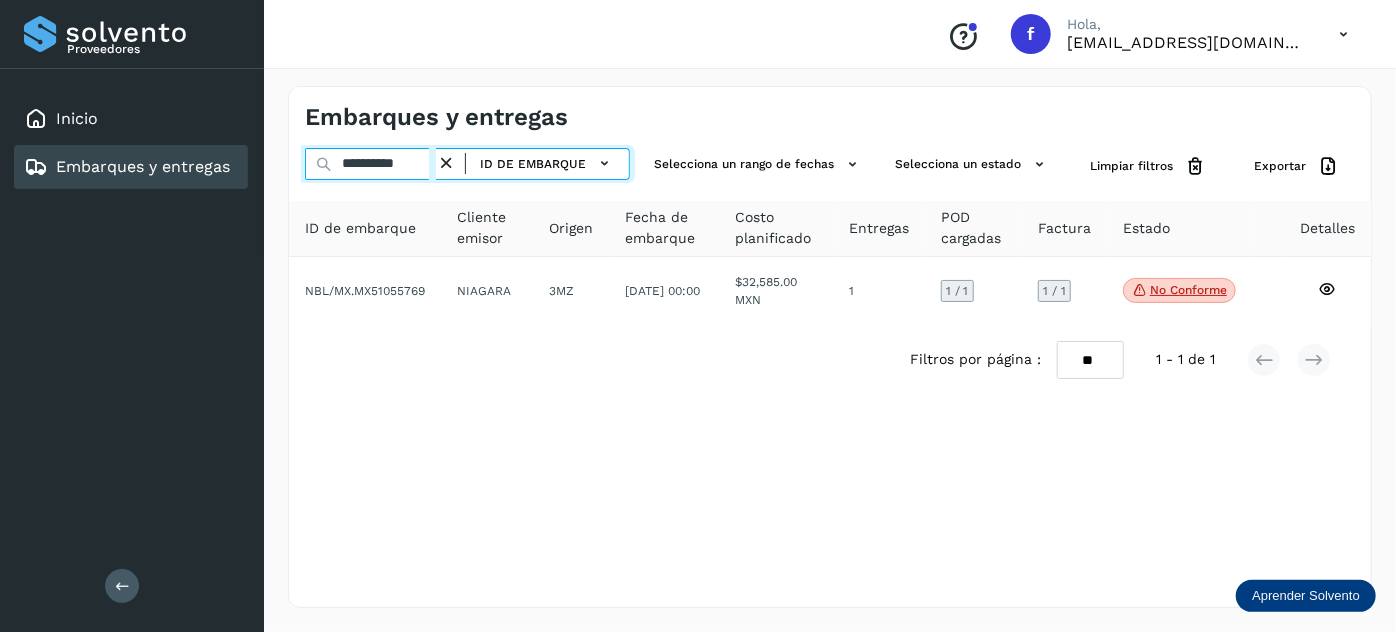 click on "**********" at bounding box center [370, 164] 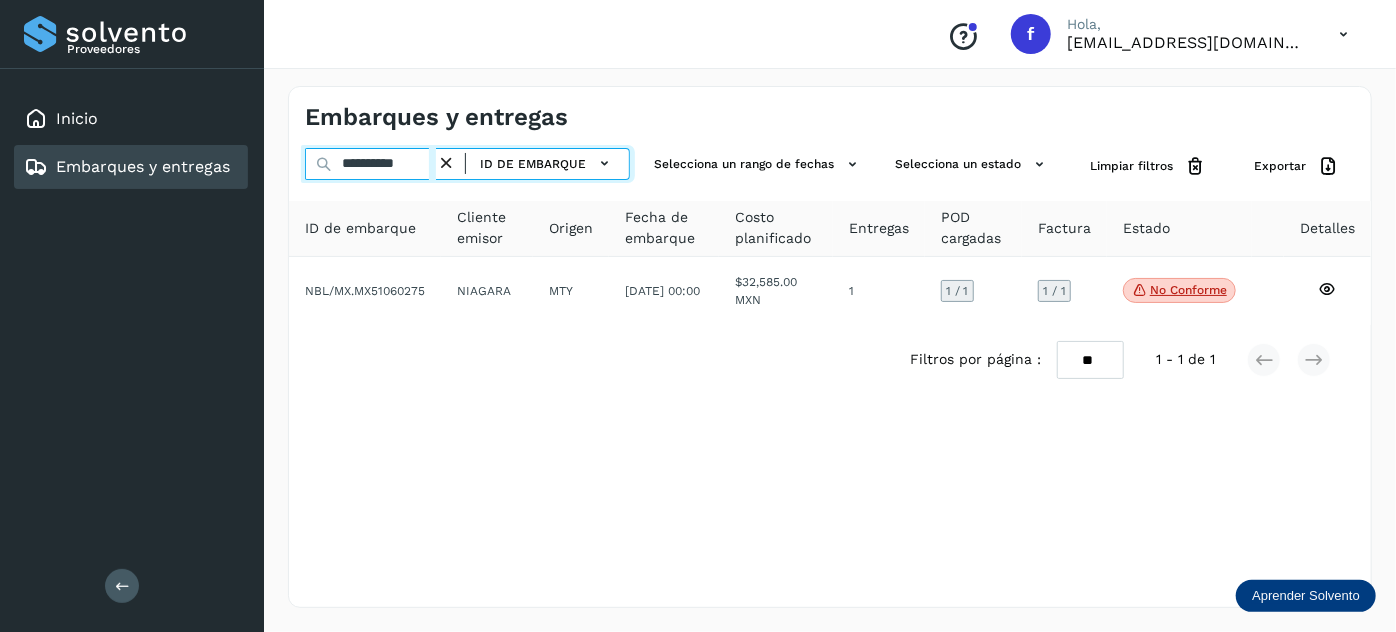 click on "**********" at bounding box center (370, 164) 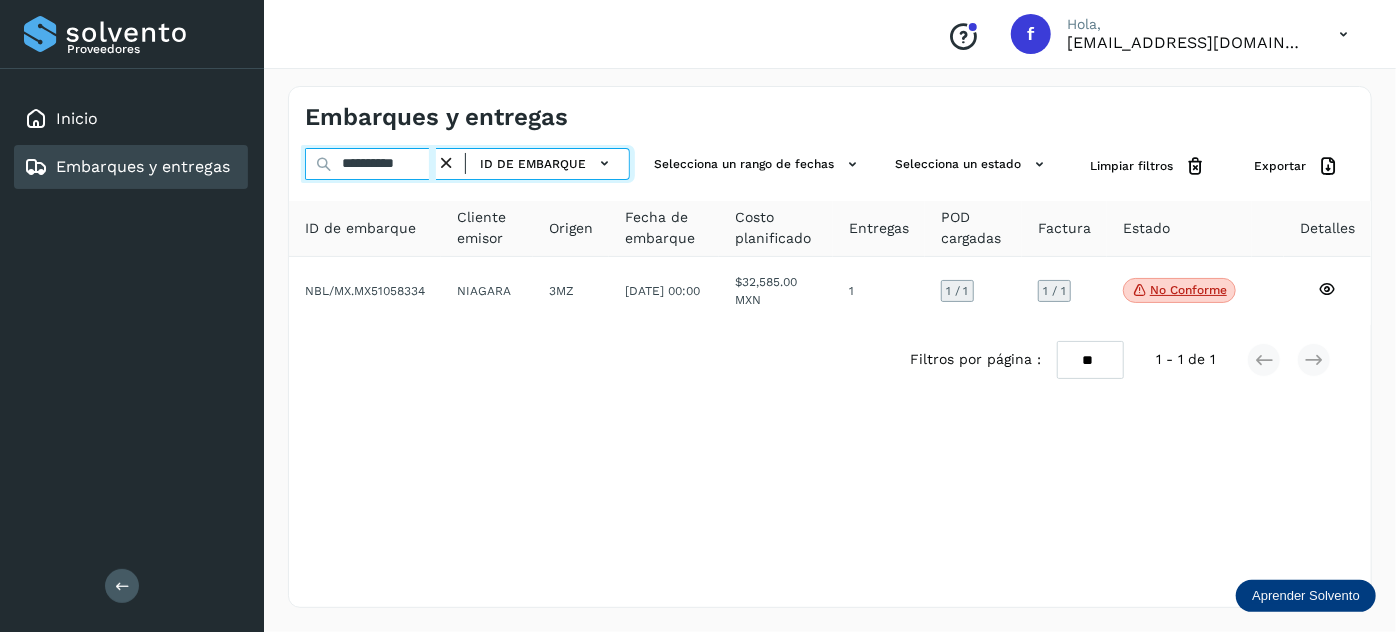 click on "**********" at bounding box center (370, 164) 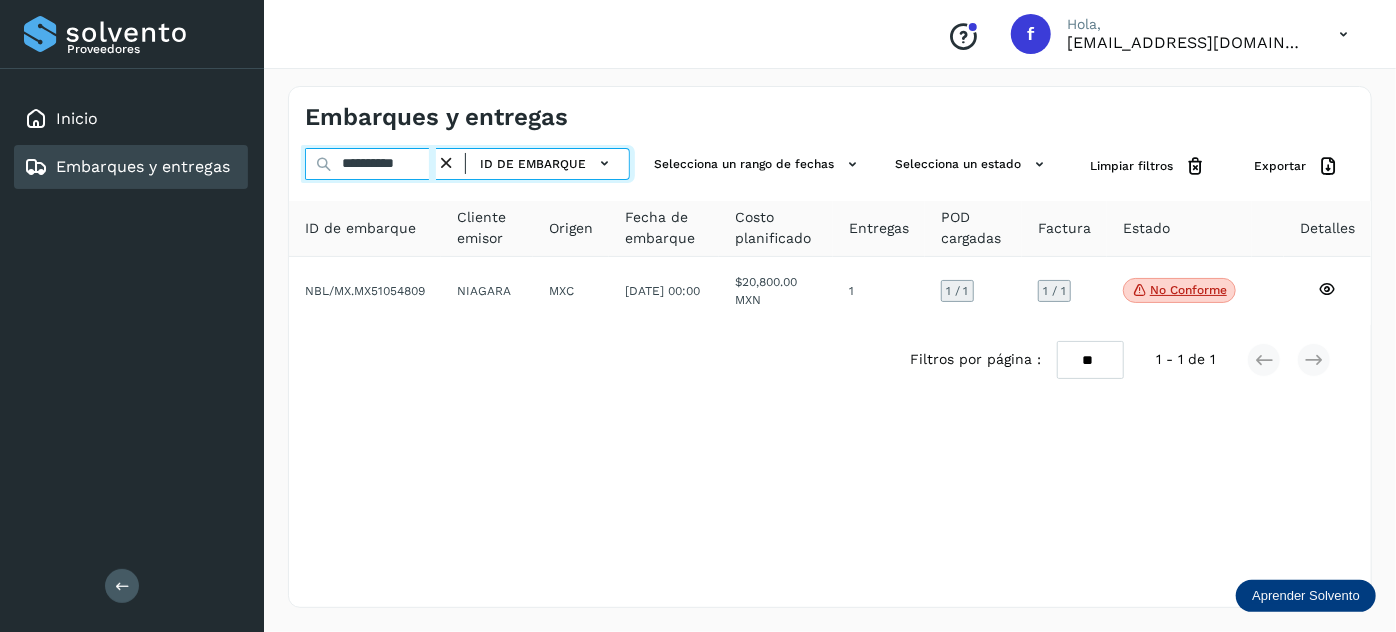 click on "**********" at bounding box center (370, 164) 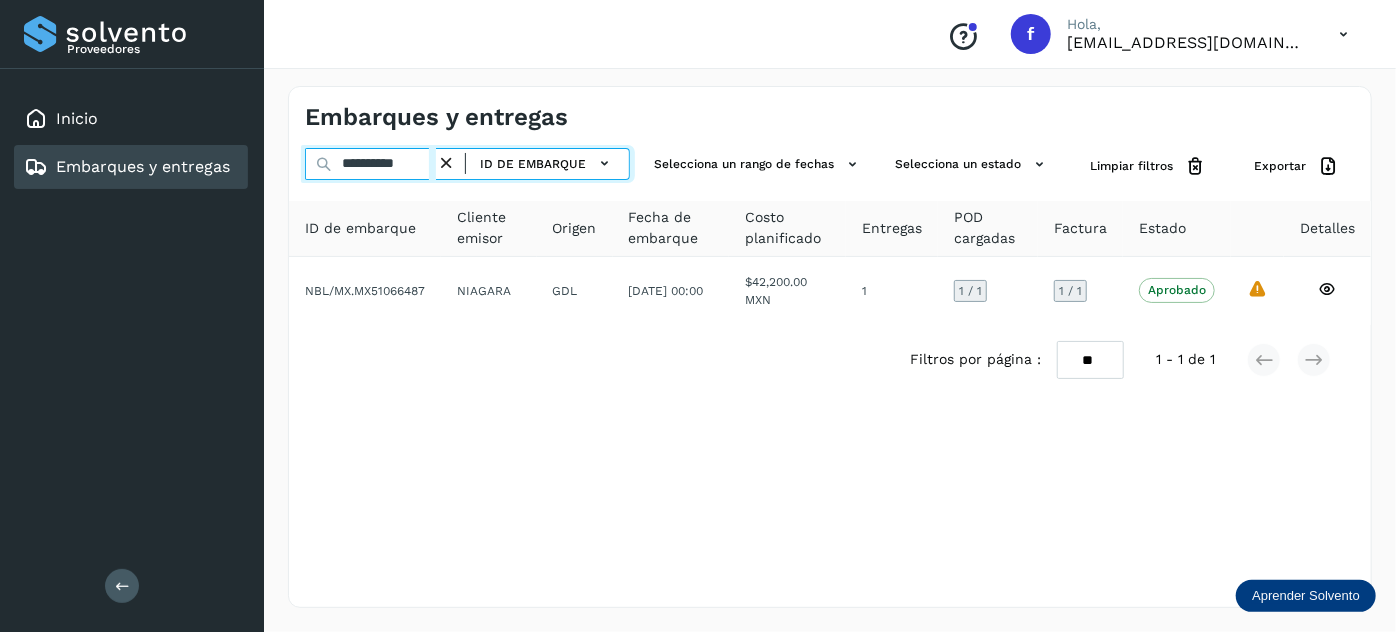 click on "**********" at bounding box center (370, 164) 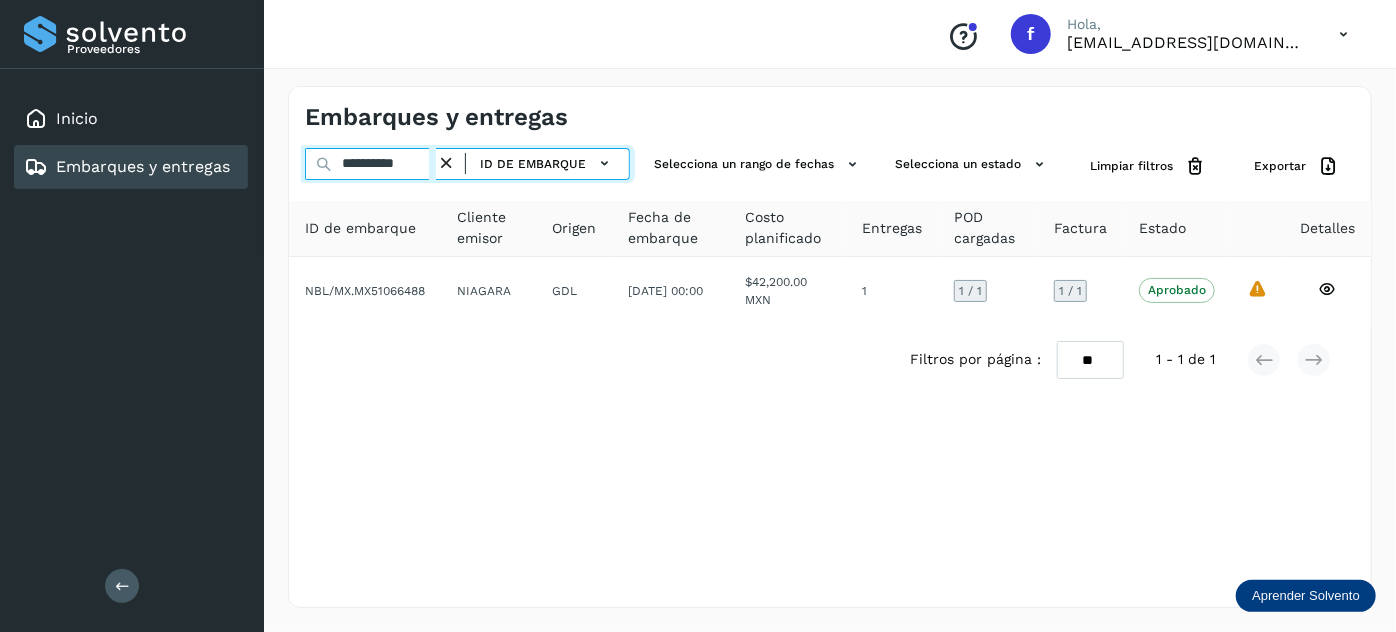 click on "**********" at bounding box center (370, 164) 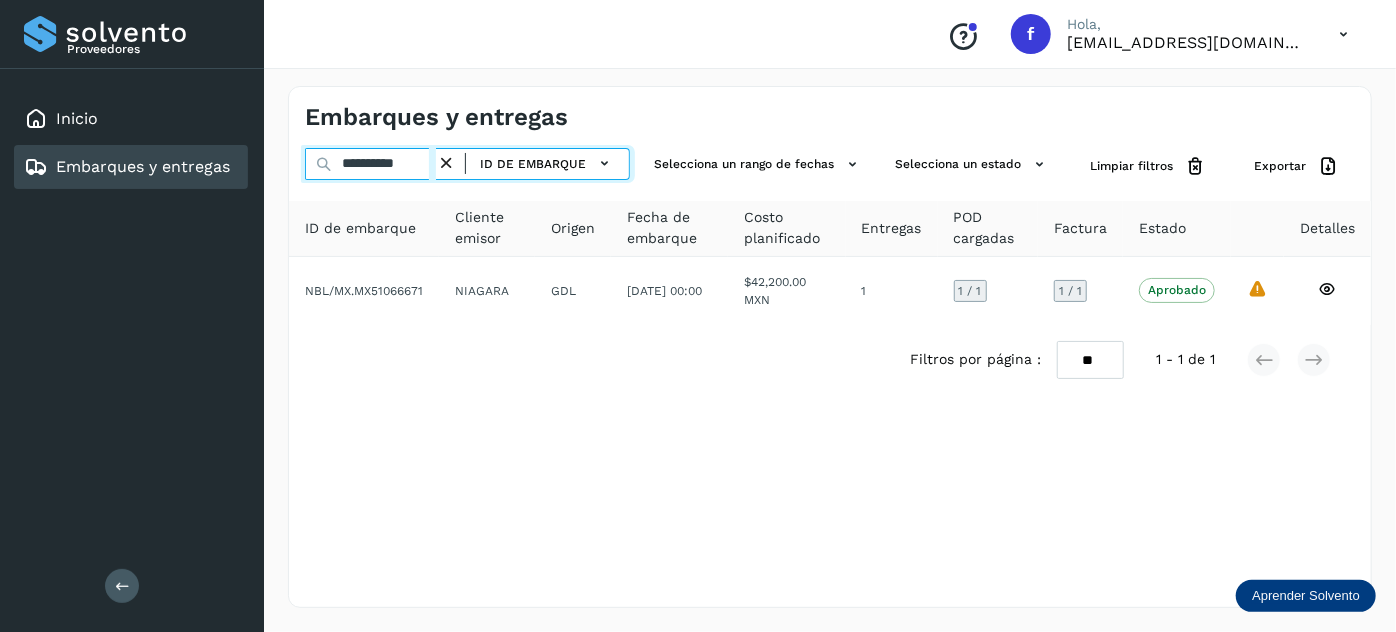 click on "**********" at bounding box center (370, 164) 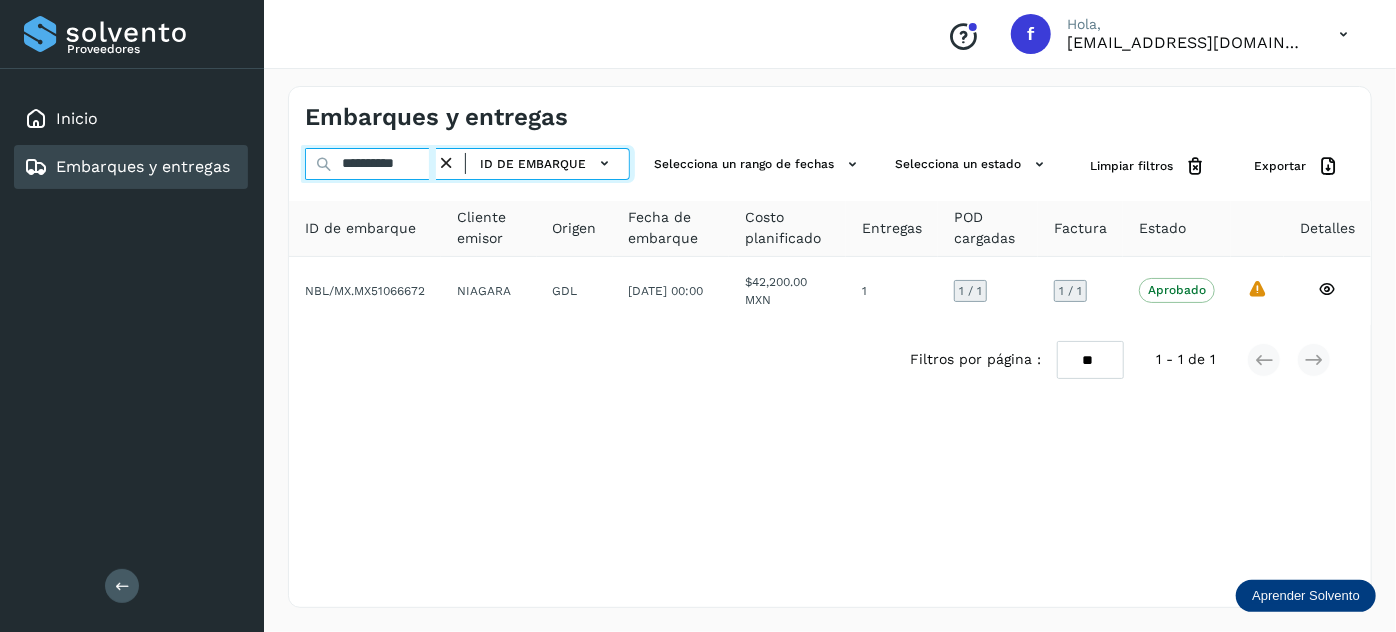 click on "**********" at bounding box center [370, 164] 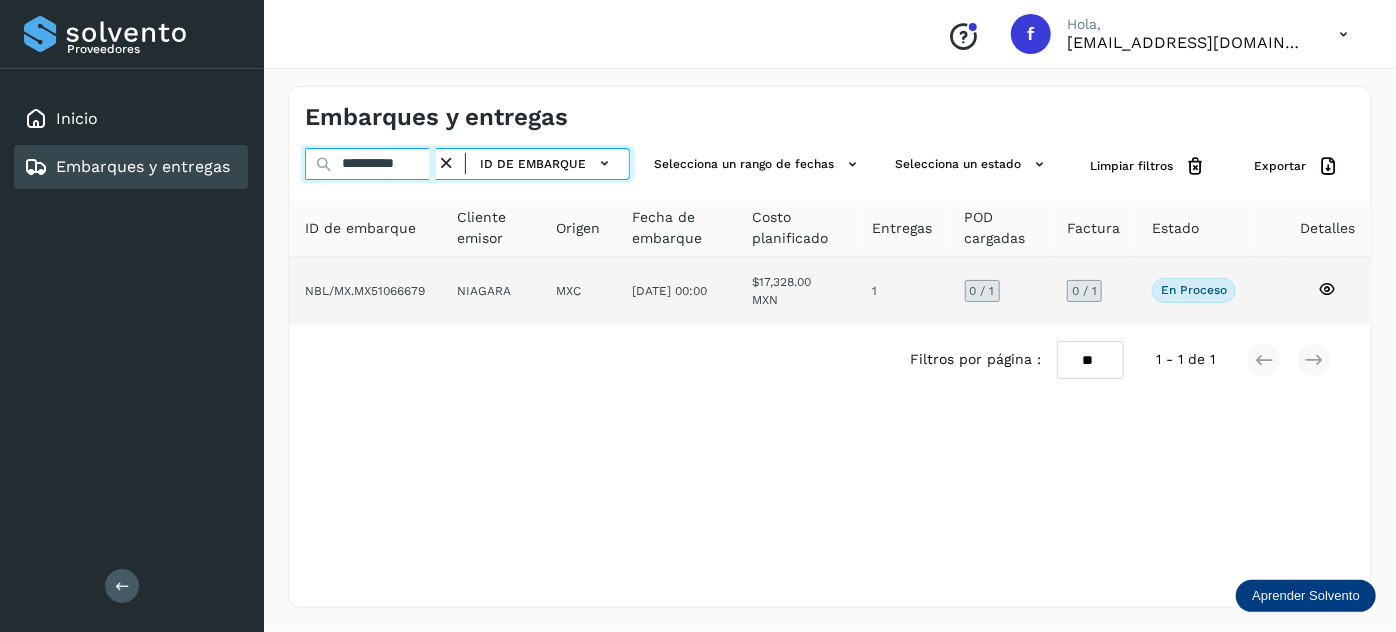 type on "**********" 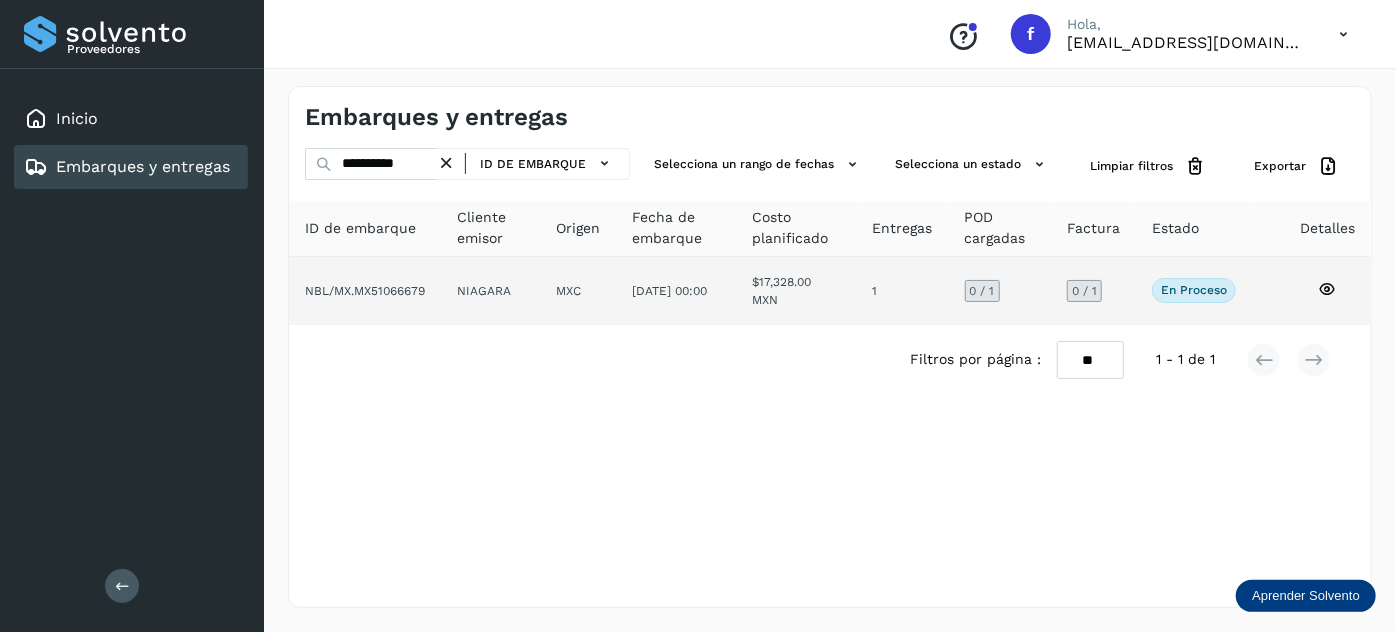 click on "[DATE] 00:00" 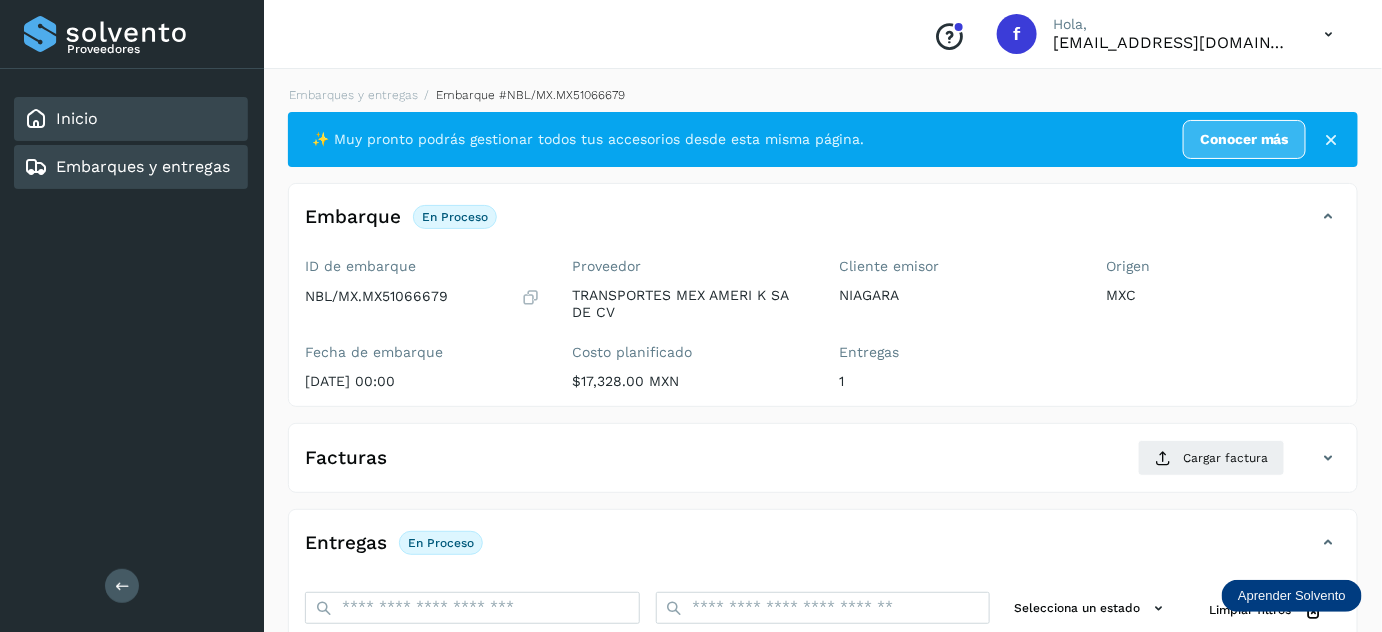 click on "Inicio" at bounding box center (77, 118) 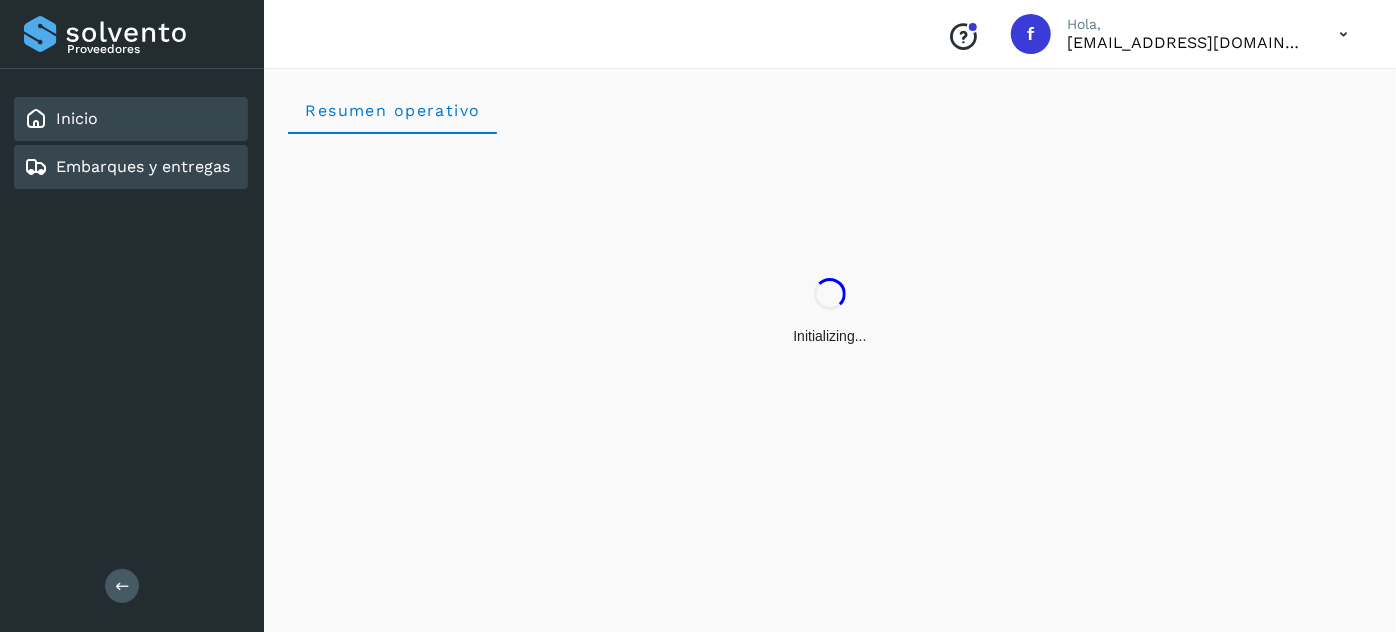 click on "Embarques y entregas" at bounding box center [143, 166] 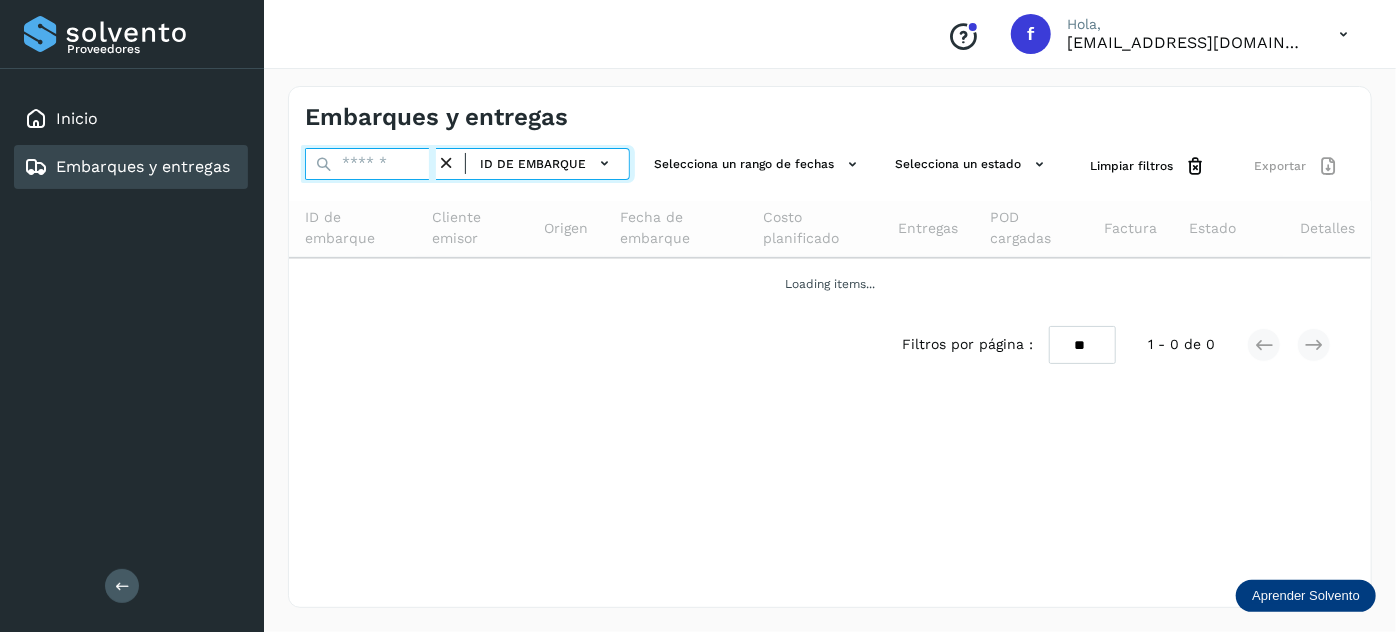 click at bounding box center [370, 164] 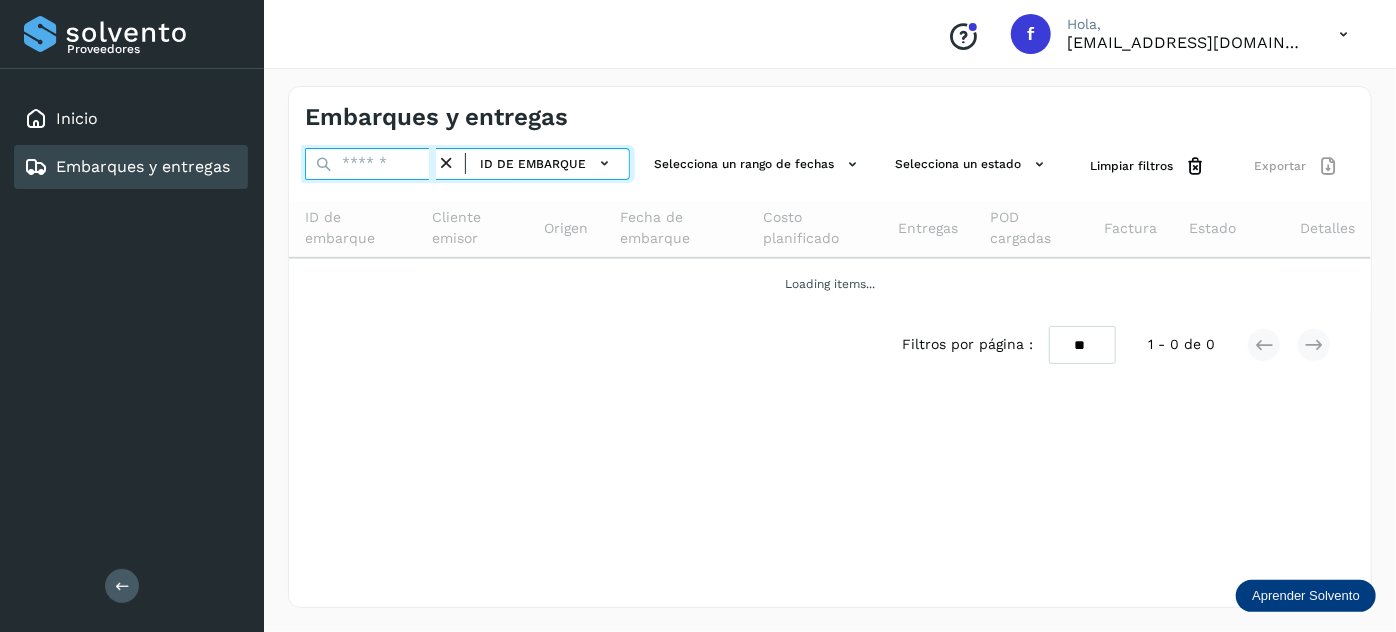 click at bounding box center [370, 164] 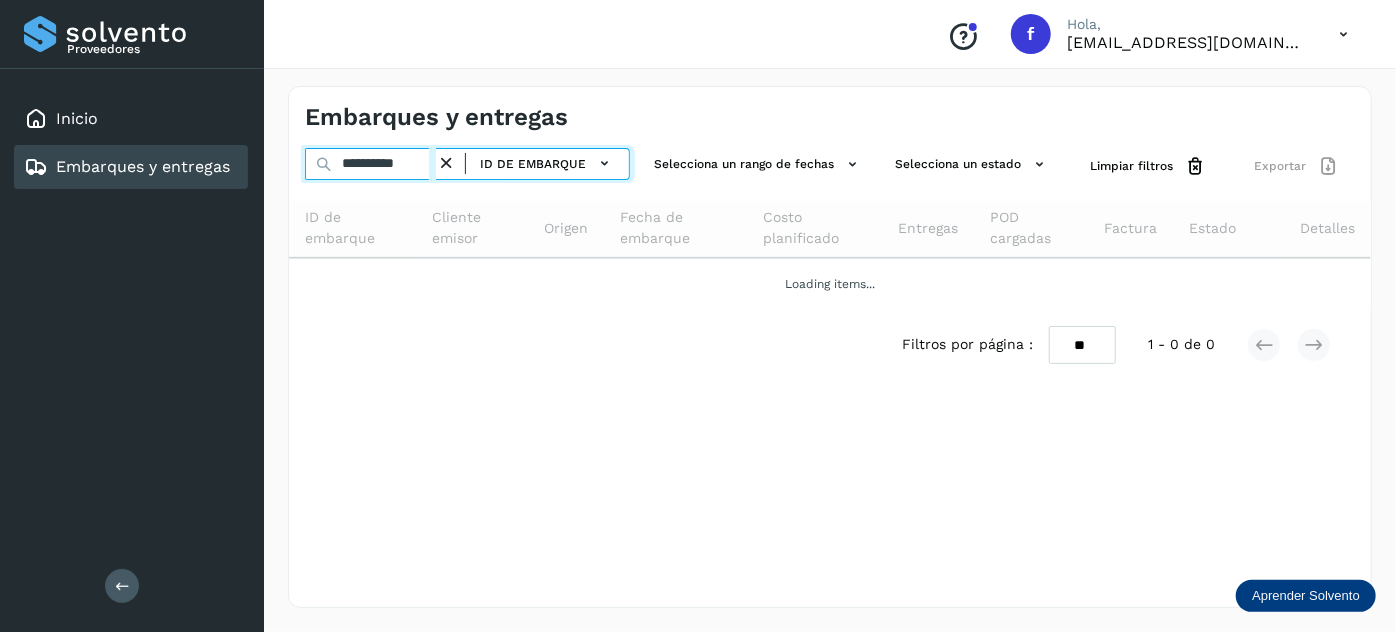 type on "**********" 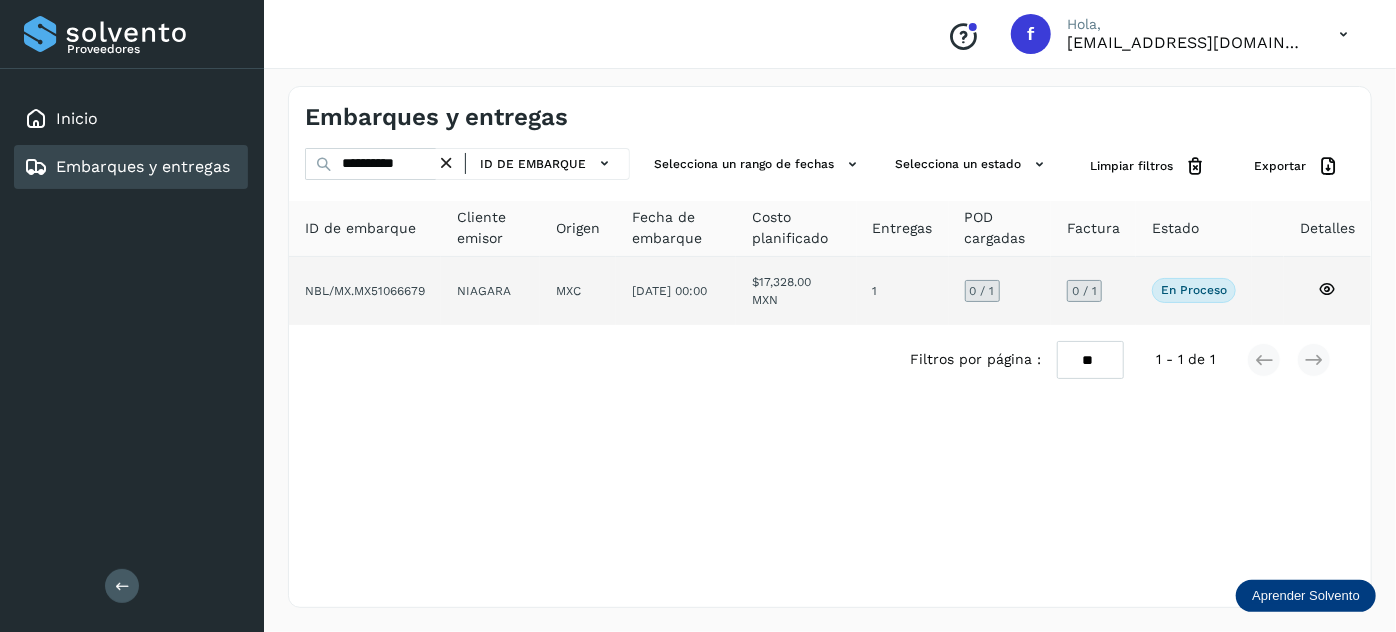 click on "$17,328.00 MXN" 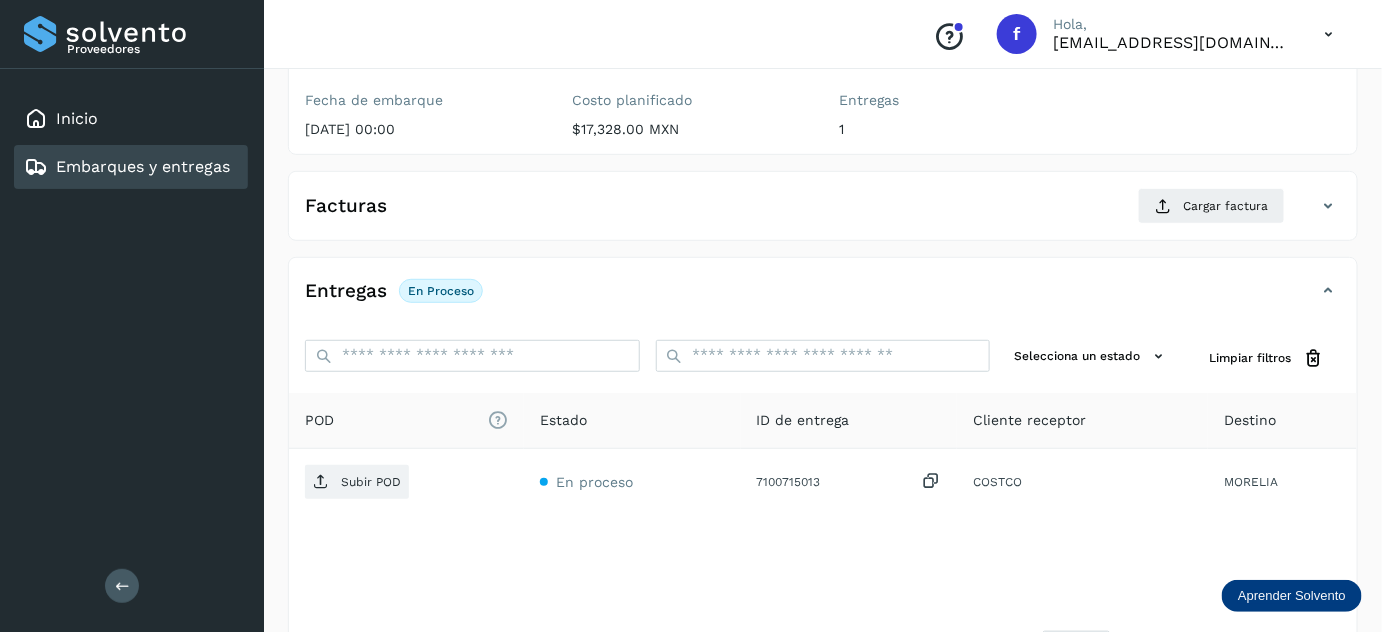 scroll, scrollTop: 327, scrollLeft: 0, axis: vertical 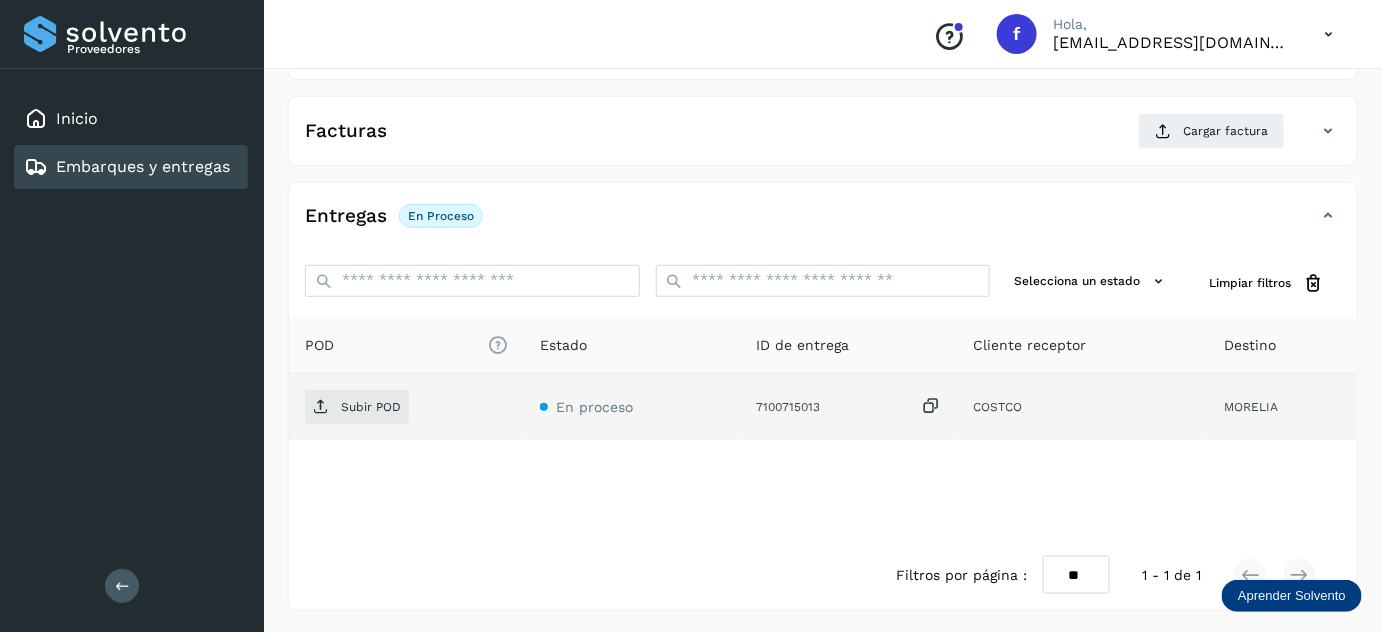 click at bounding box center [931, 406] 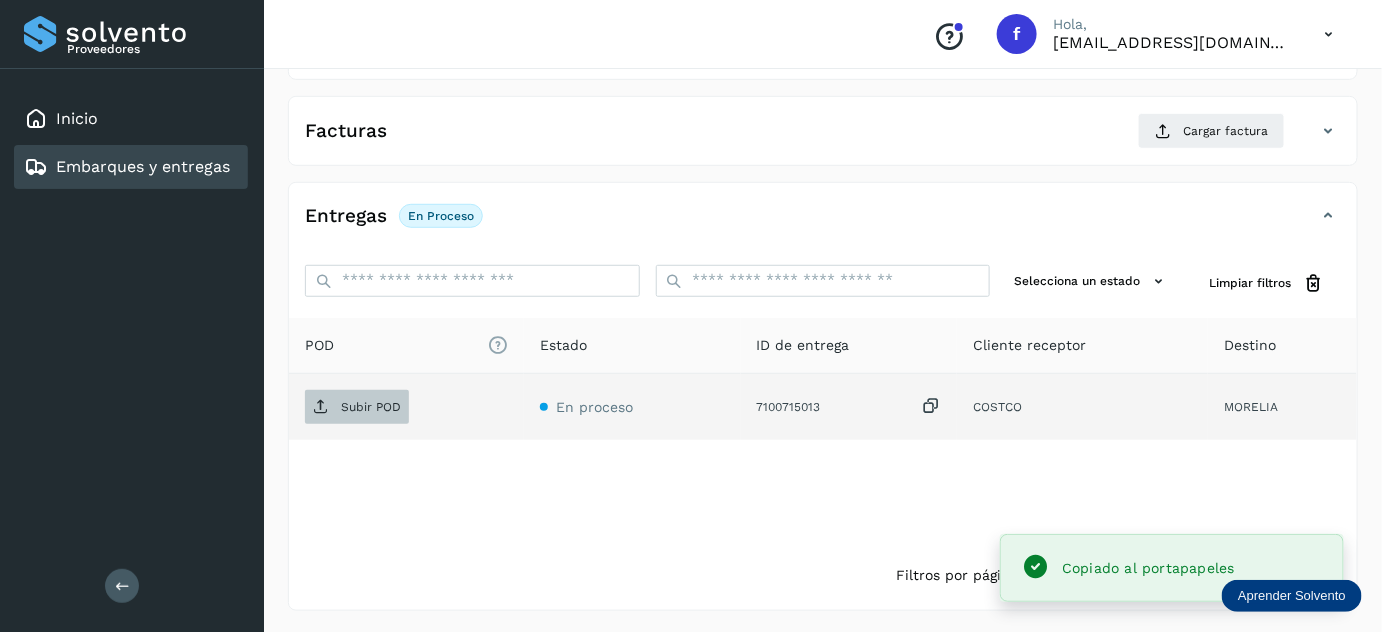 click on "Subir POD" at bounding box center [371, 407] 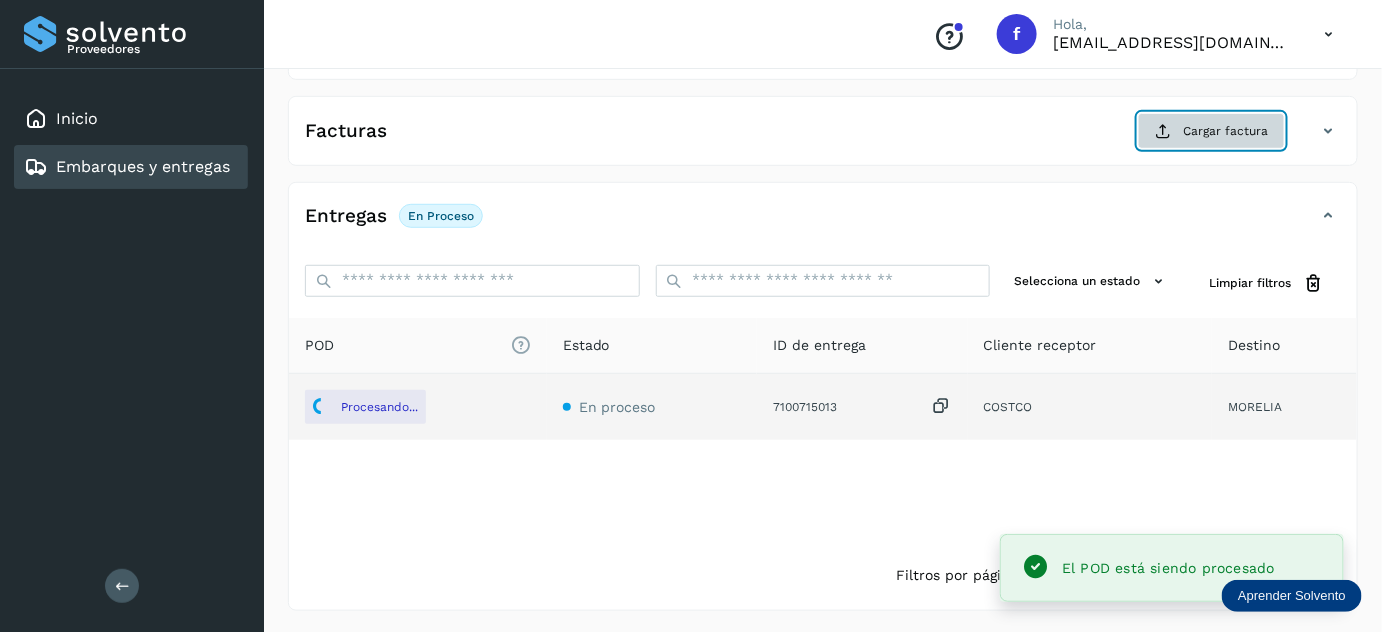 click on "Cargar factura" 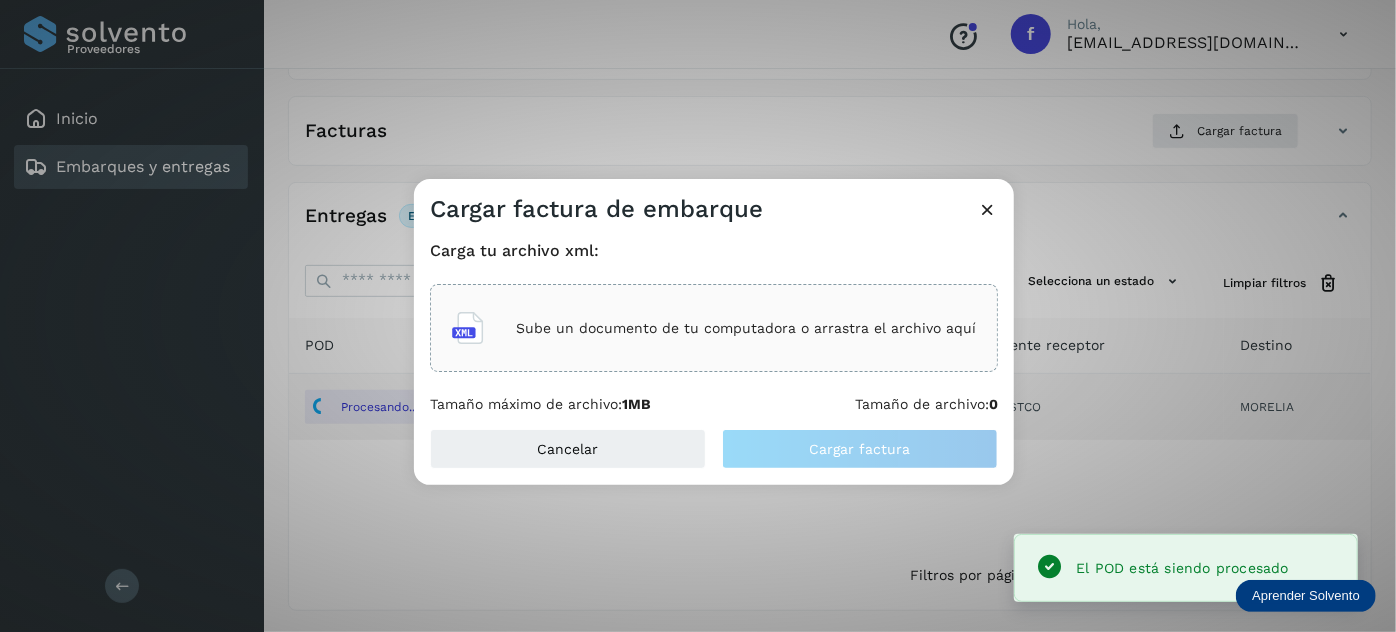 click on "Sube un documento de tu computadora o arrastra el archivo aquí" 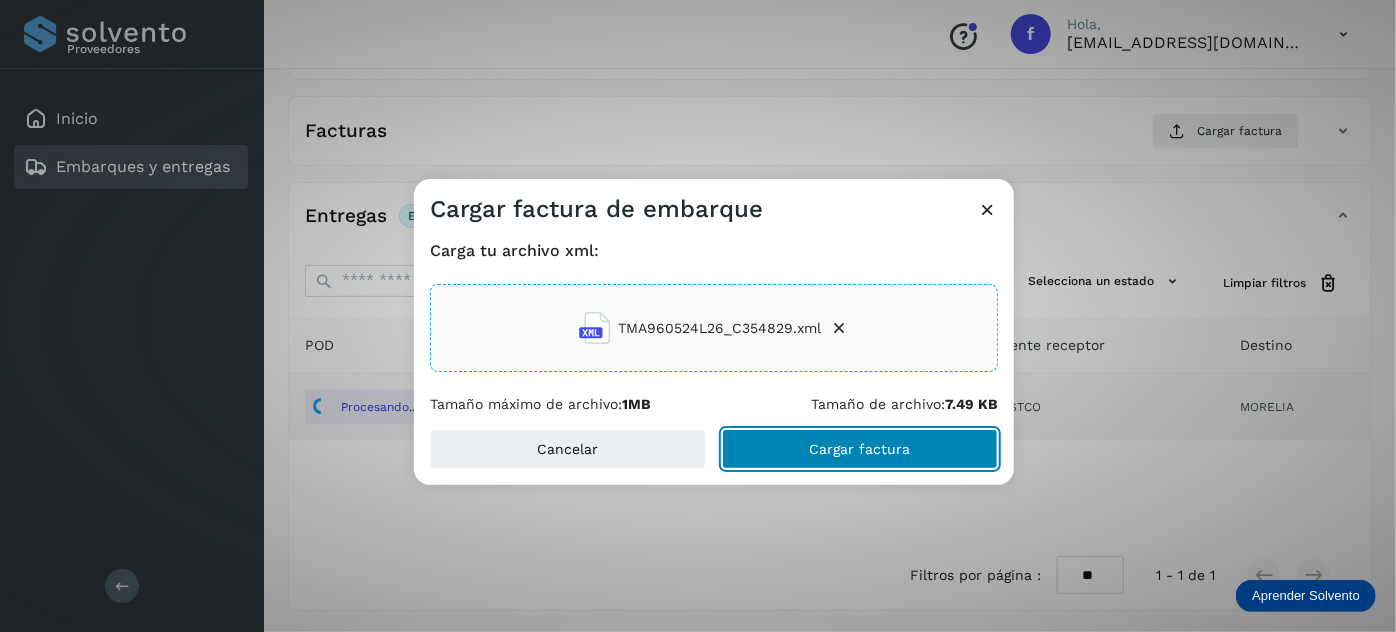 click on "Cargar factura" 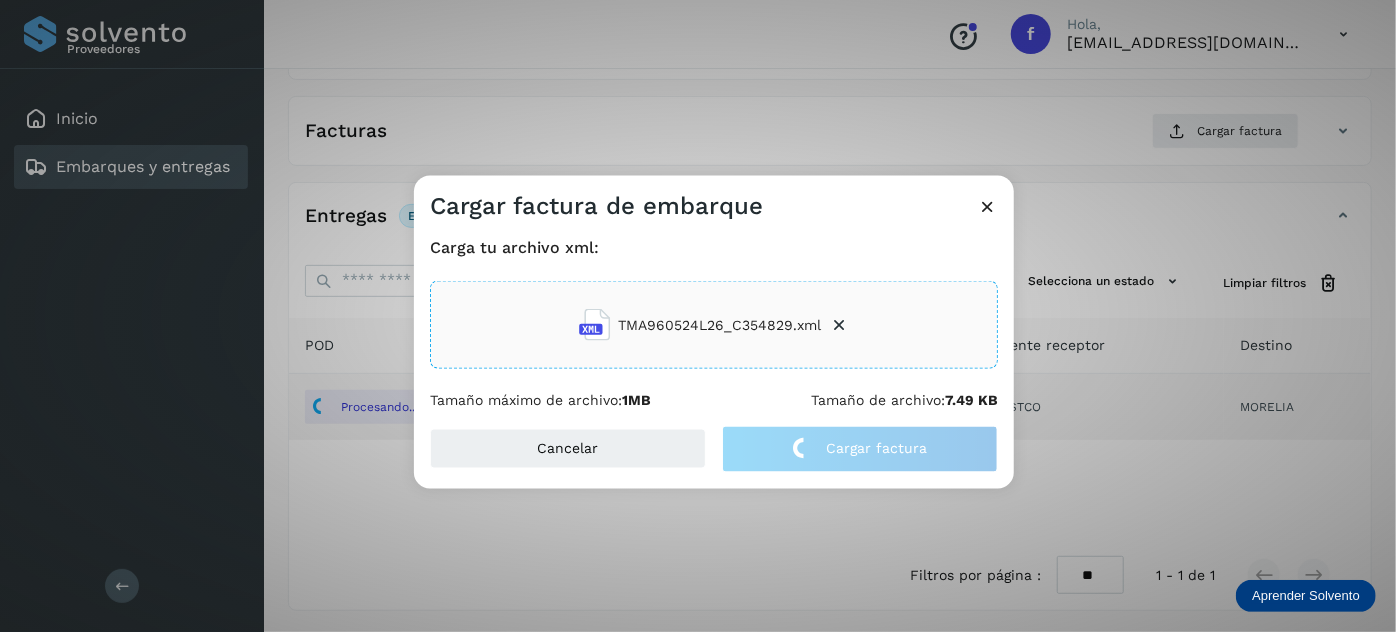 click on "Cargar factura de embarque Carga tu archivo xml: TMA960524L26_C354829.xml Tamaño máximo de archivo:  1MB Tamaño de archivo:  7.49 KB Cancelar Cargar factura" 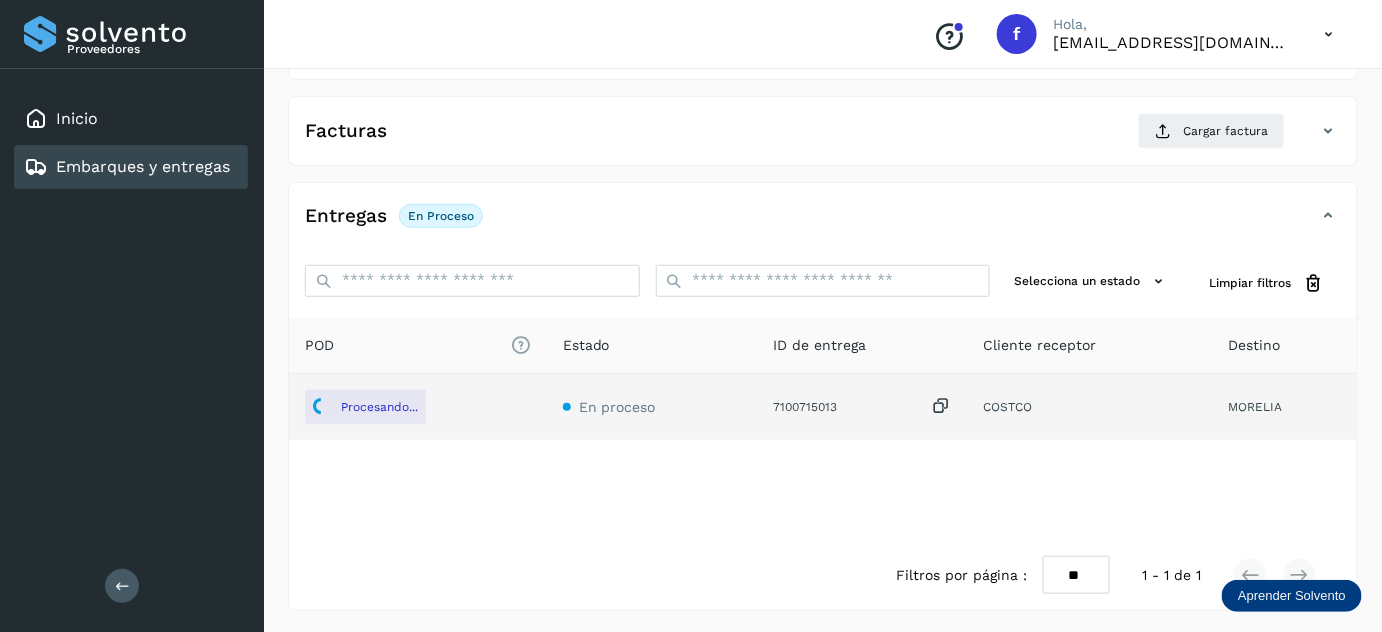 scroll, scrollTop: 0, scrollLeft: 0, axis: both 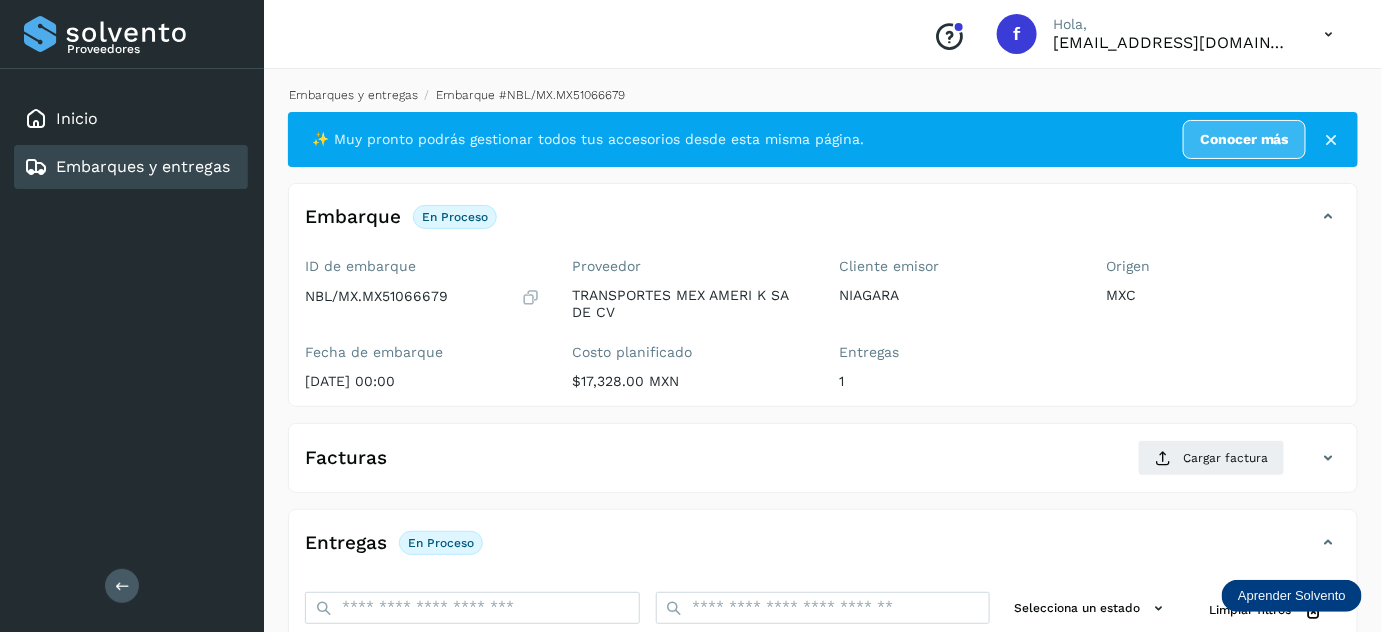 click on "Embarques y entregas" at bounding box center [353, 95] 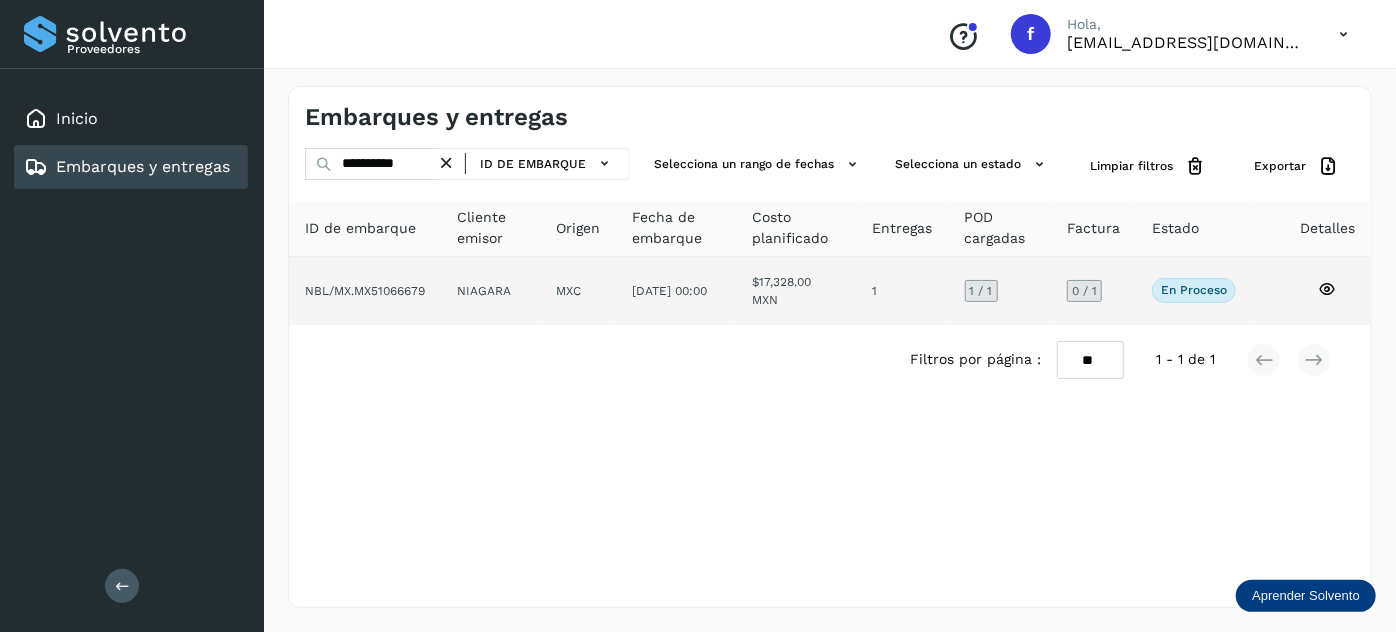 click on "[DATE] 00:00" 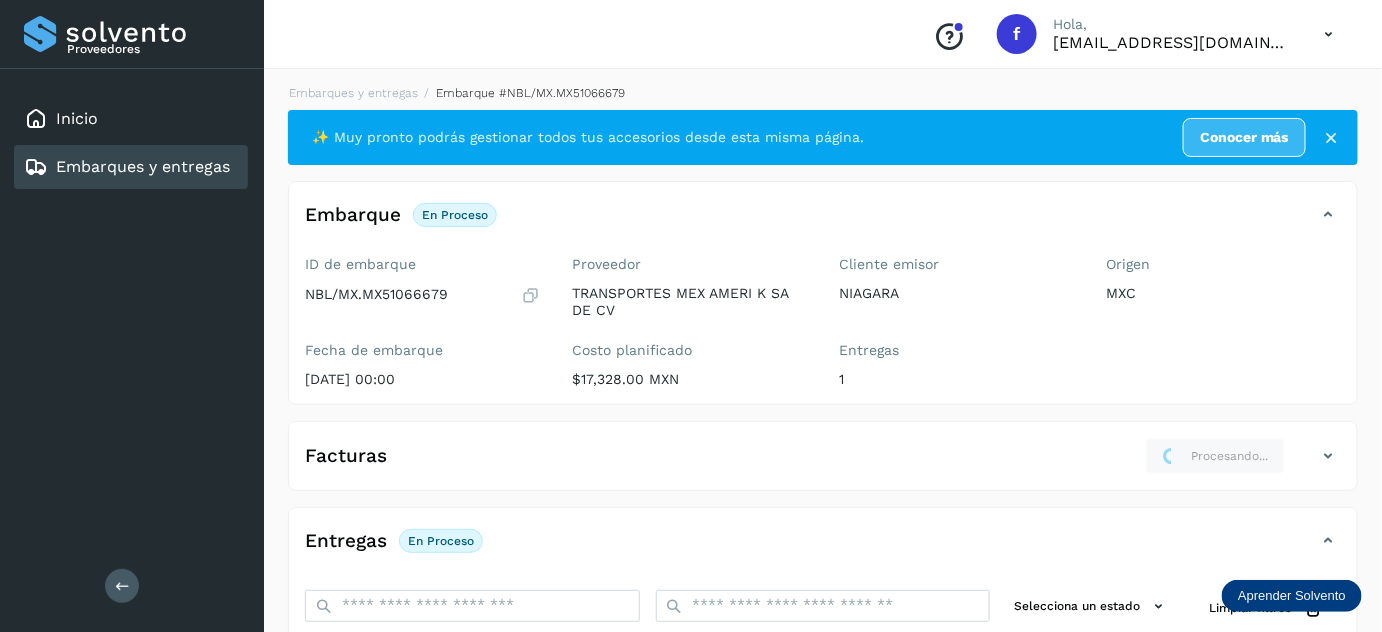 scroll, scrollTop: 0, scrollLeft: 0, axis: both 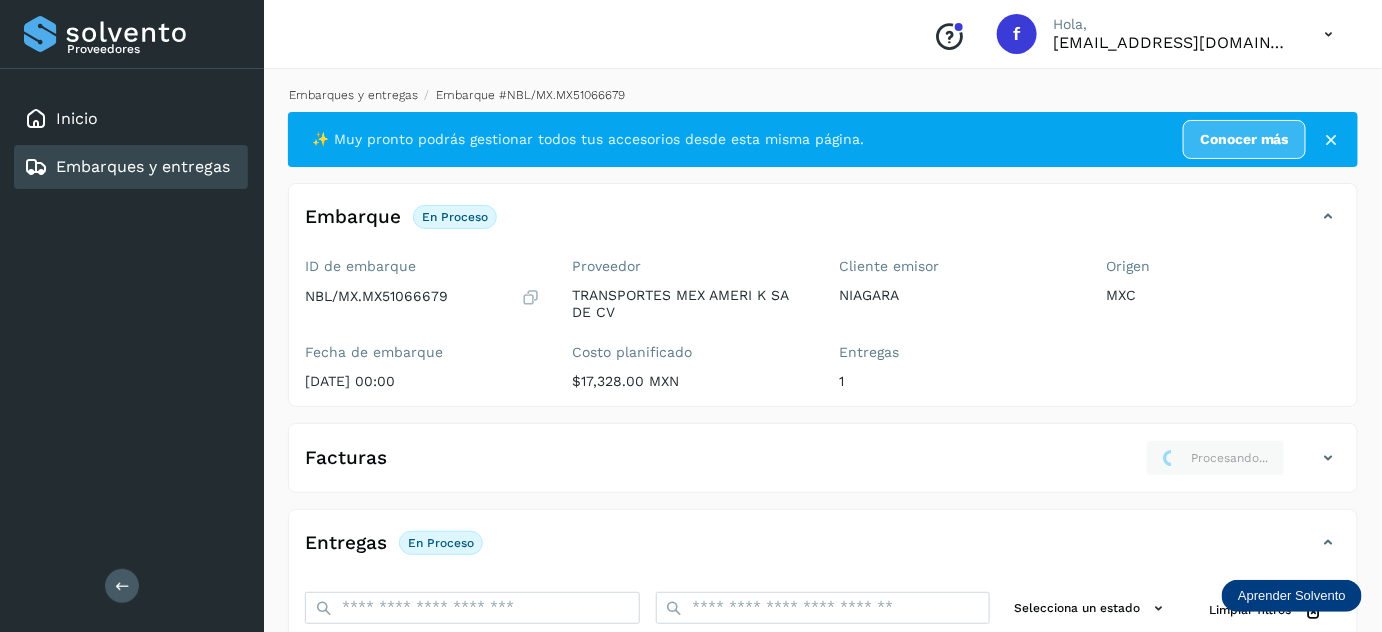 click on "Embarques y entregas" at bounding box center [353, 95] 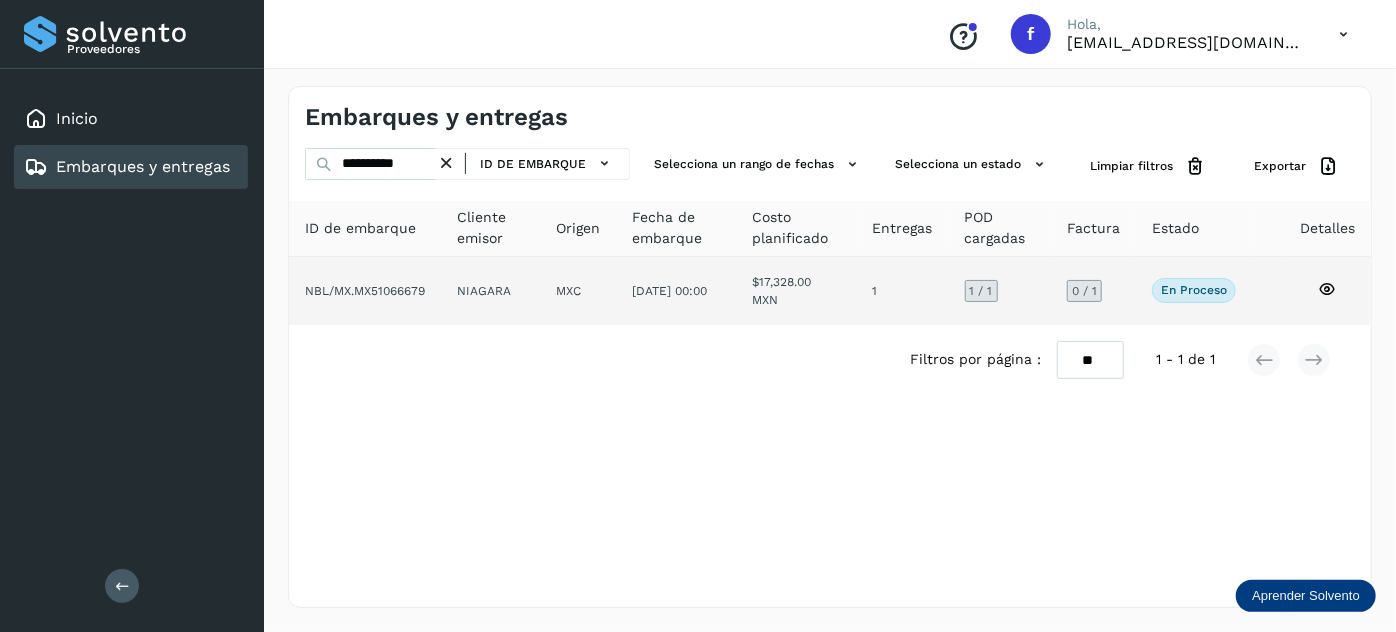 click on "NIAGARA" 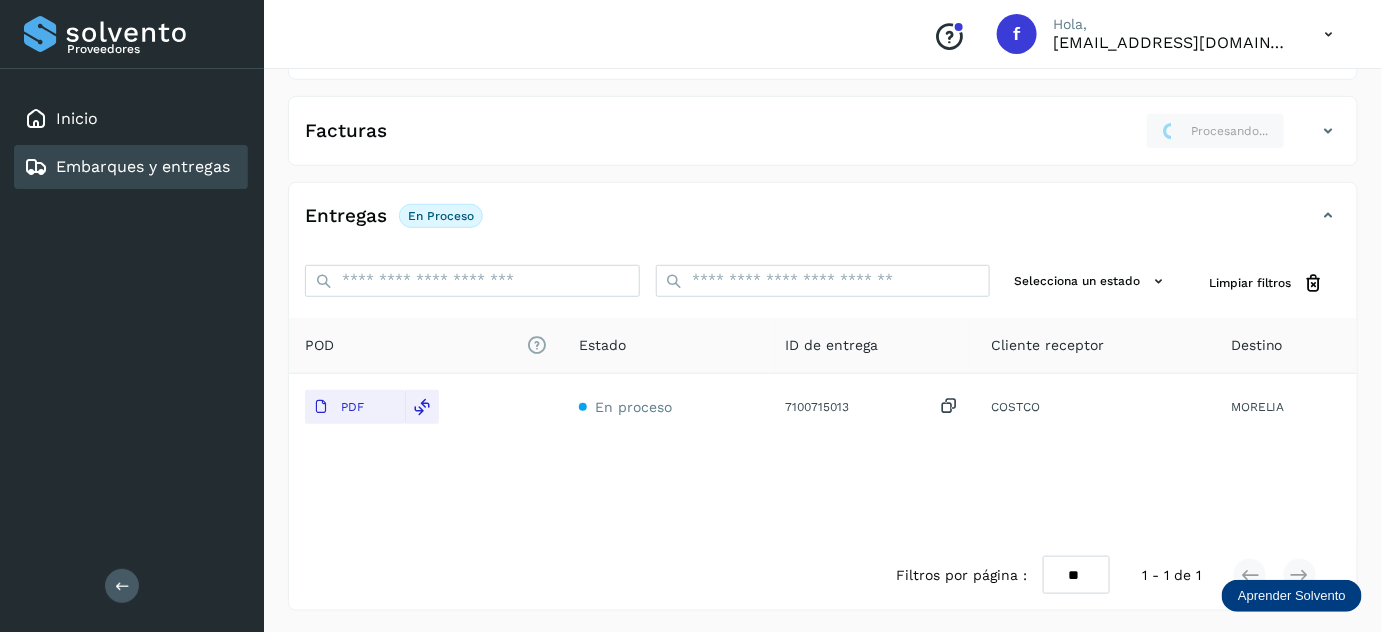 scroll, scrollTop: 0, scrollLeft: 0, axis: both 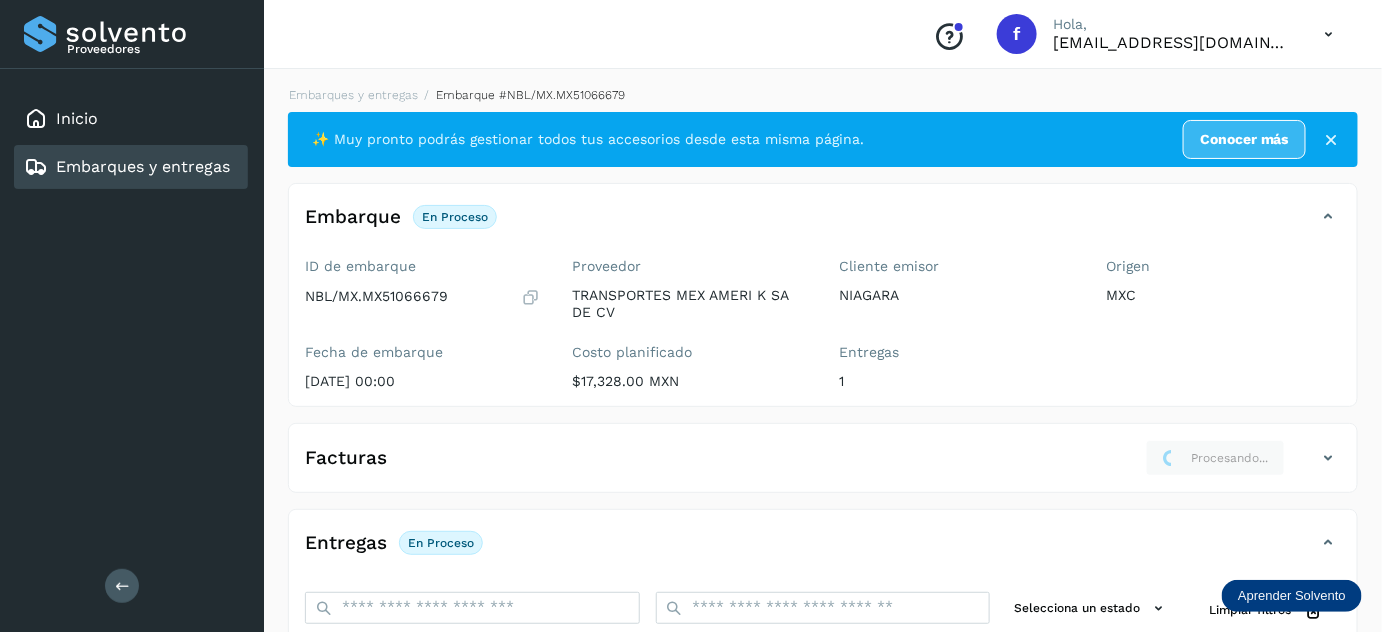 click on "Entregas En proceso" 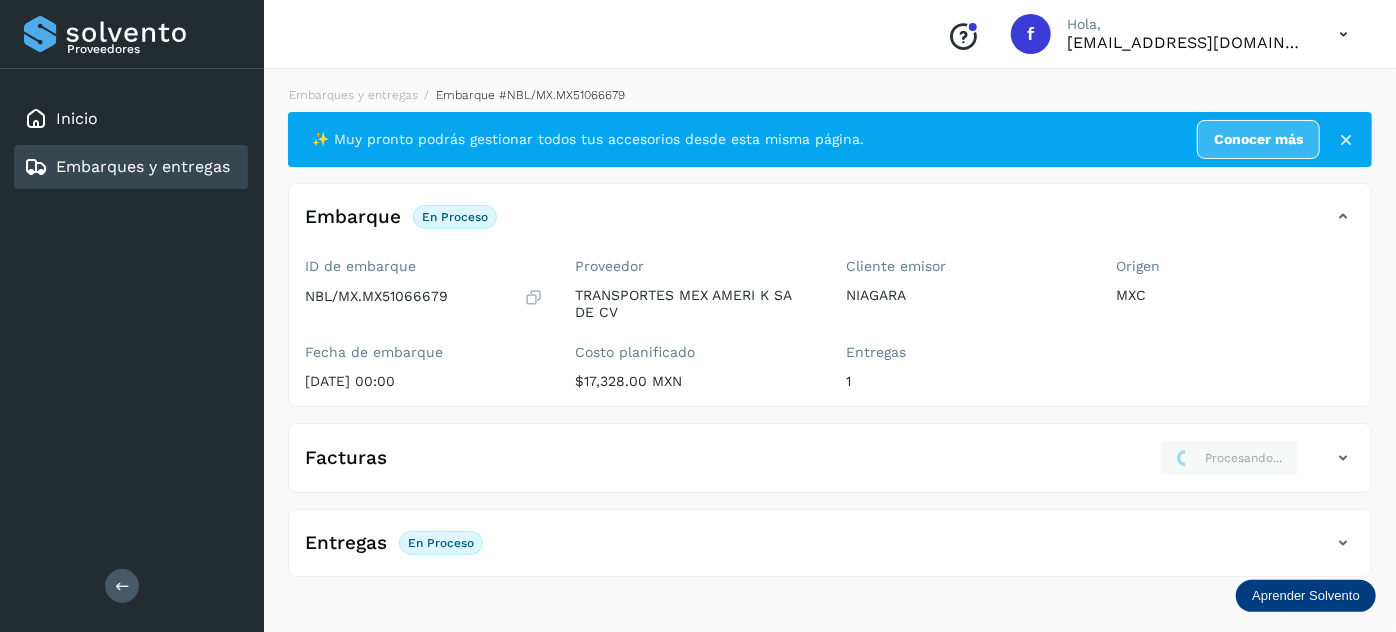 click on "Facturas Procesando..." 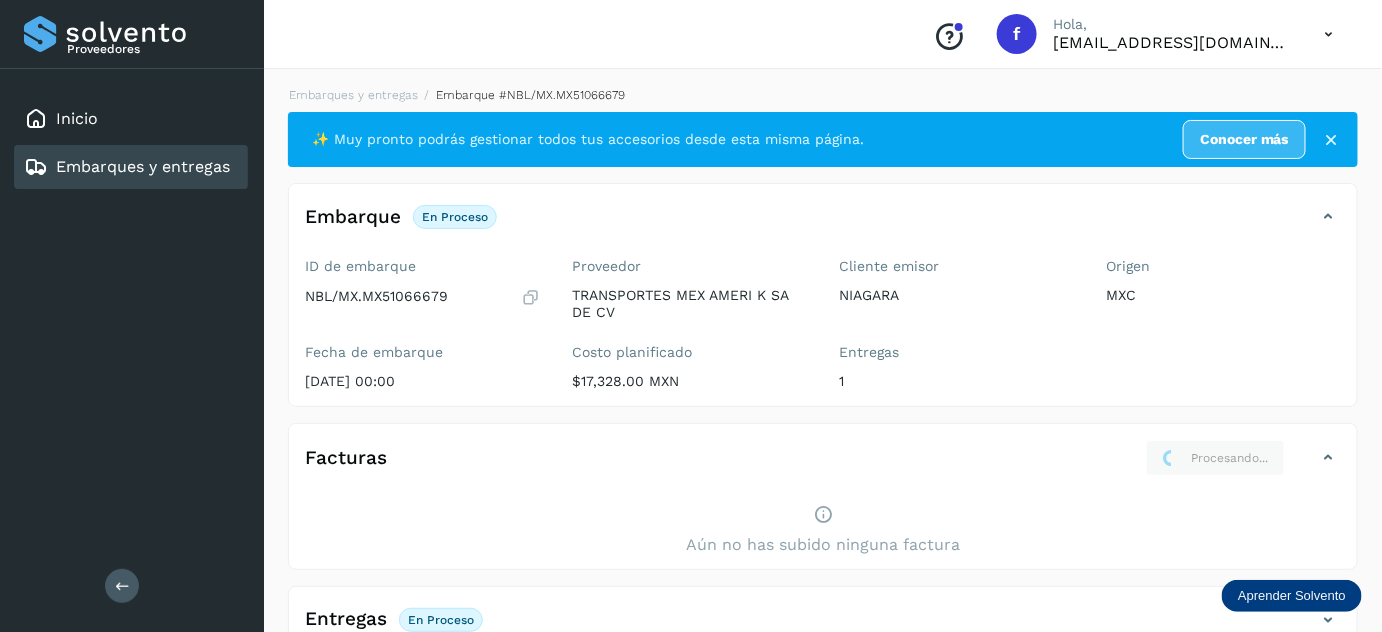 click on "Aún no has subido ninguna factura" at bounding box center (823, 530) 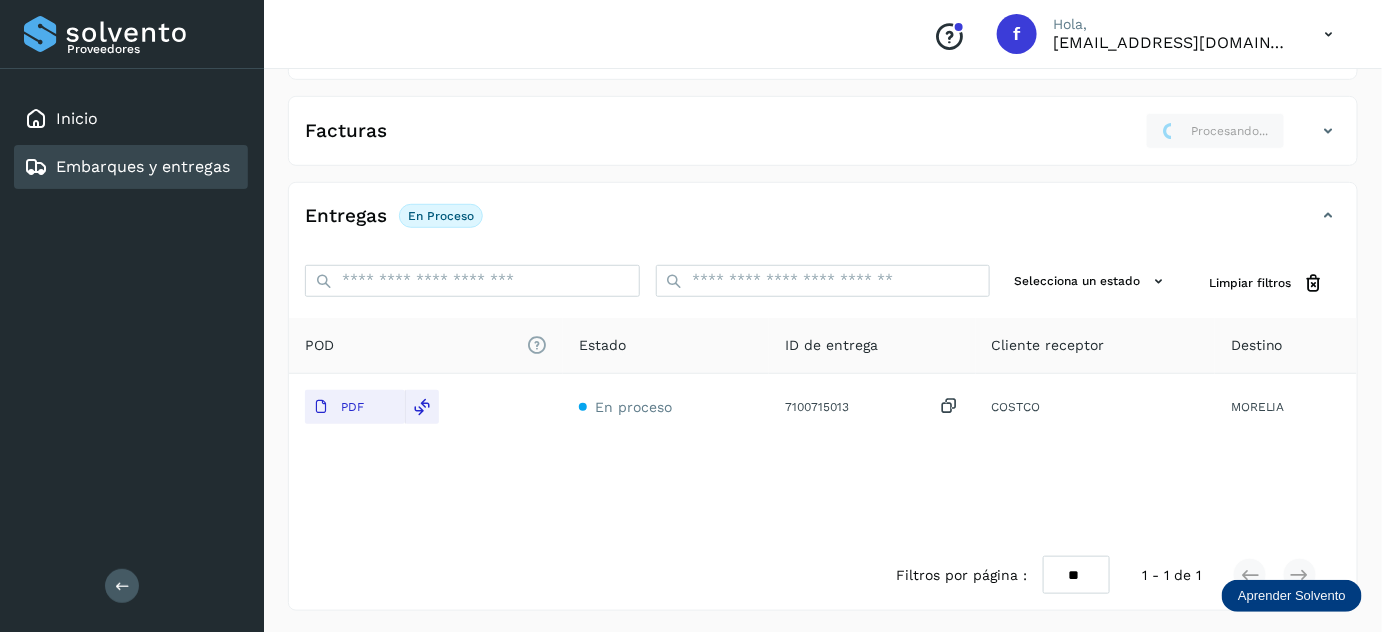 scroll, scrollTop: 0, scrollLeft: 0, axis: both 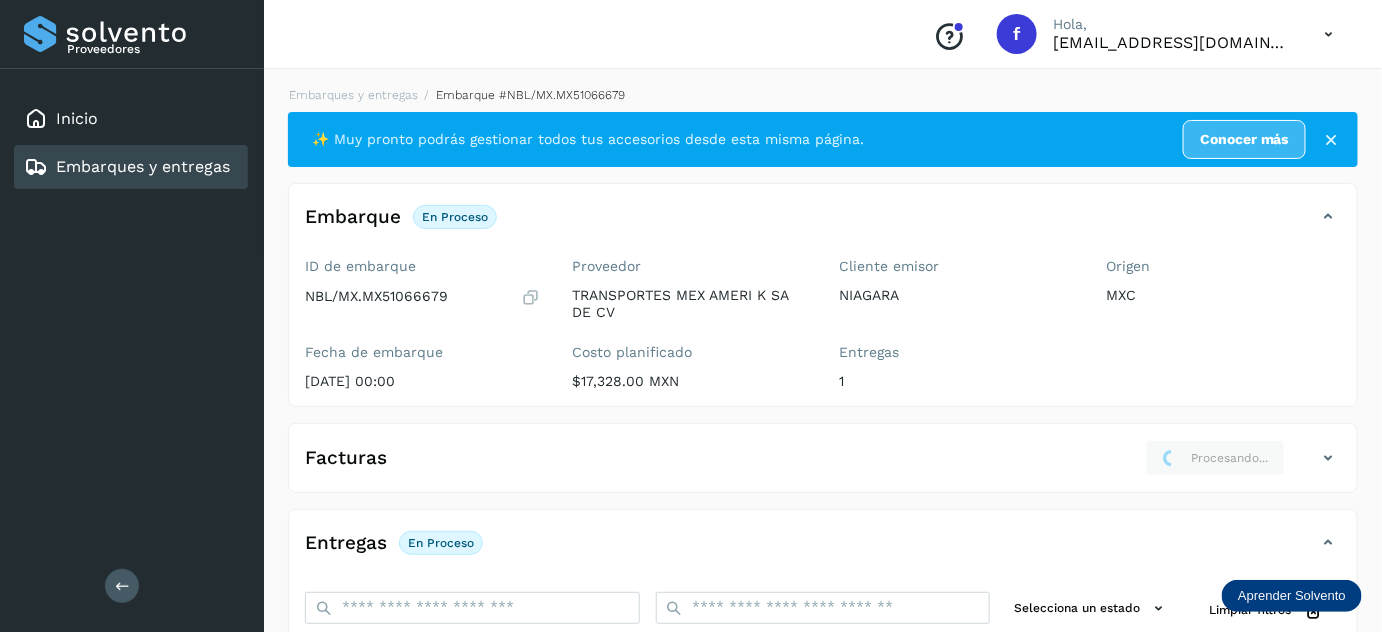 click on "Embarques y entregas Embarque #NBL/MX.MX51066679  ✨ Muy pronto podrás gestionar todos tus accesorios desde esta misma página. Conocer más Embarque En proceso
Verifica el estado de la factura o entregas asociadas a este embarque
ID de embarque NBL/MX.MX51066679 Fecha de embarque [DATE] 00:00 Proveedor TRANSPORTES MEX AMERI K SA DE CV Costo planificado  $17,328.00 MXN  Cliente emisor NIAGARA Entregas 1 Origen MXC Facturas Procesando... Aún no has subido ninguna factura Entregas En proceso Selecciona un estado Limpiar filtros POD
El tamaño máximo de archivo es de 20 Mb.
Estado ID de entrega Cliente receptor Destino PDF En proceso 7100715013  COSTCO MORELIA COSTCO 7100715013 PDF Destino: MORELIA En proceso Filtros por página : ** ** ** 1 - 1 de 1" at bounding box center (823, 512) 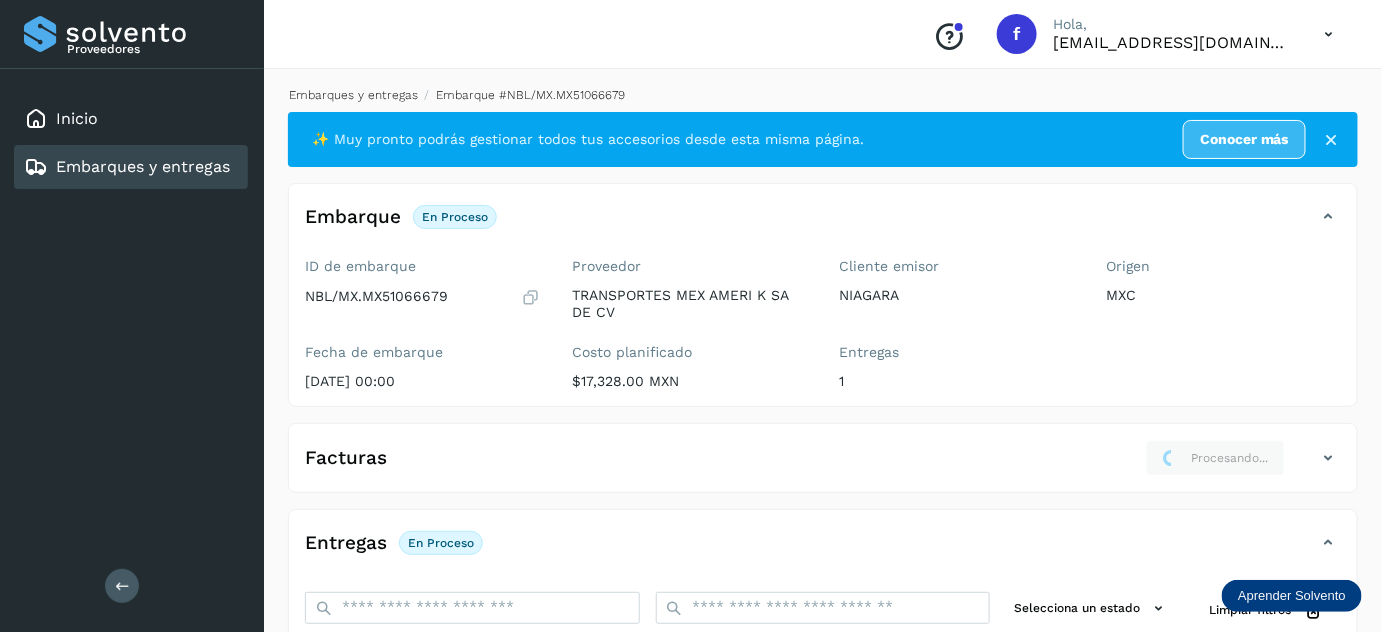 click on "Embarques y entregas" at bounding box center (353, 95) 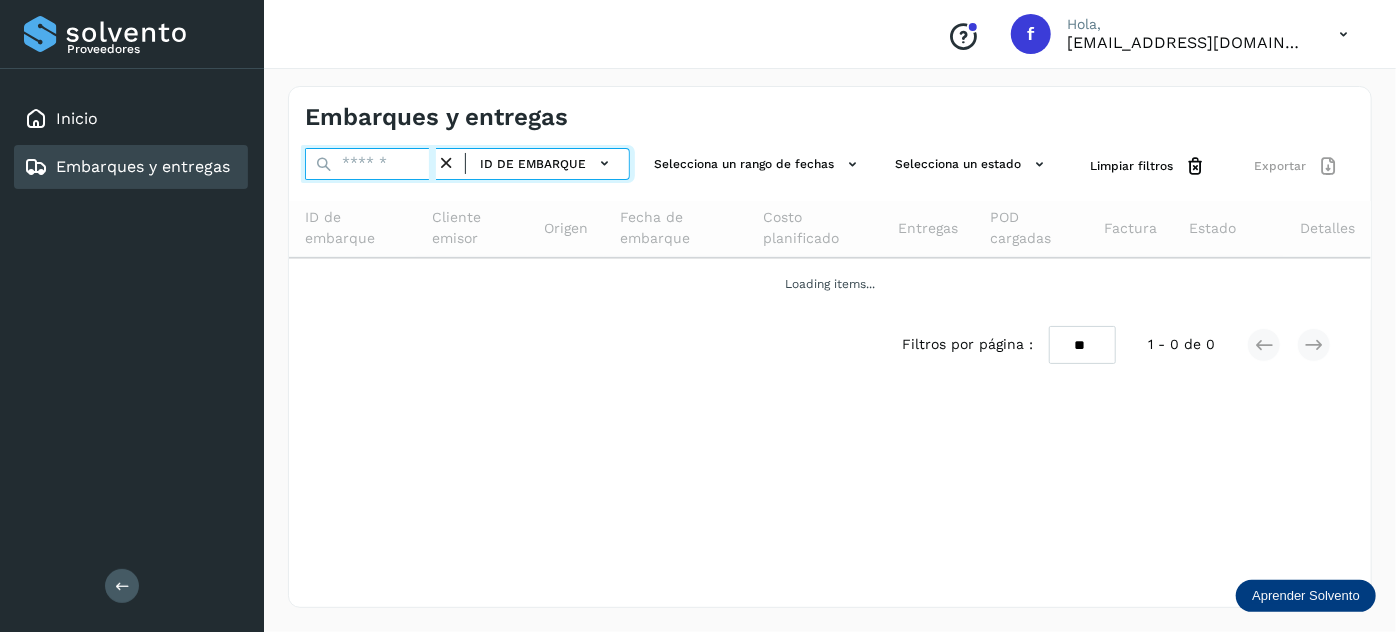 click at bounding box center (370, 164) 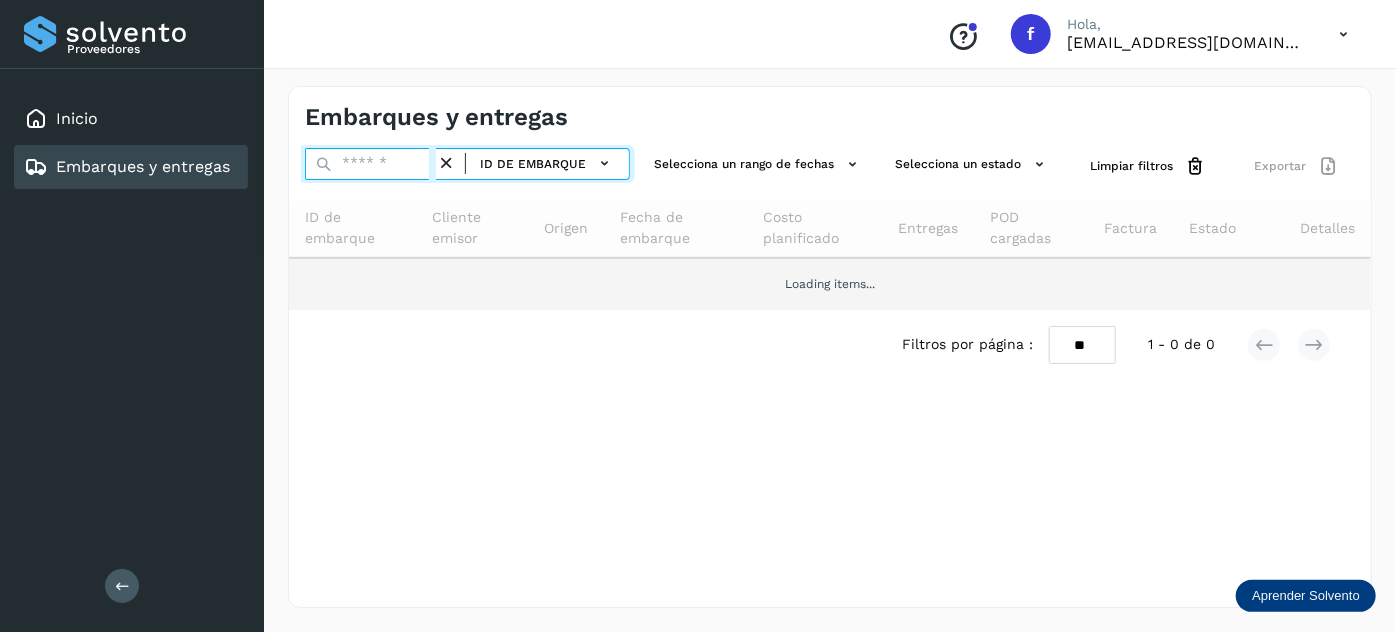 paste on "**********" 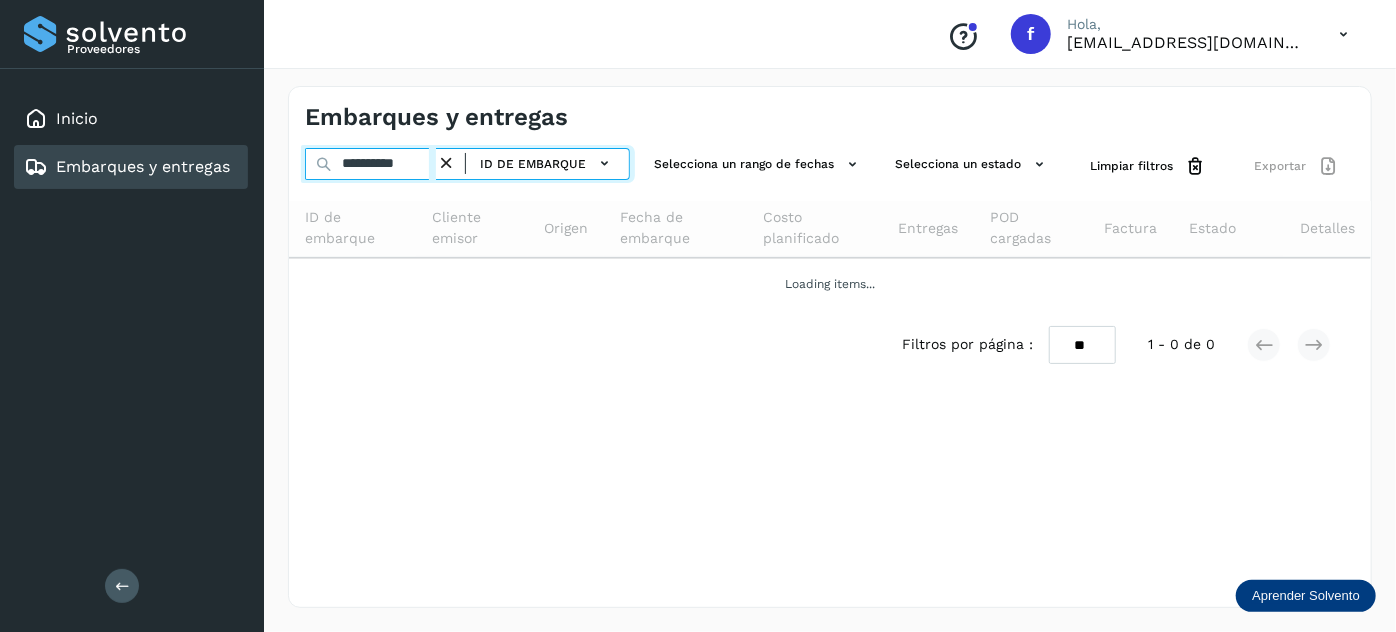 type on "**********" 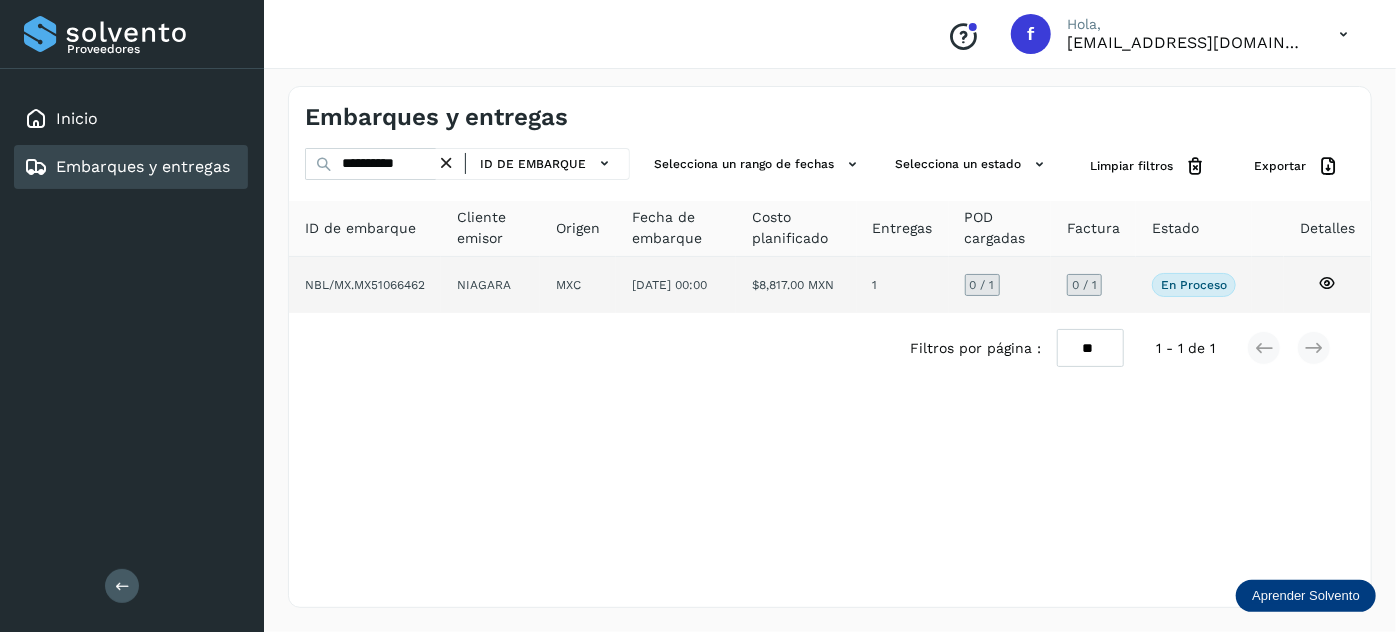 click on "NIAGARA" 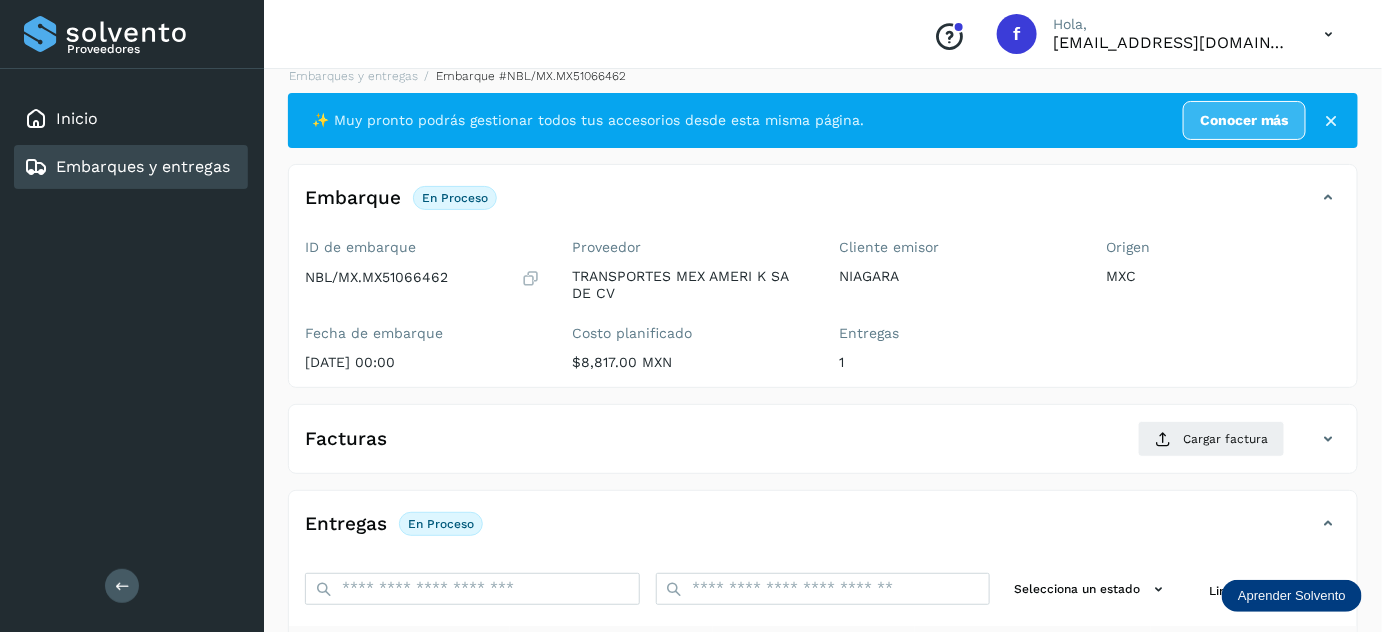 scroll, scrollTop: 327, scrollLeft: 0, axis: vertical 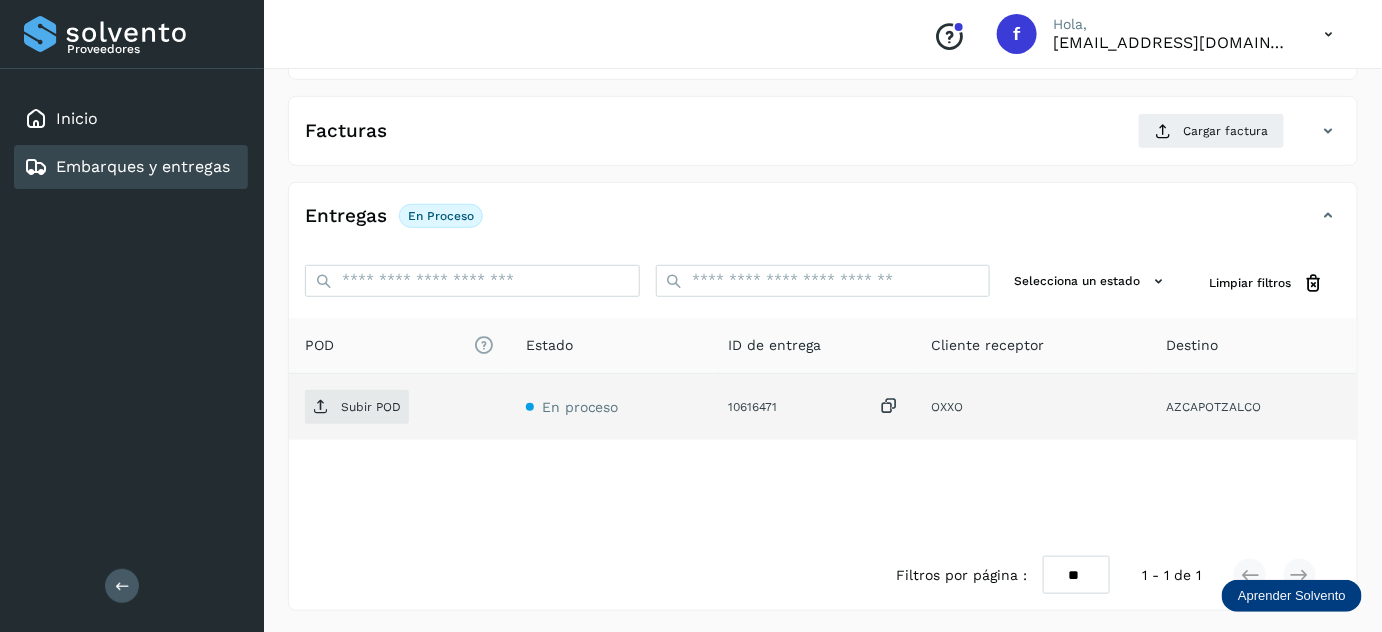 click at bounding box center [889, 406] 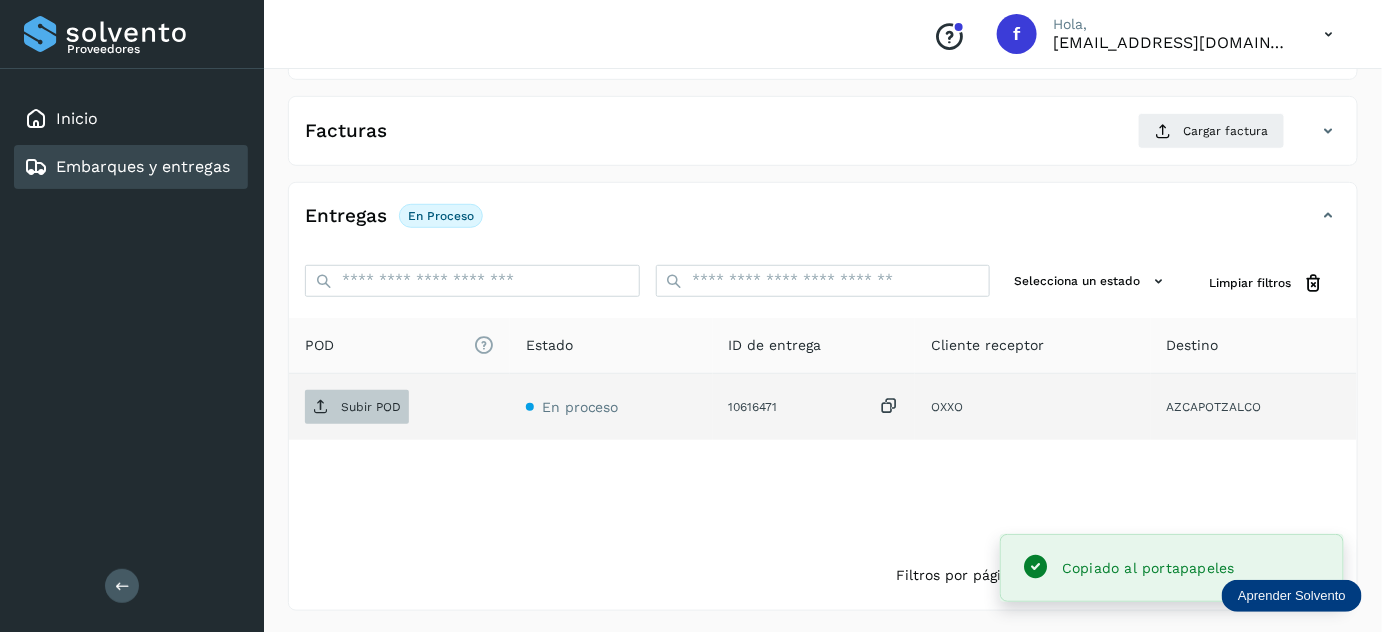 click on "Subir POD" at bounding box center [371, 407] 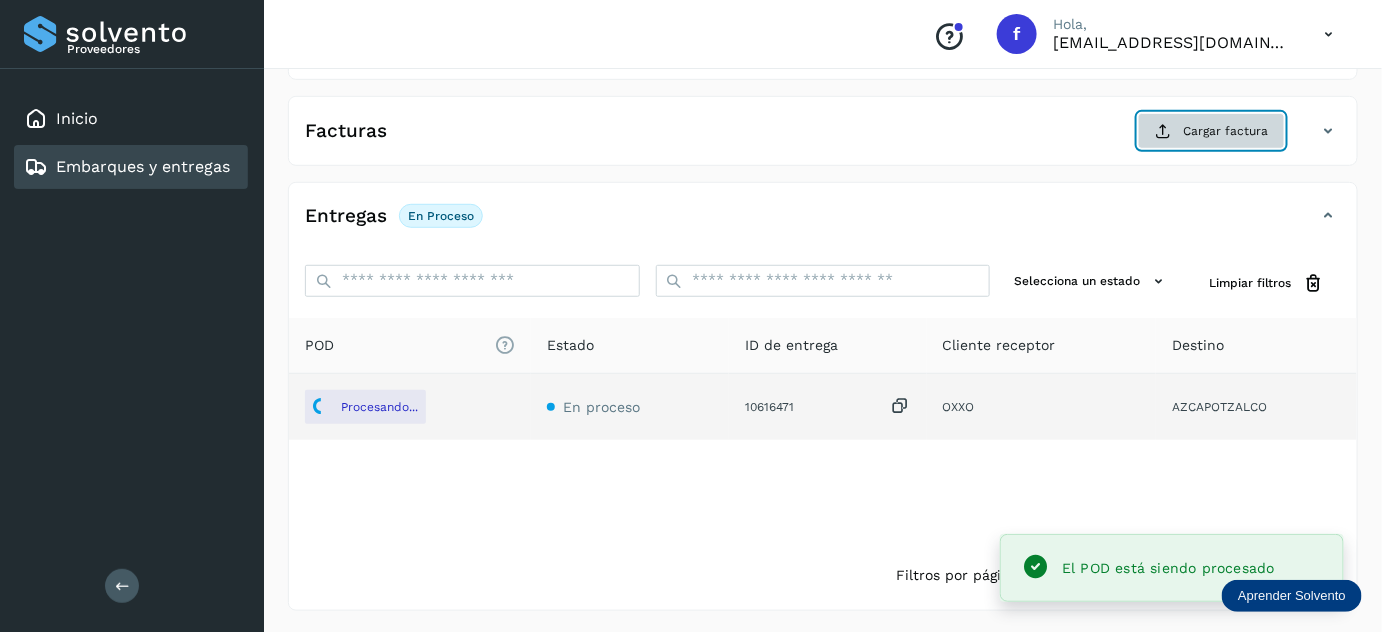 click on "Cargar factura" 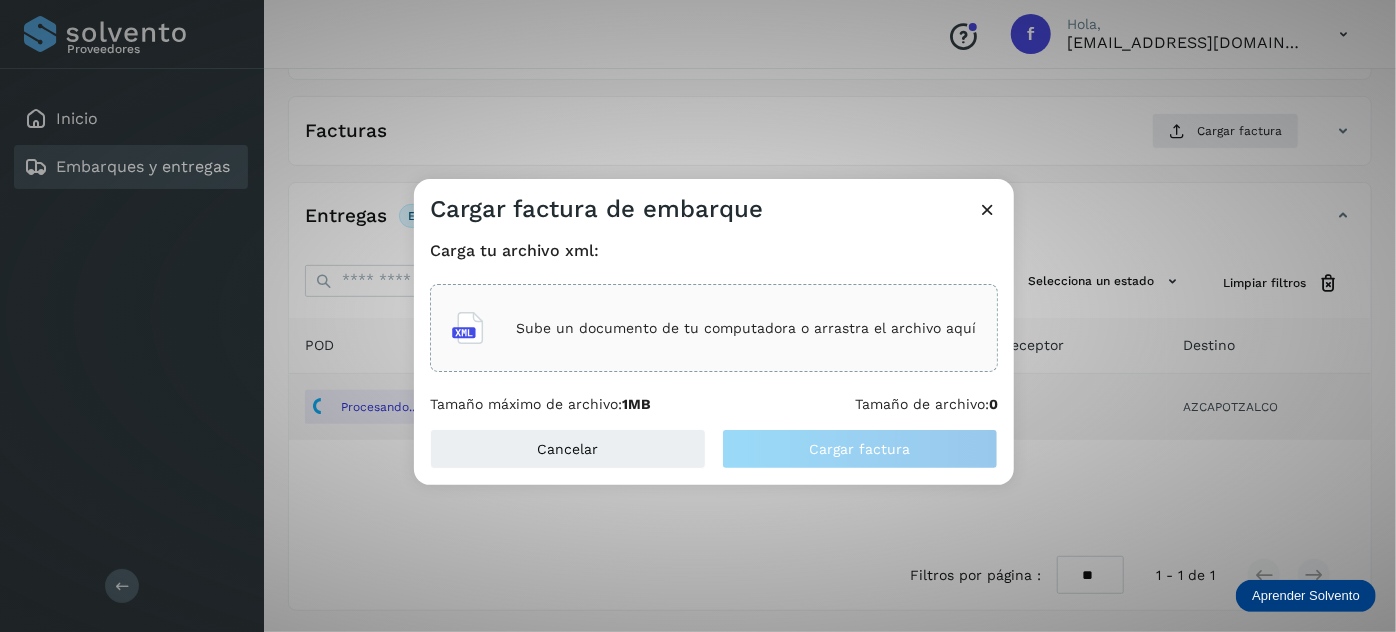 click on "Sube un documento de tu computadora o arrastra el archivo aquí" 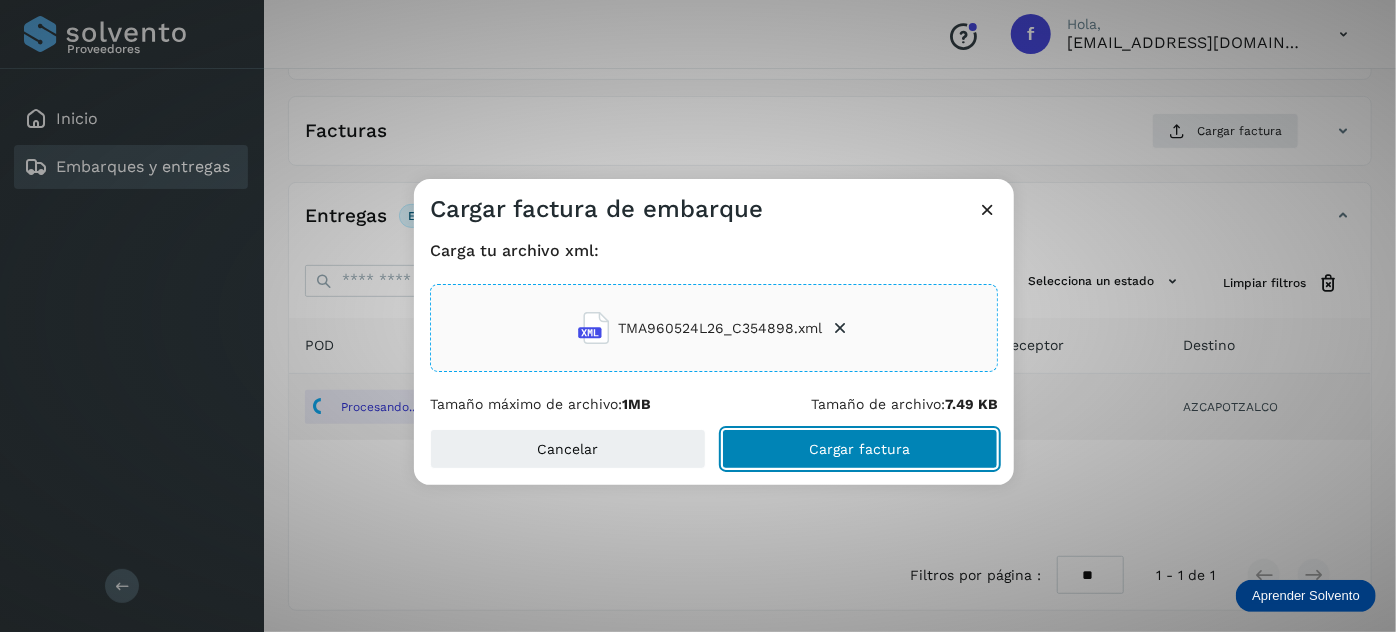 click on "Cargar factura" 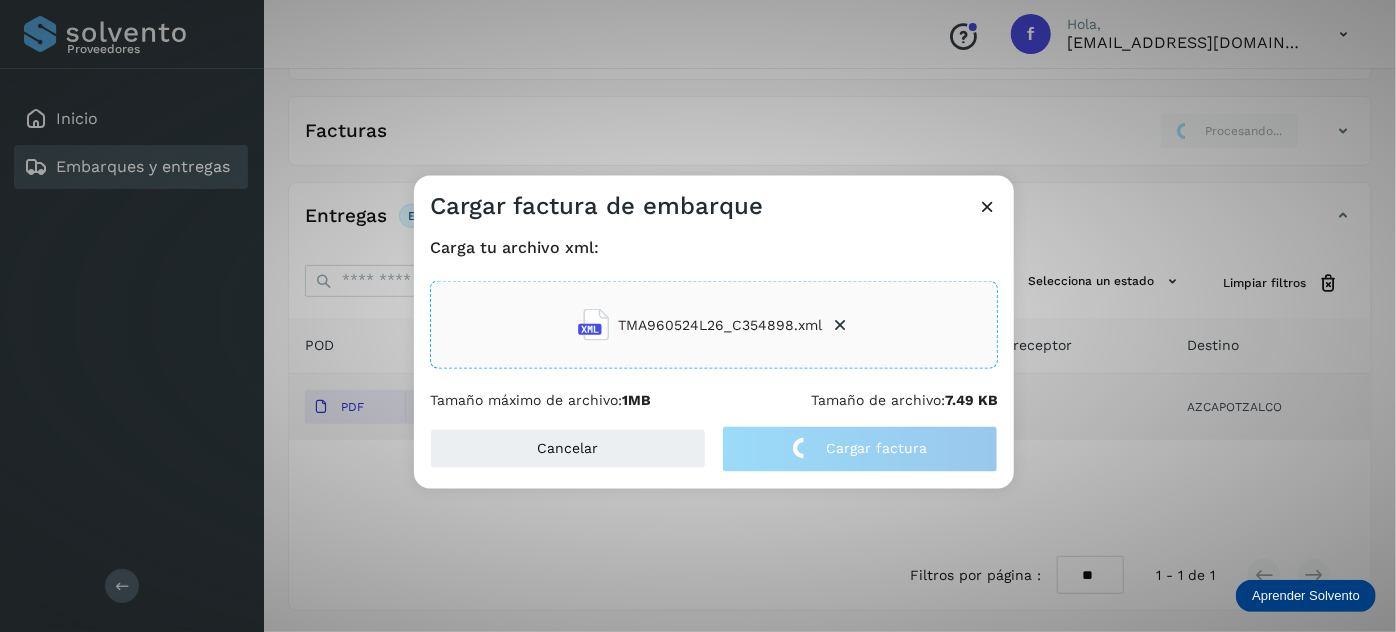 click on "Cargar factura de embarque Carga tu archivo xml: TMA960524L26_C354898.xml Tamaño máximo de archivo:  1MB Tamaño de archivo:  7.49 KB Cancelar Cargar factura" 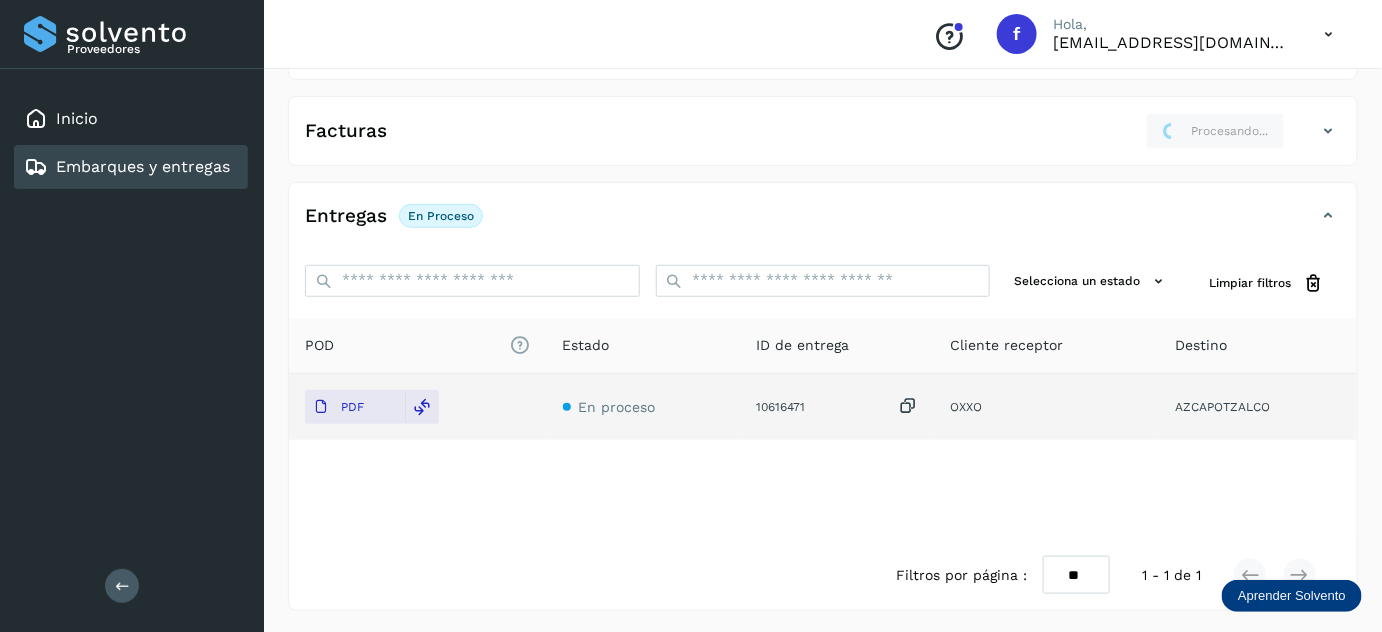 scroll, scrollTop: 0, scrollLeft: 0, axis: both 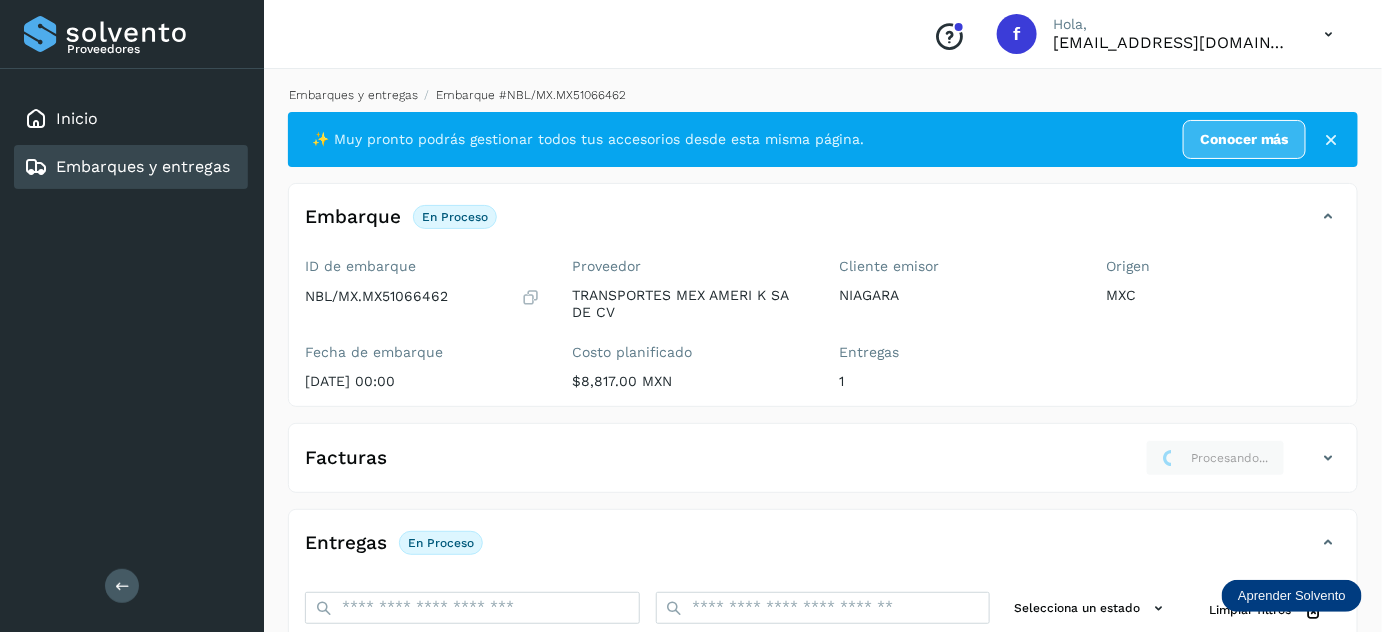 click on "Embarques y entregas" at bounding box center (353, 95) 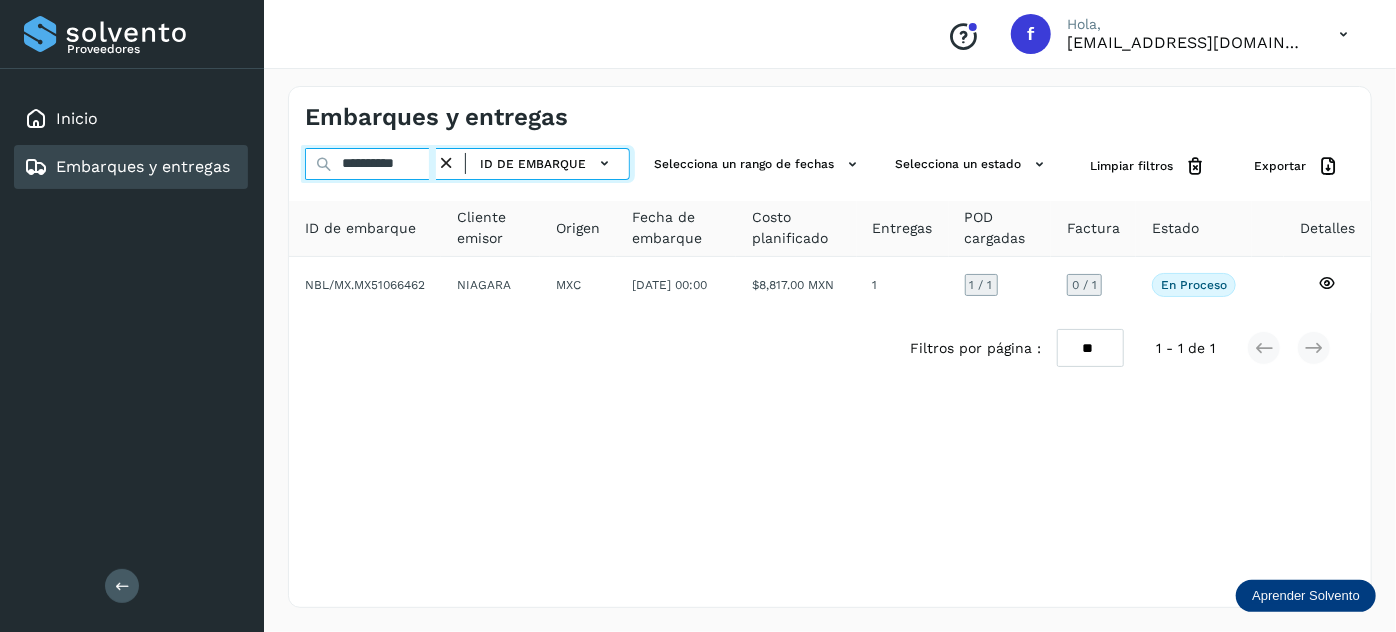 click on "**********" at bounding box center [370, 164] 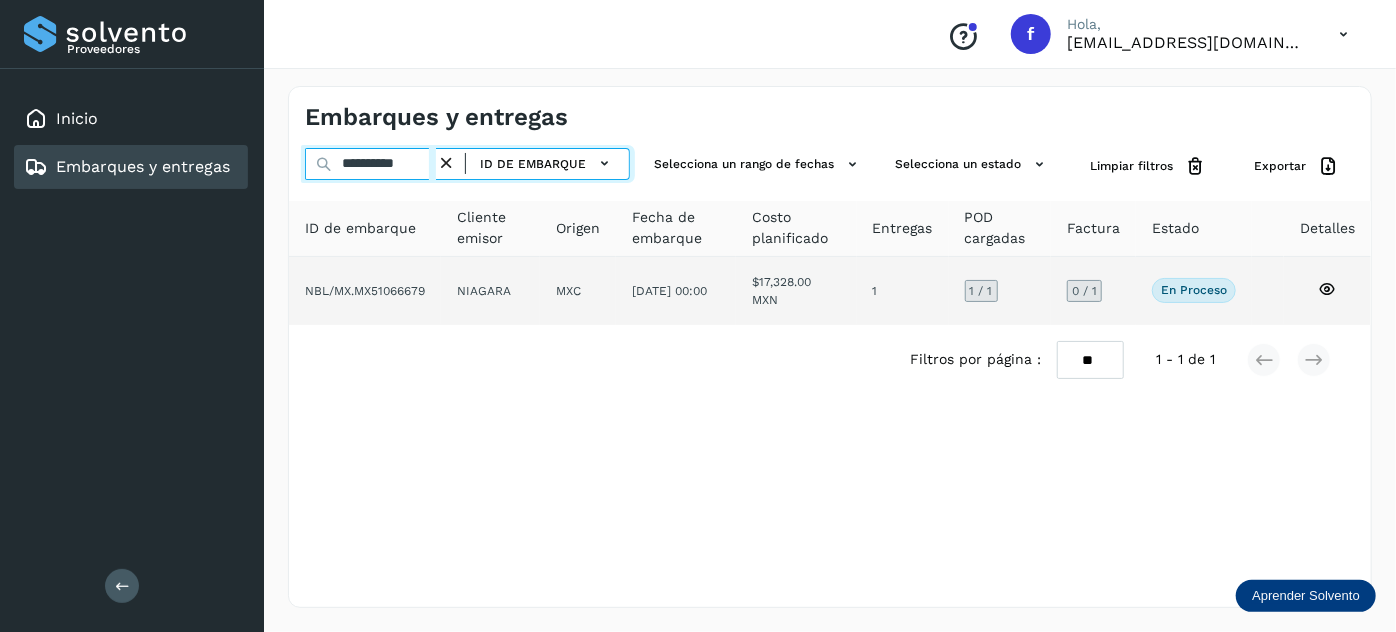 type on "**********" 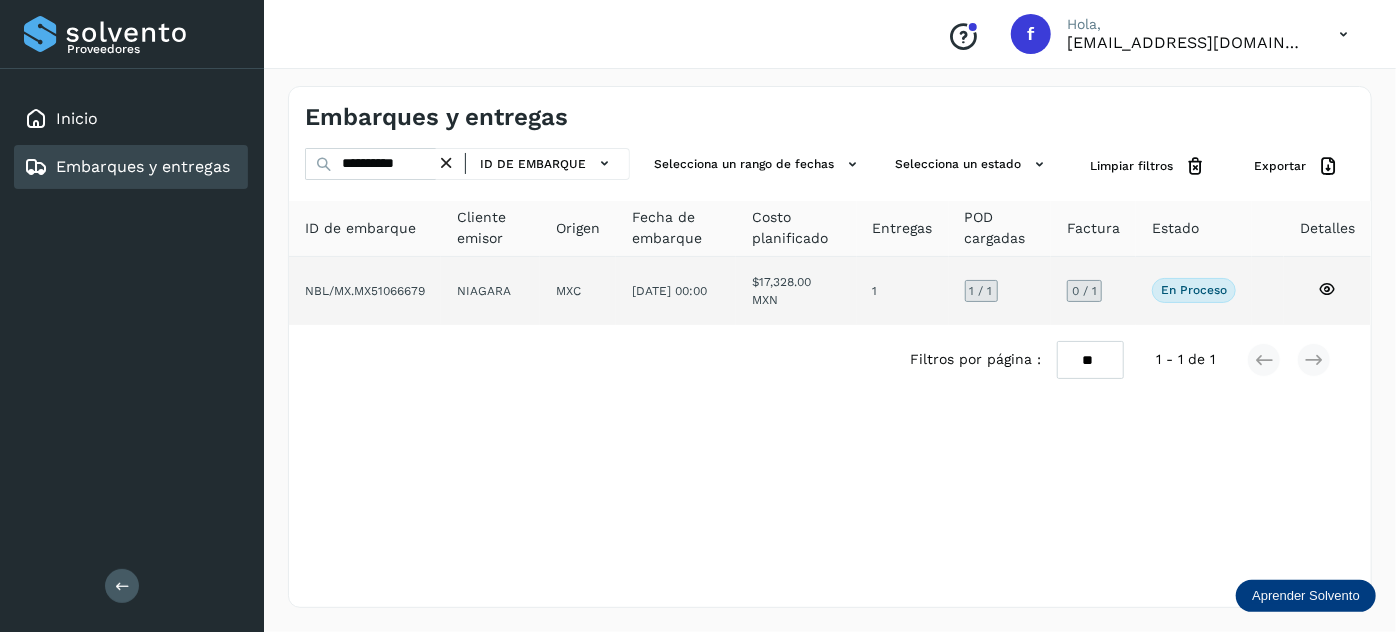 click on "[DATE] 00:00" 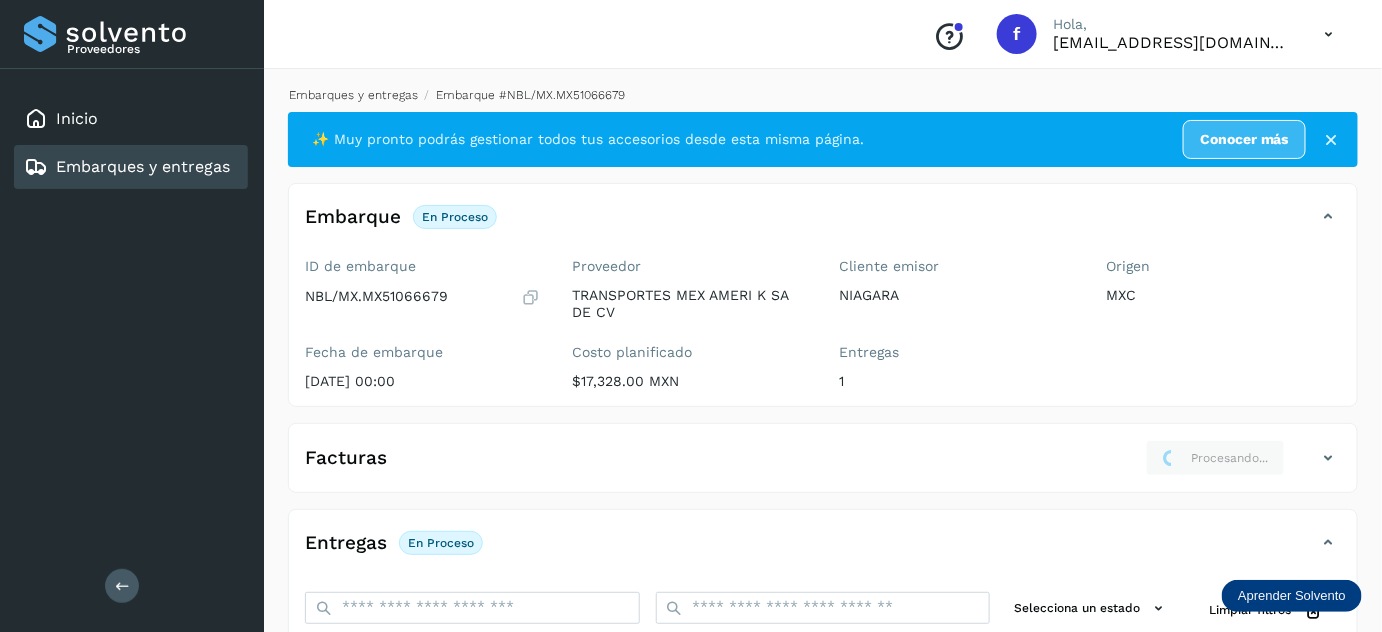 click on "Embarques y entregas" at bounding box center (353, 95) 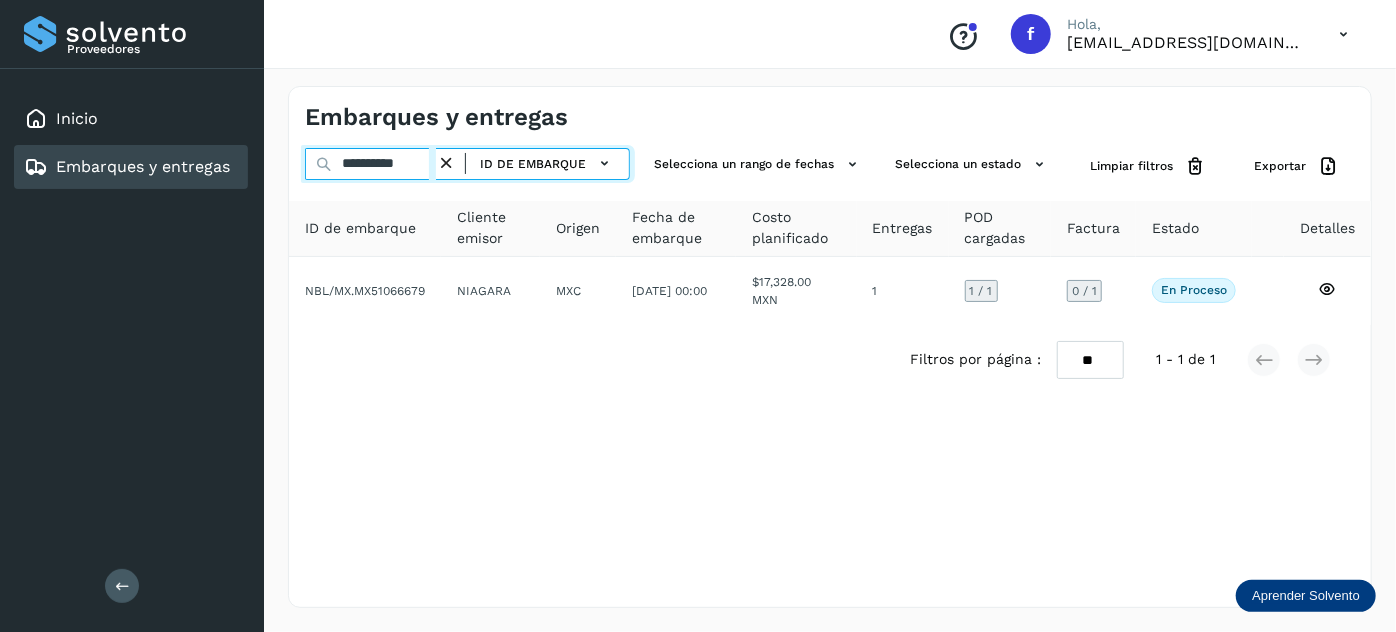 click on "**********" at bounding box center (370, 164) 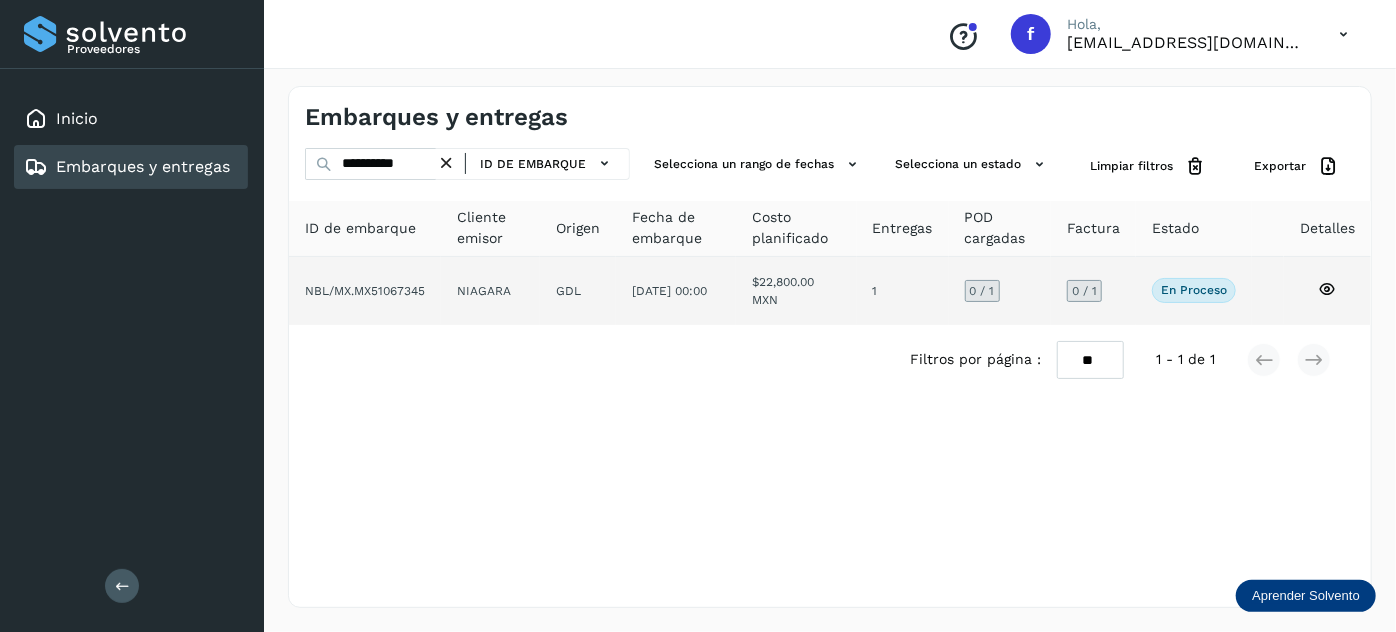 click on "23/jul/2025 00:00" 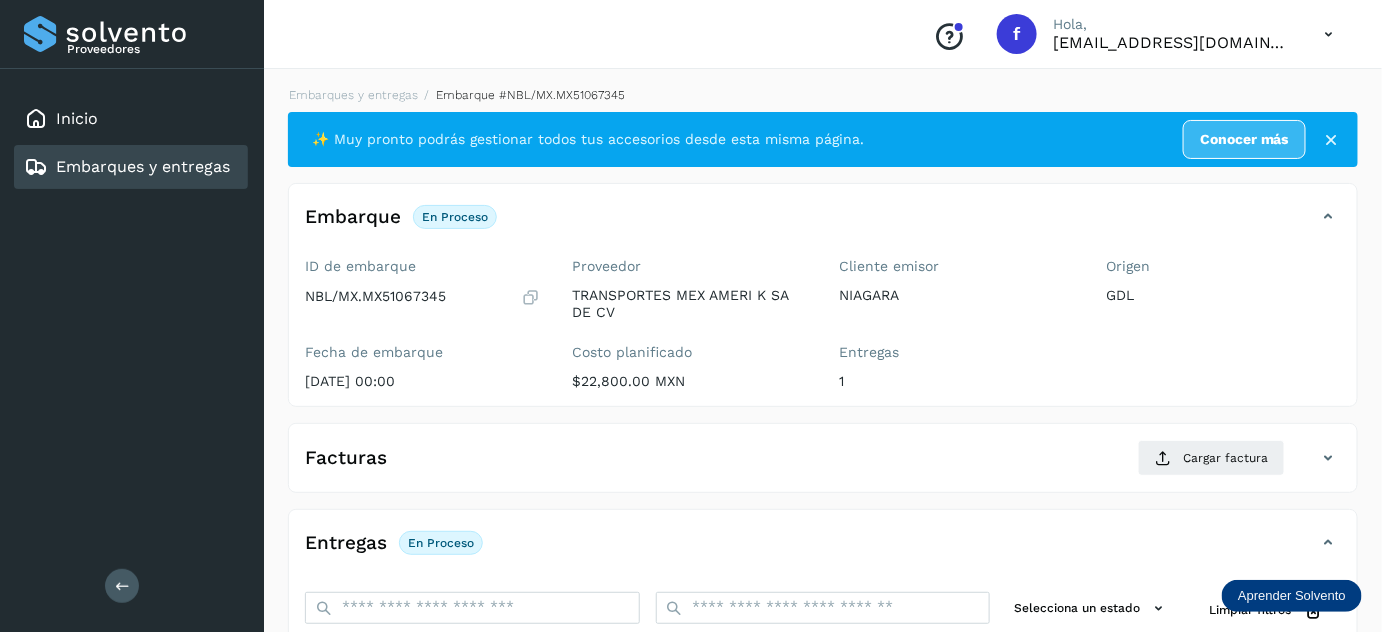 scroll, scrollTop: 327, scrollLeft: 0, axis: vertical 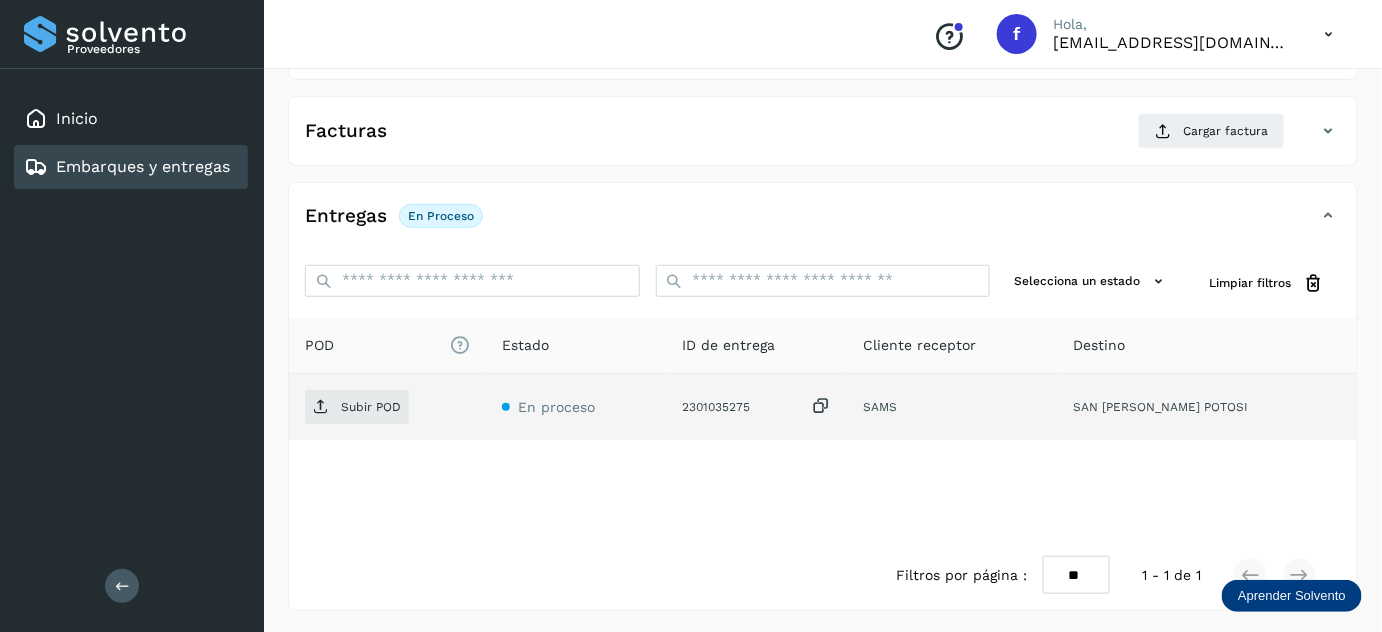 drag, startPoint x: 883, startPoint y: 407, endPoint x: 832, endPoint y: 407, distance: 51 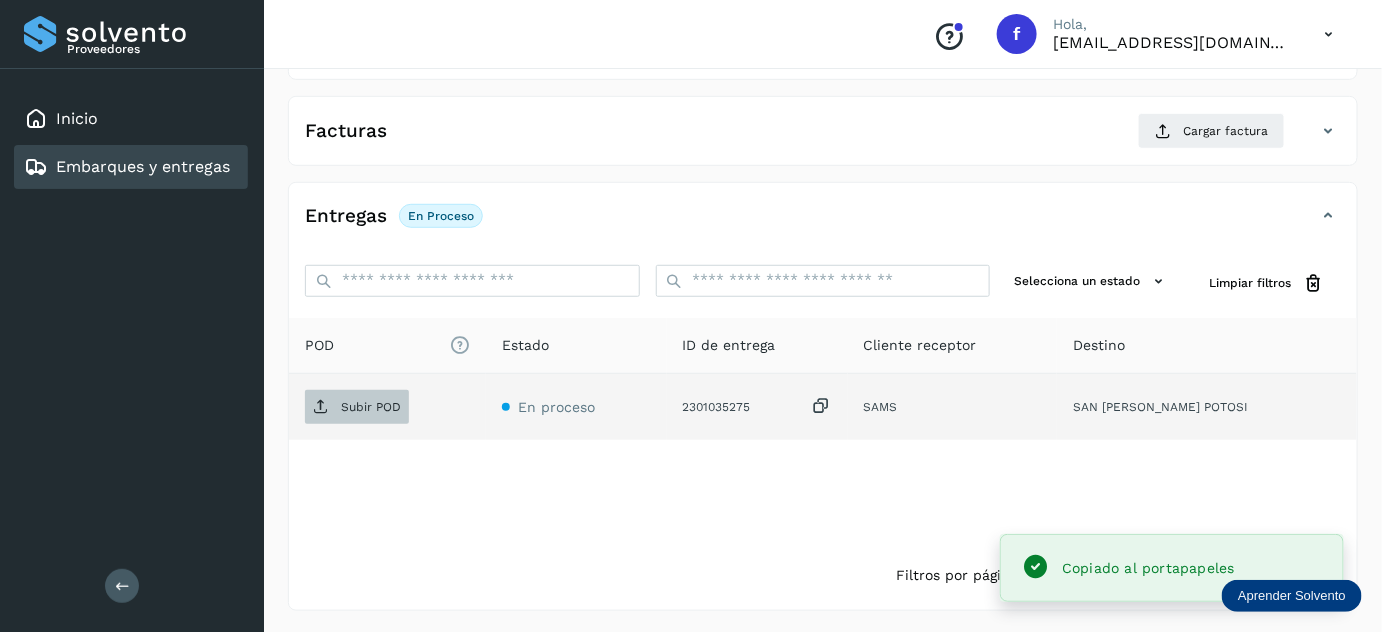 click on "Subir POD" at bounding box center (357, 407) 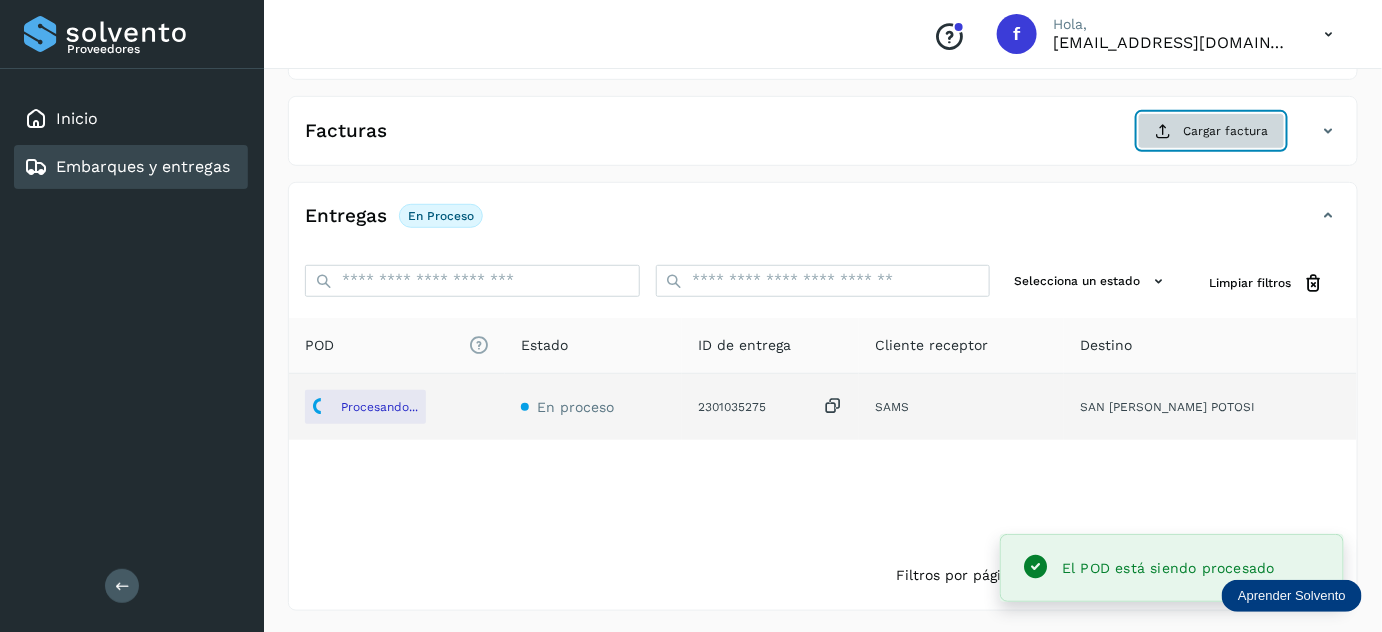 click on "Cargar factura" 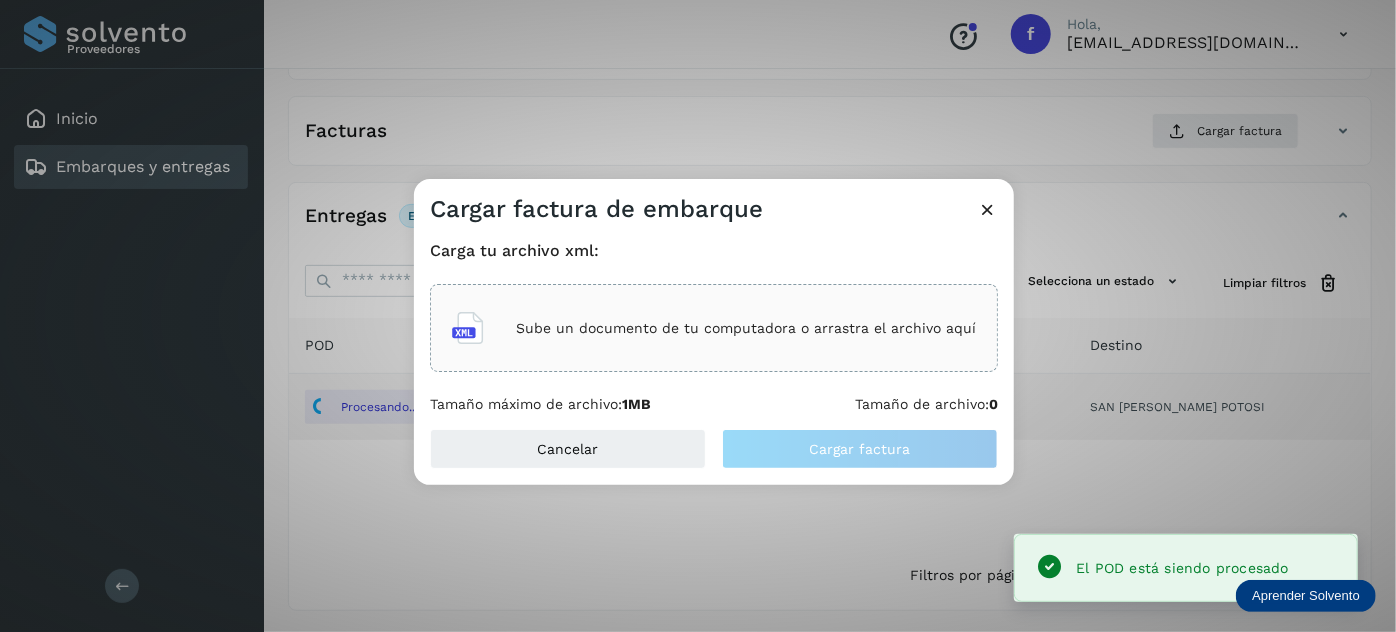 click on "Sube un documento de tu computadora o arrastra el archivo aquí" at bounding box center [746, 328] 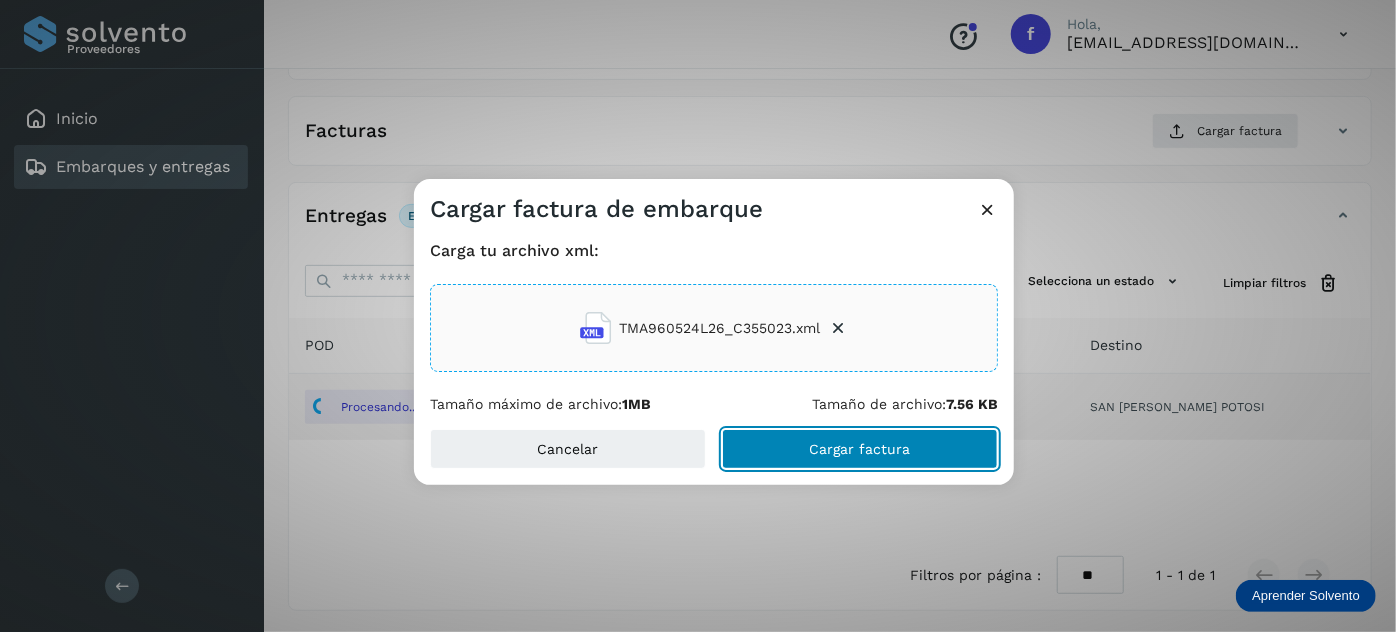 click on "Cargar factura" 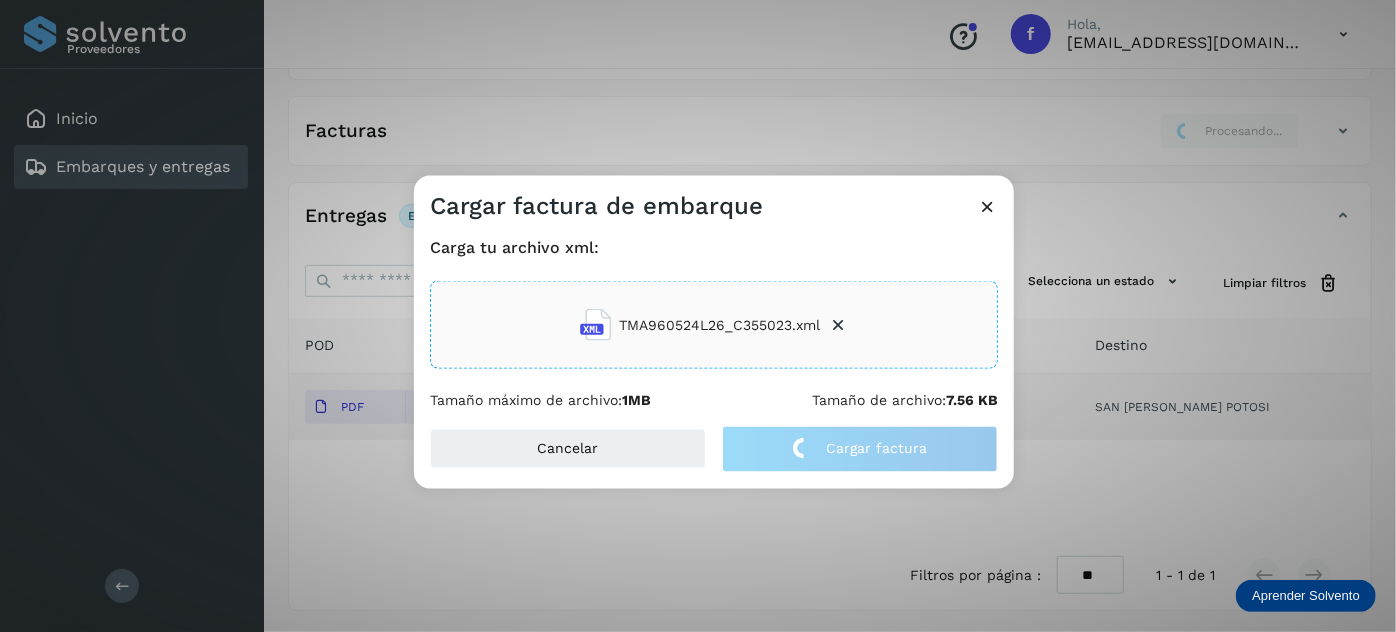 click on "Cargar factura de embarque Carga tu archivo xml: TMA960524L26_C355023.xml Tamaño máximo de archivo:  1MB Tamaño de archivo:  7.56 KB Cancelar Cargar factura" 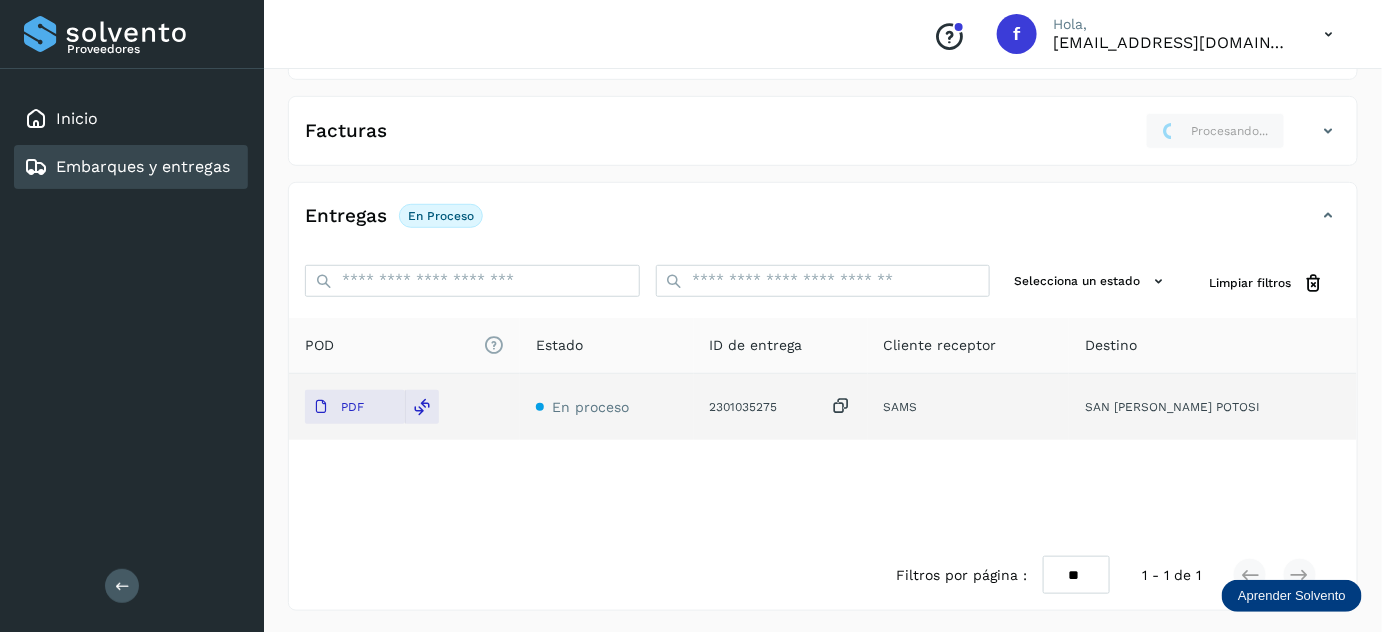 scroll, scrollTop: 0, scrollLeft: 0, axis: both 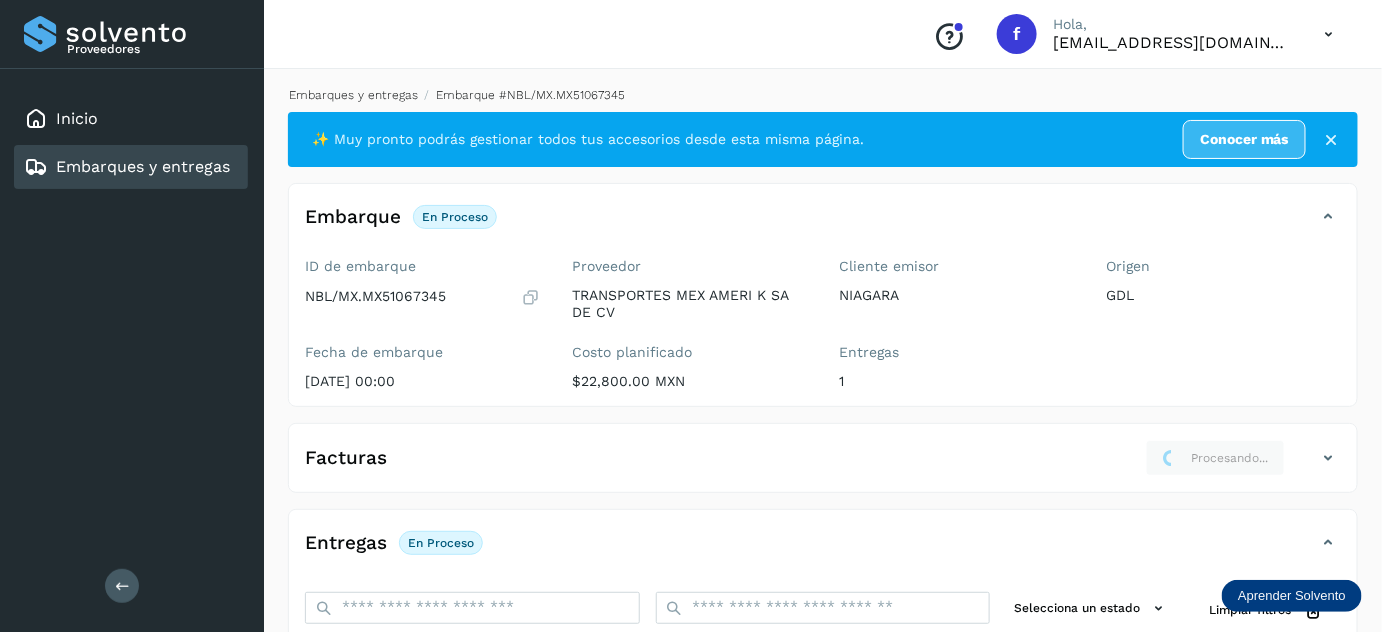 click on "Embarques y entregas" at bounding box center [353, 95] 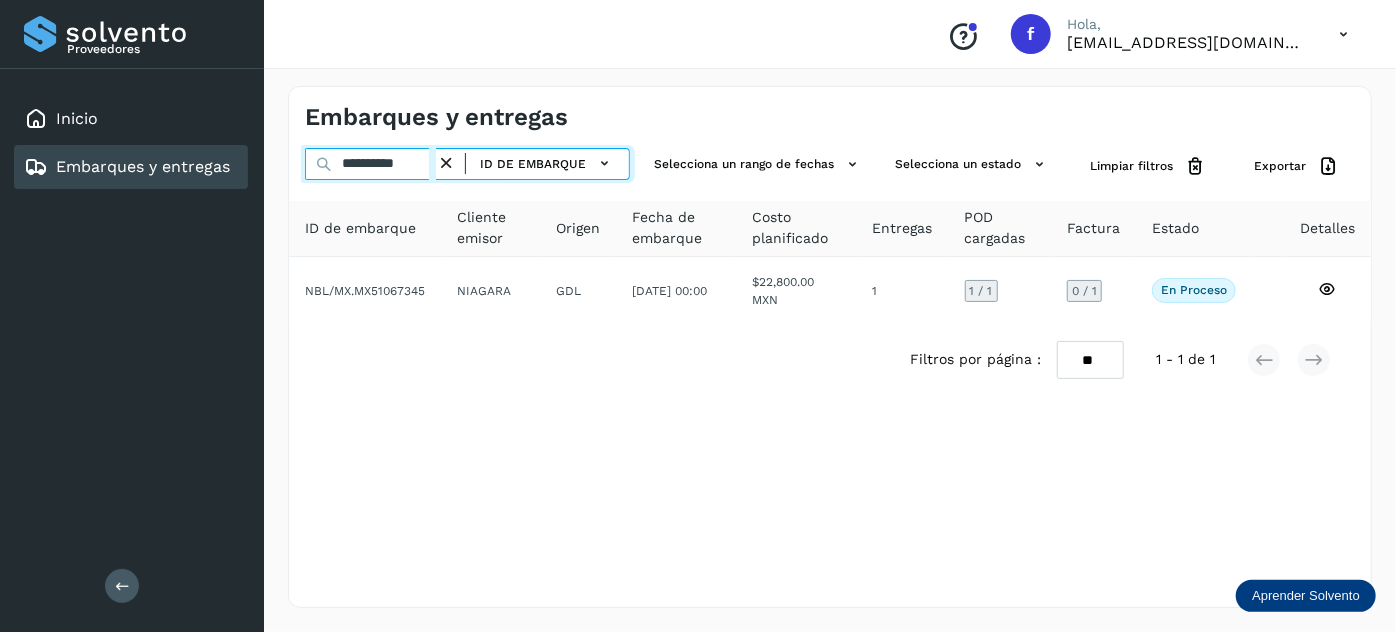 click on "**********" at bounding box center [370, 164] 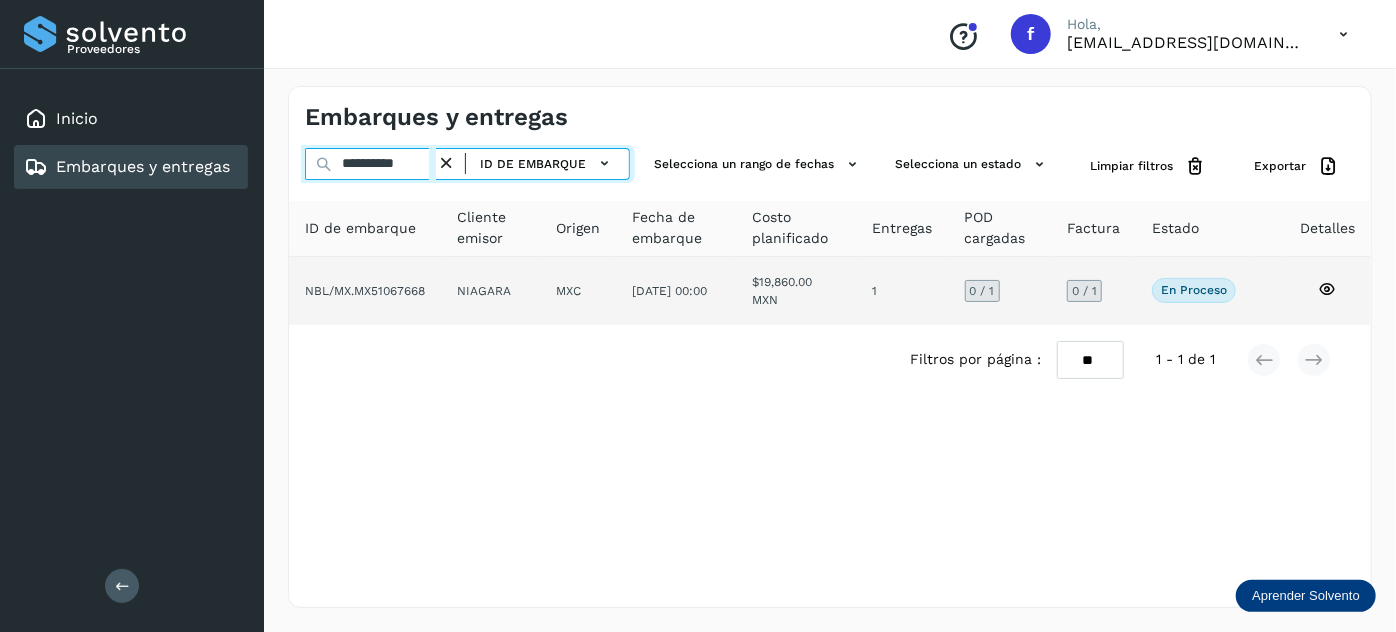 type on "**********" 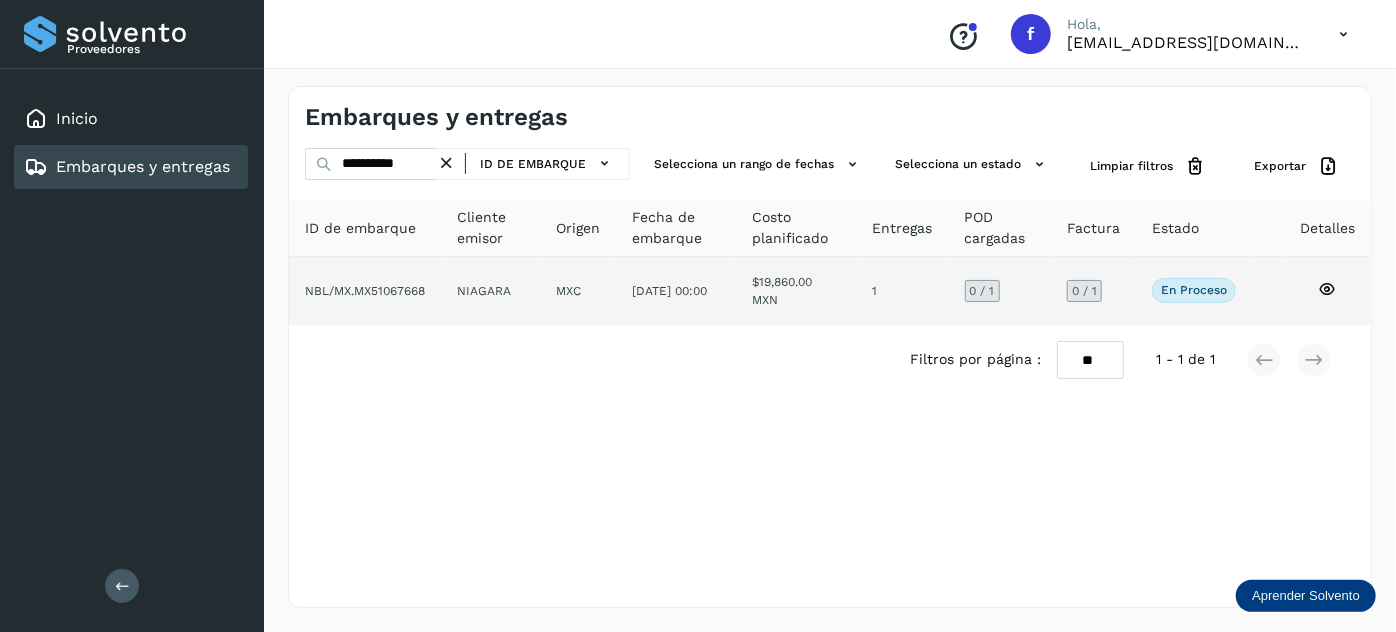click on "[DATE] 00:00" 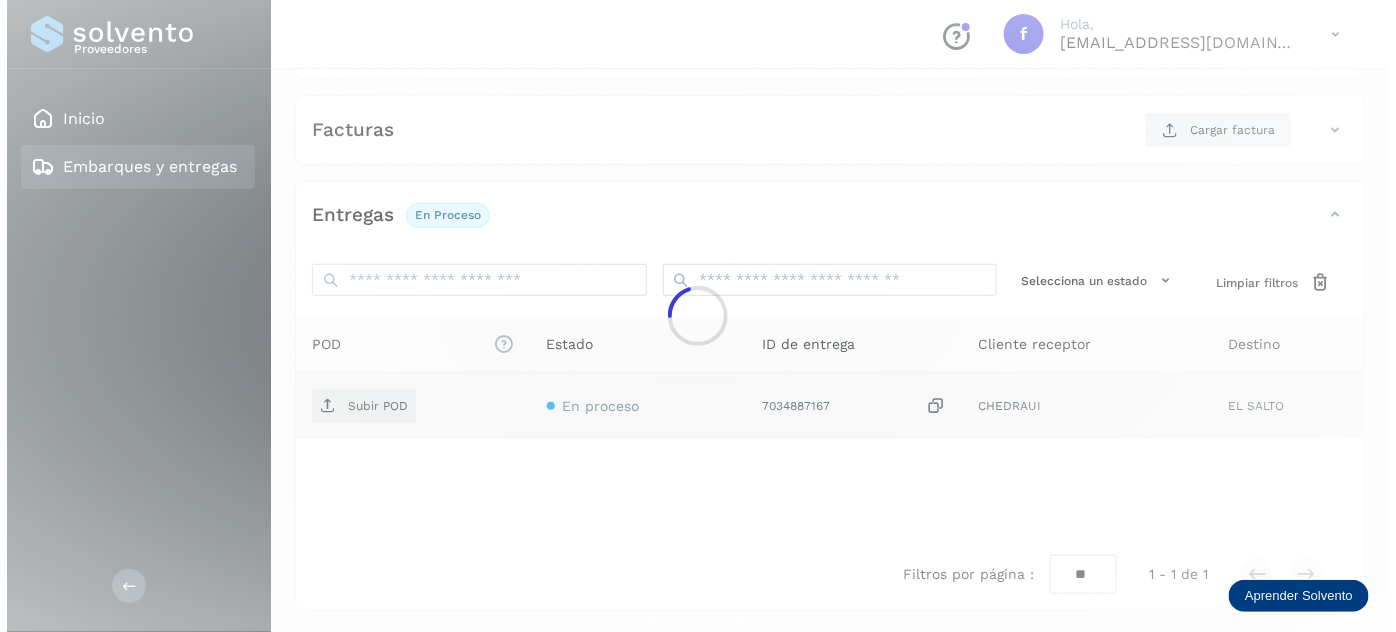 scroll, scrollTop: 327, scrollLeft: 0, axis: vertical 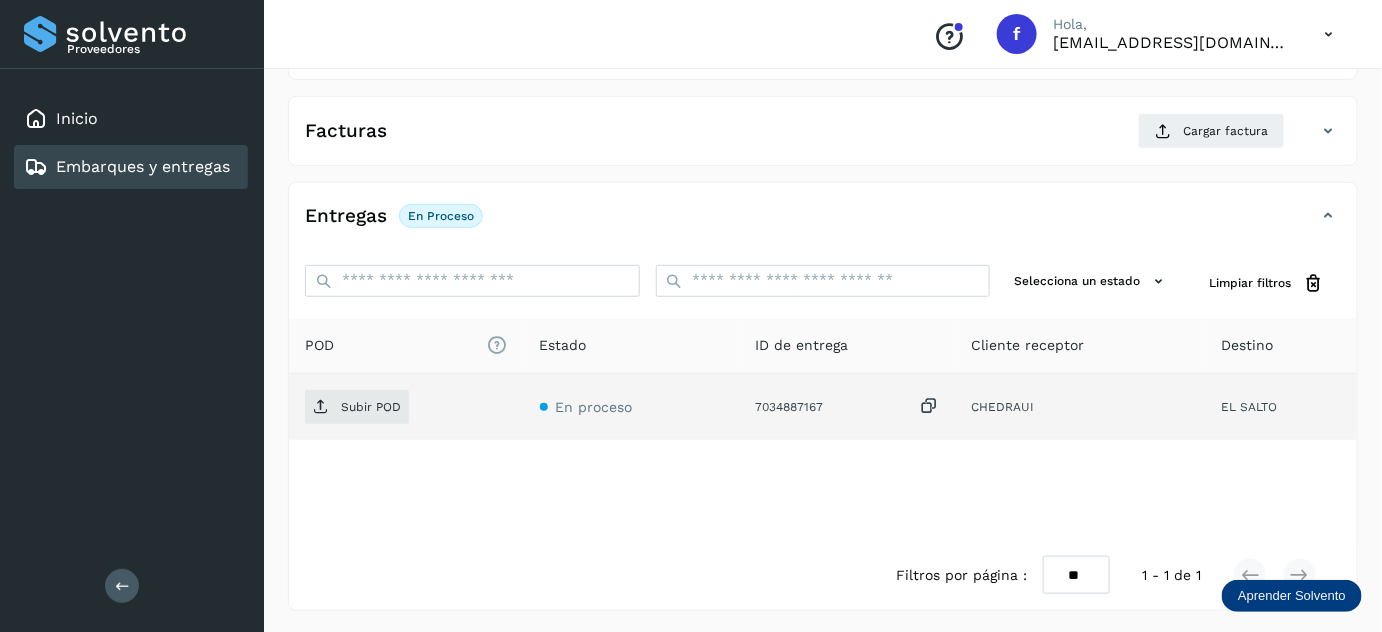 click at bounding box center [929, 406] 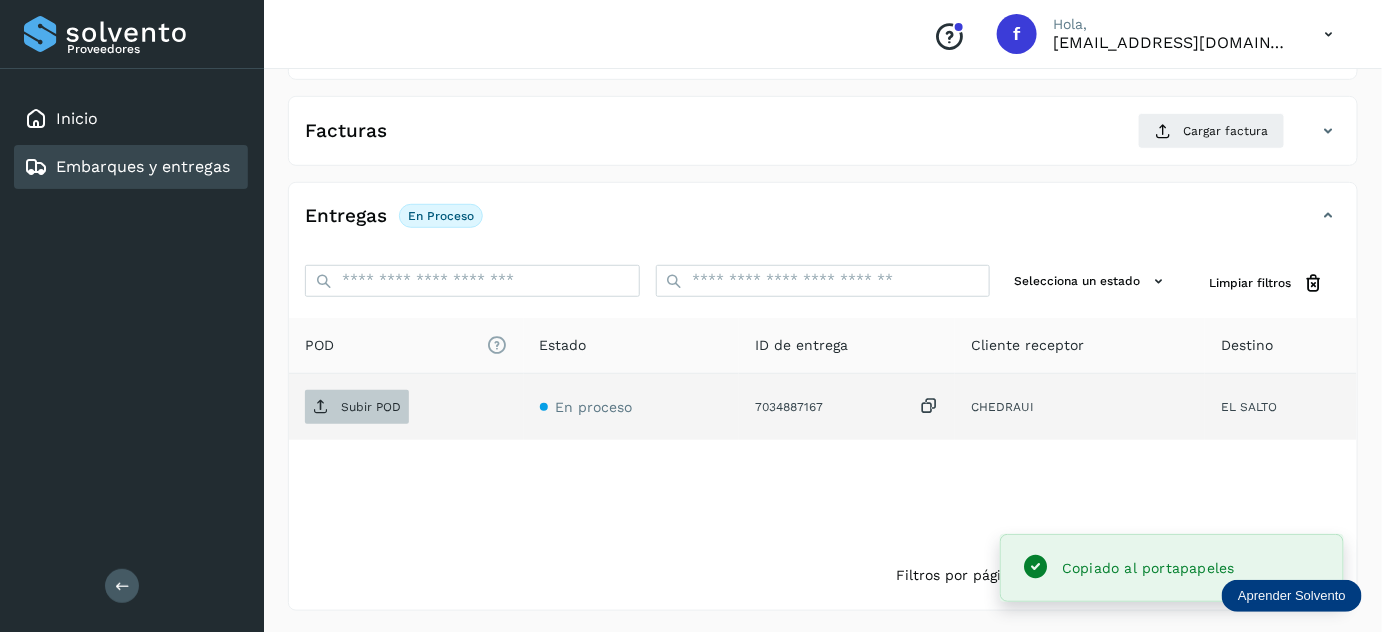 click on "Subir POD" at bounding box center (357, 407) 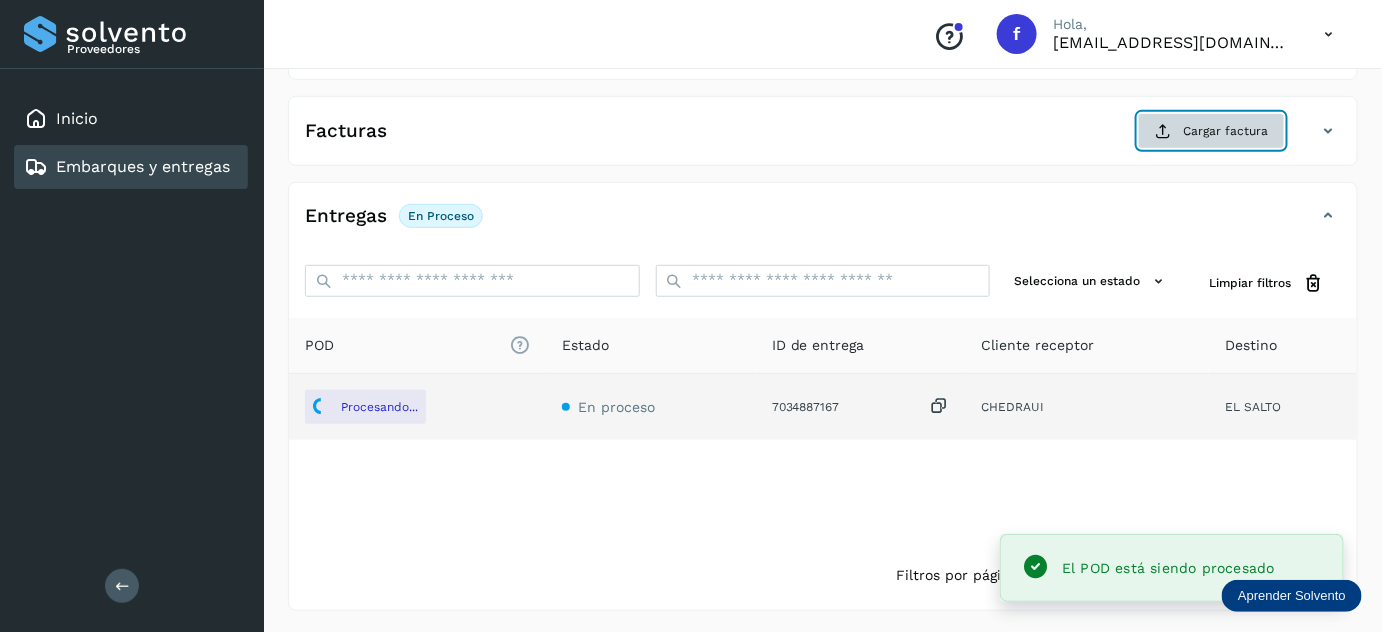 click on "Cargar factura" at bounding box center [1211, 131] 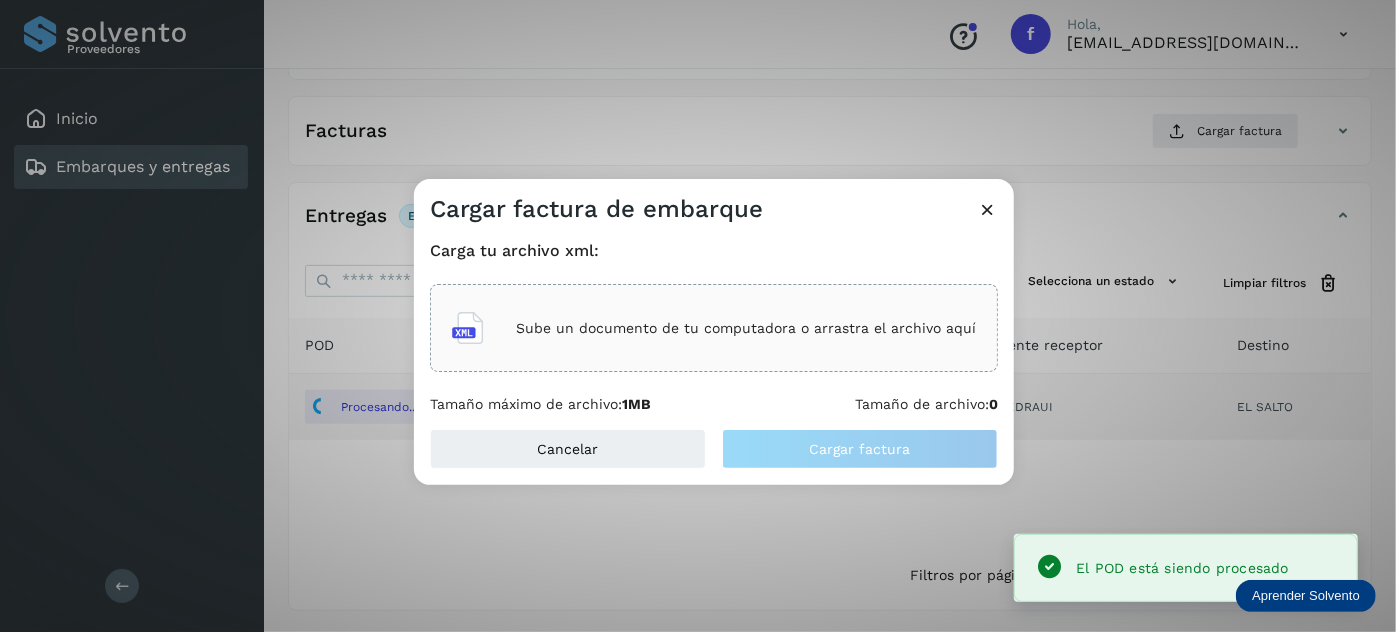 click on "Sube un documento de tu computadora o arrastra el archivo aquí" 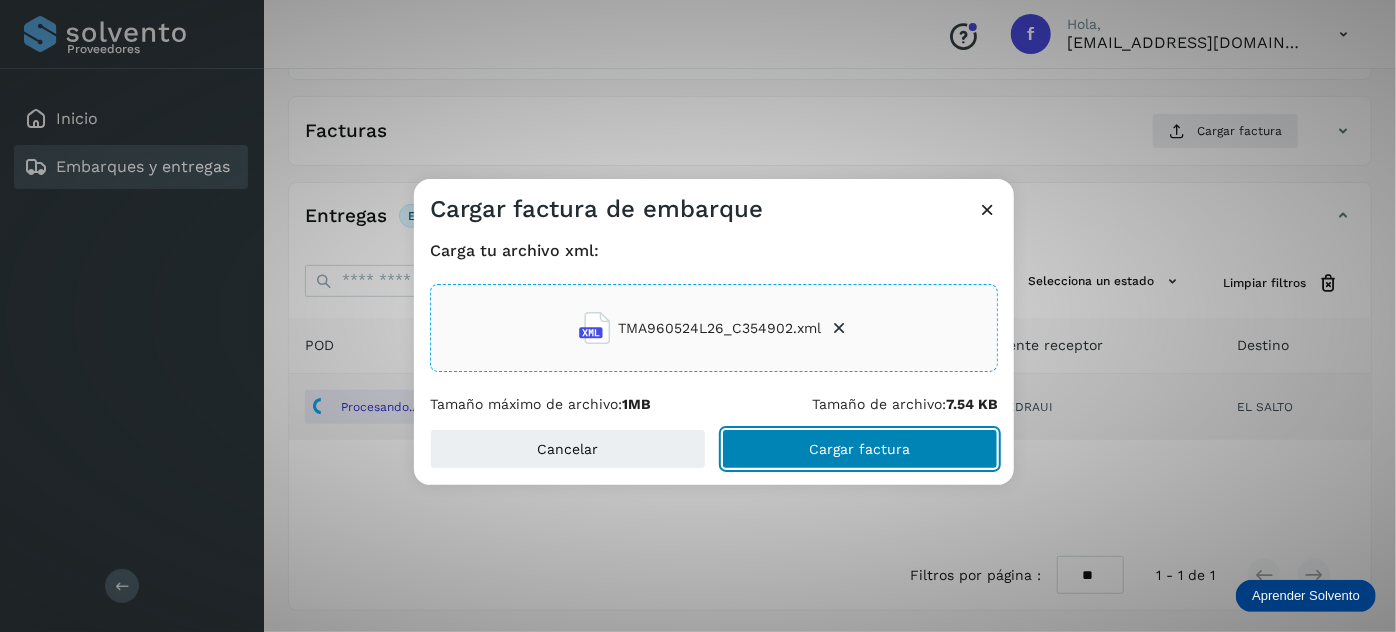 click on "Cargar factura" 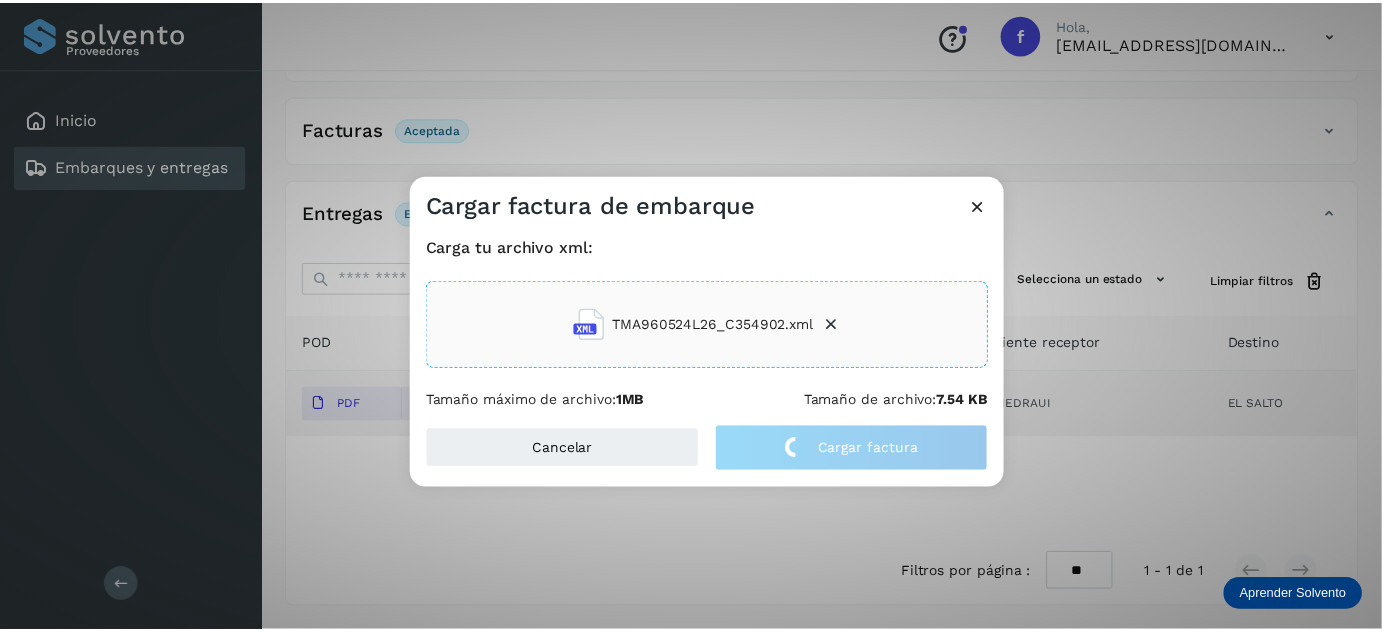 scroll, scrollTop: 325, scrollLeft: 0, axis: vertical 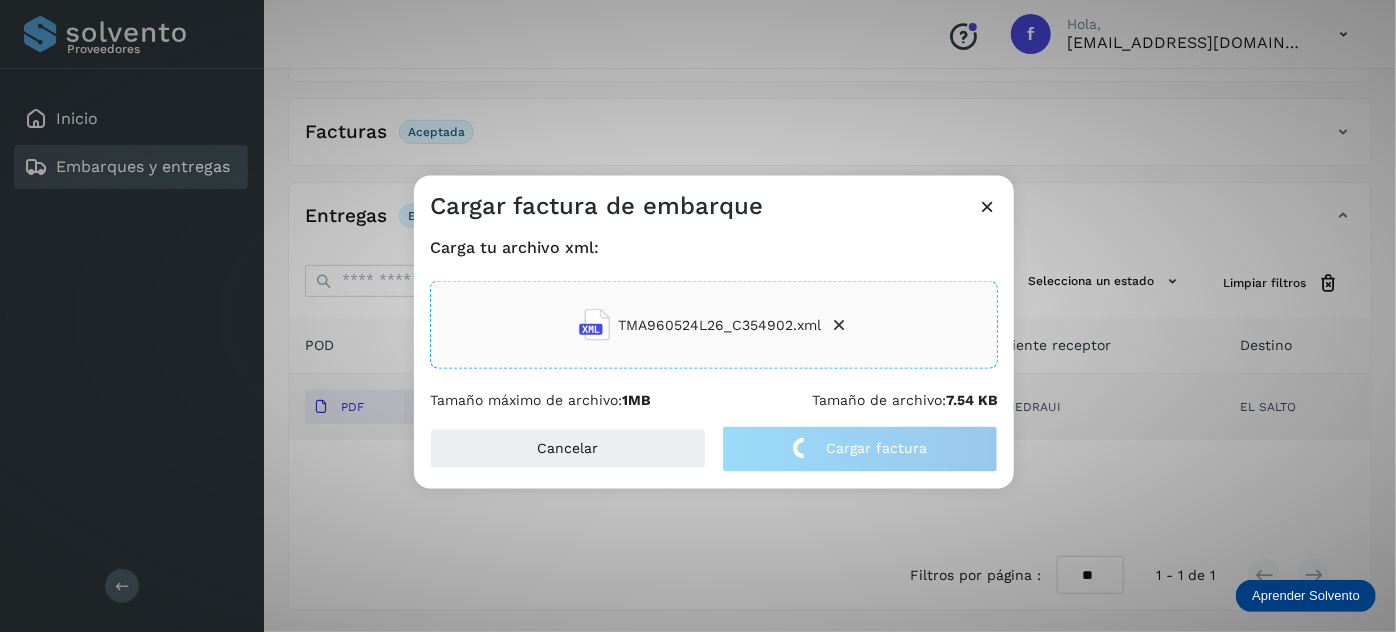 click on "Cargar factura de embarque Carga tu archivo xml: TMA960524L26_C354902.xml Tamaño máximo de archivo:  1MB Tamaño de archivo:  7.54 KB Cancelar Cargar factura" 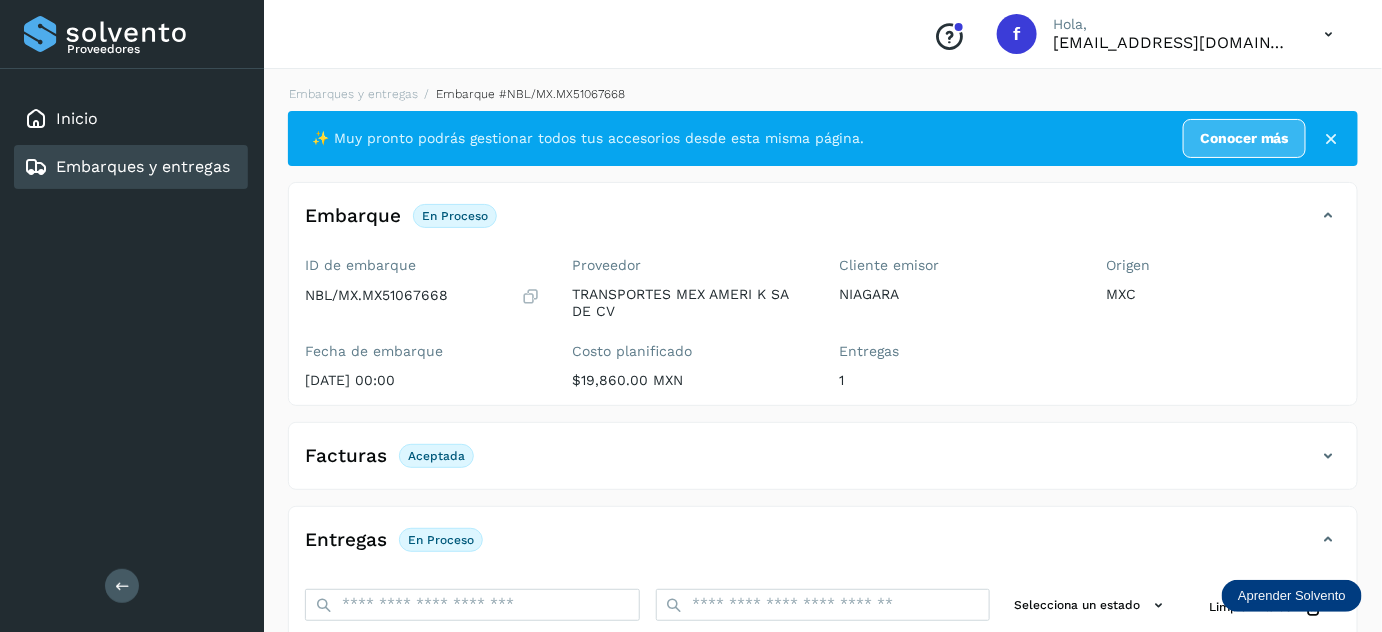 scroll, scrollTop: 0, scrollLeft: 0, axis: both 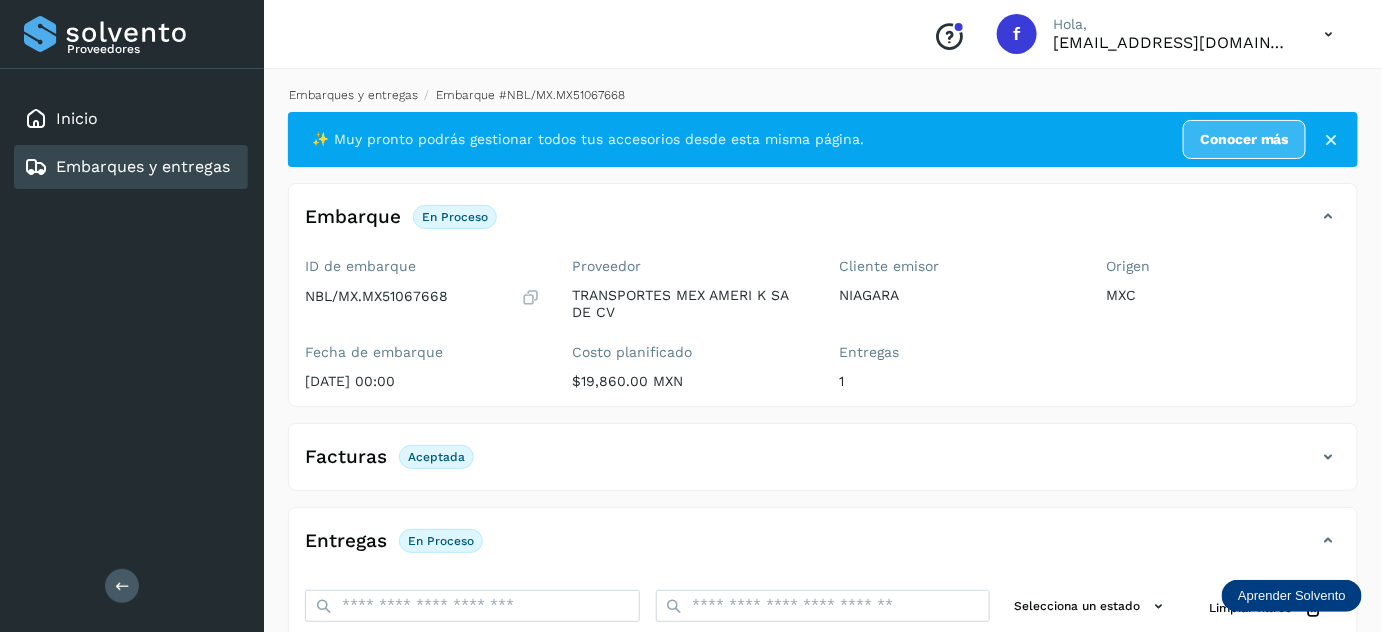 click on "Embarques y entregas" at bounding box center (353, 95) 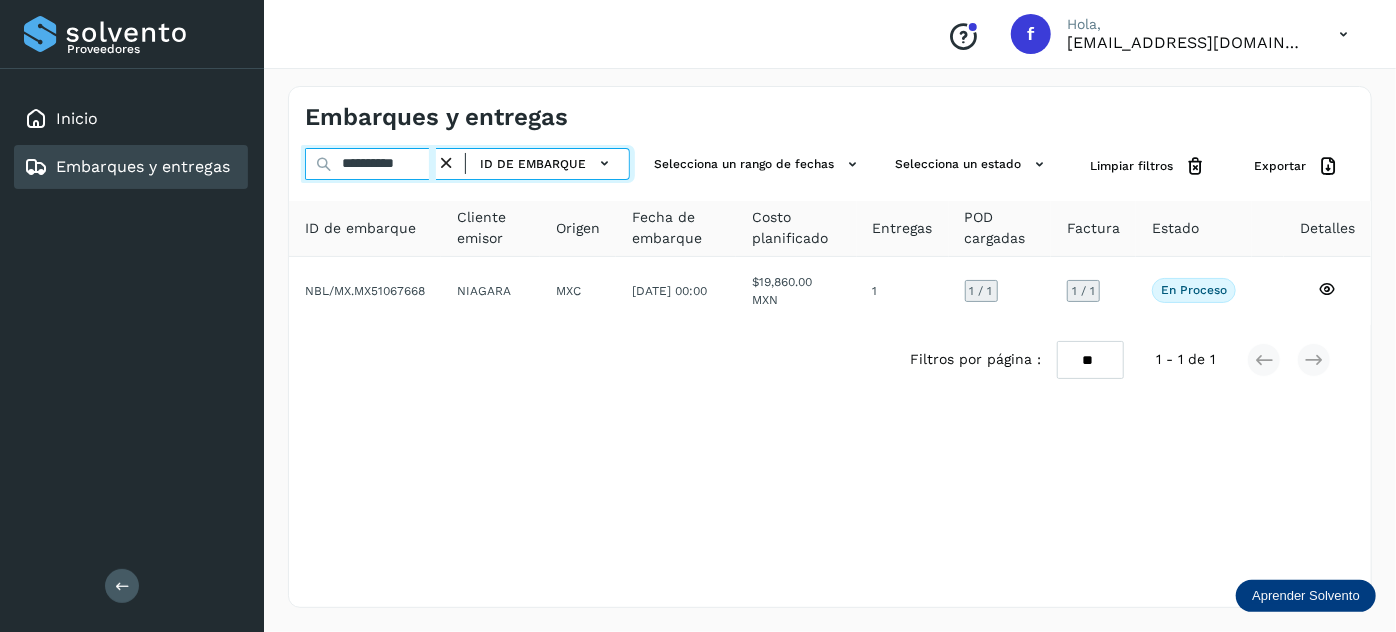 click on "**********" at bounding box center (370, 164) 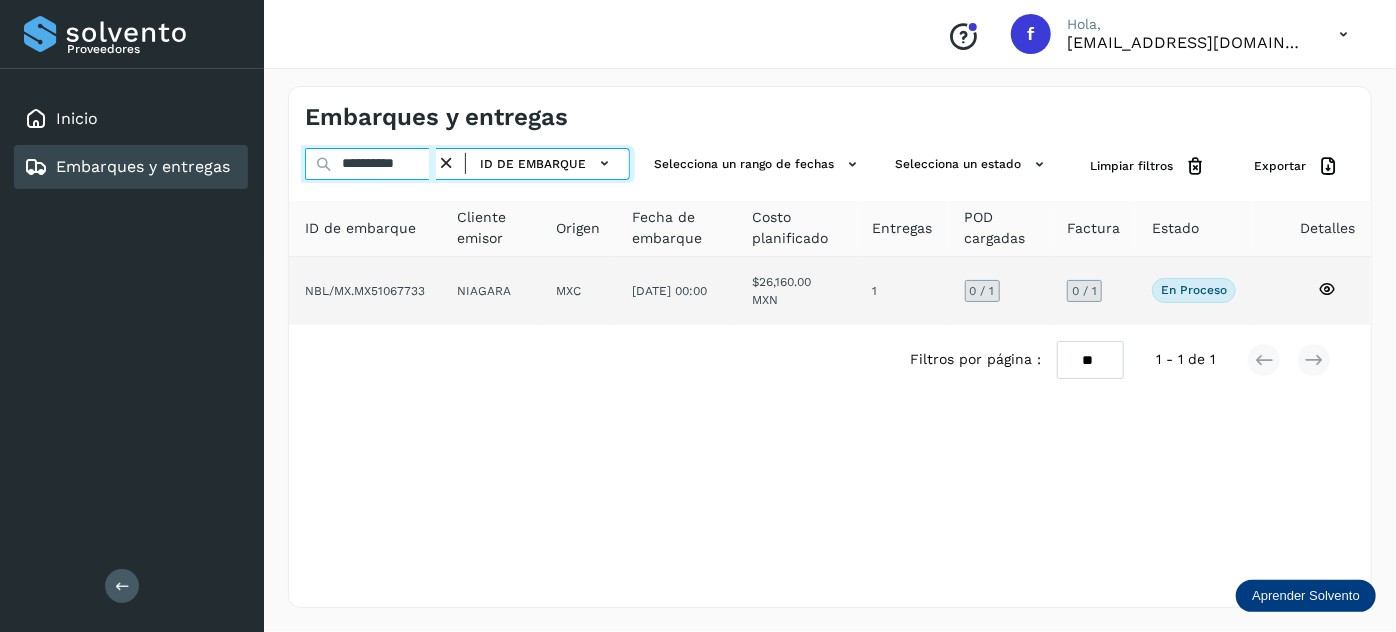 type on "**********" 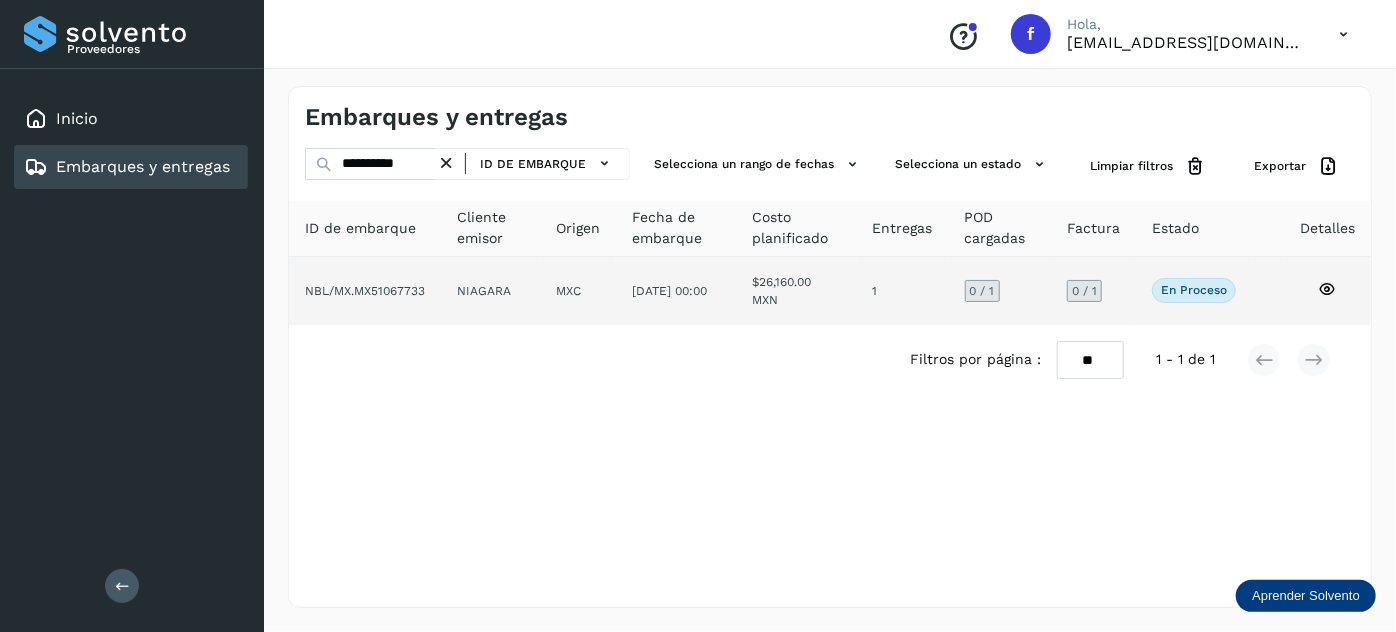 click on "[DATE] 00:00" 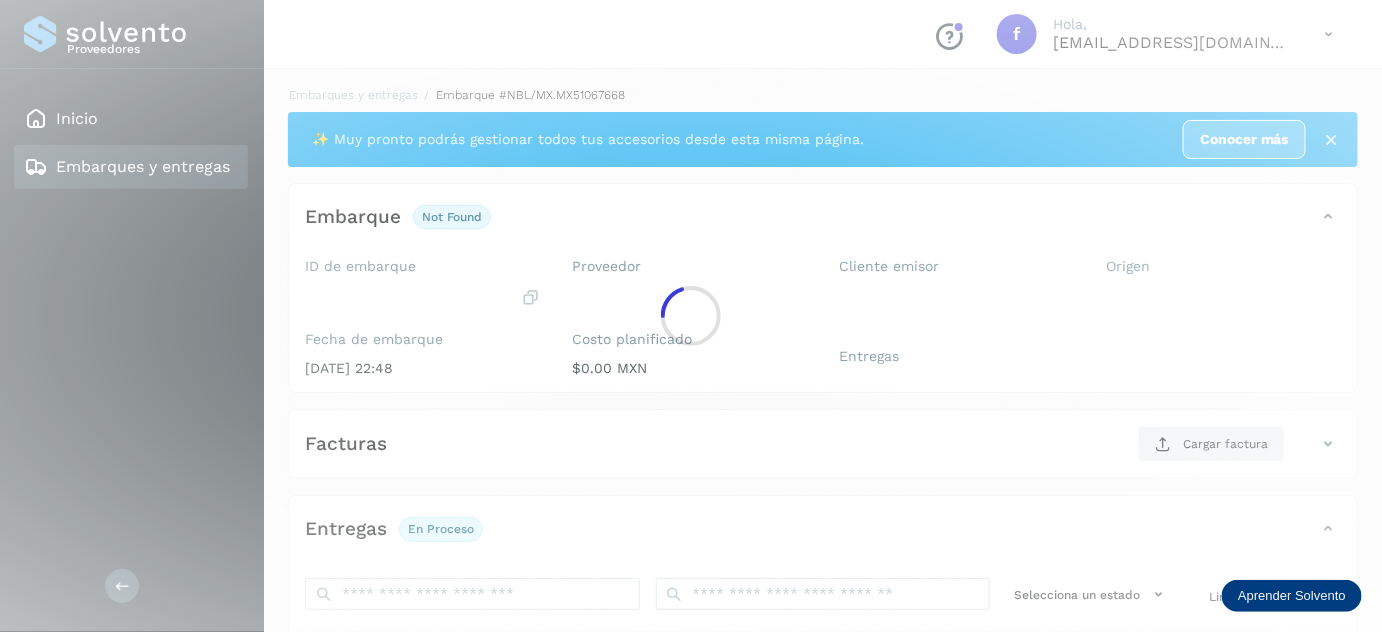 scroll, scrollTop: 327, scrollLeft: 0, axis: vertical 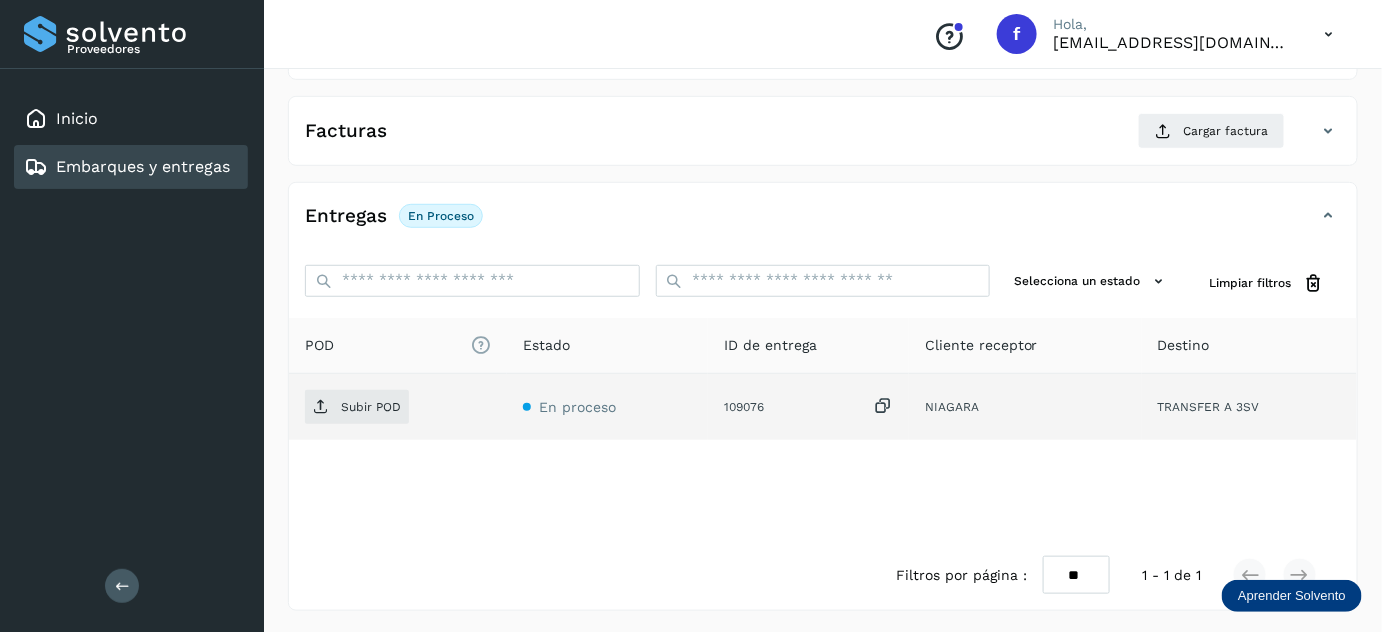 click at bounding box center [883, 406] 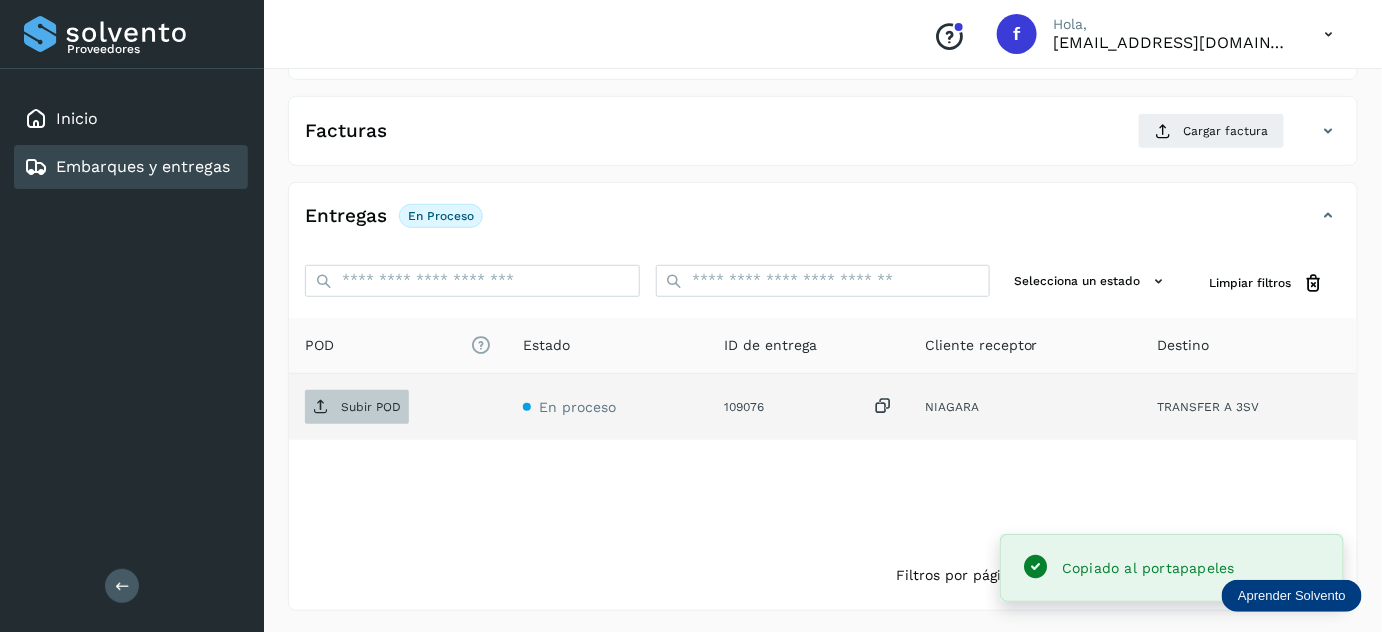 click on "Subir POD" at bounding box center [371, 407] 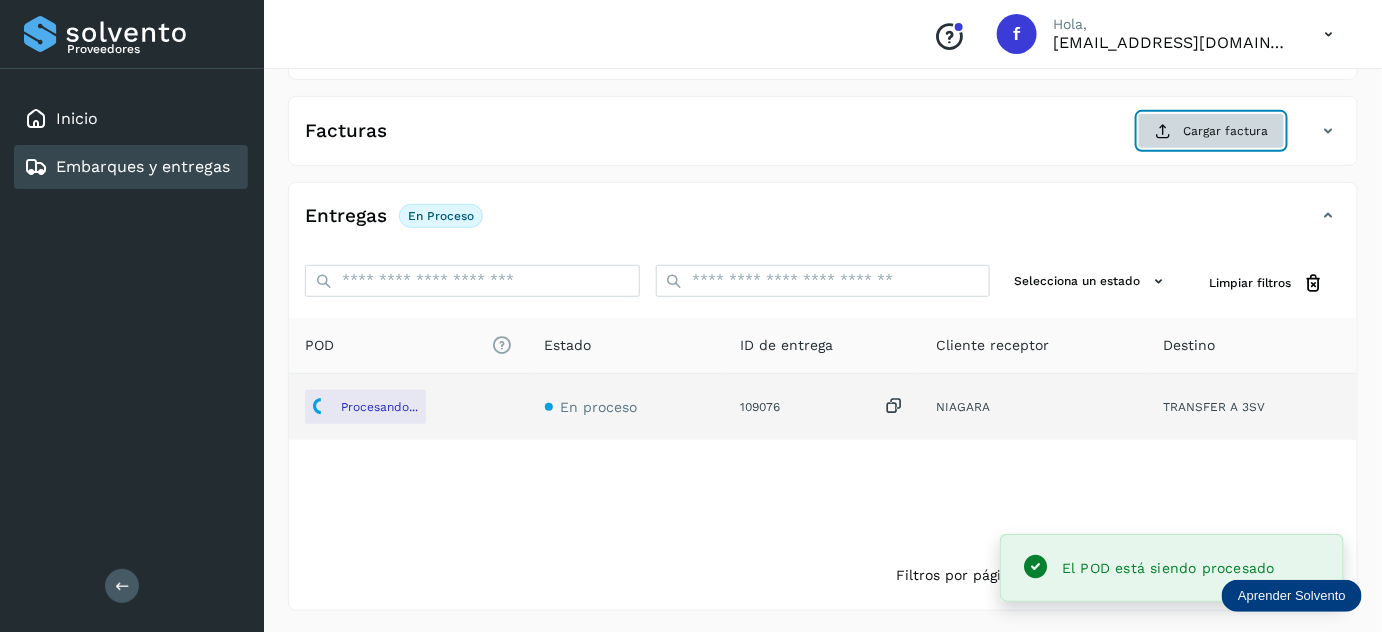click on "Cargar factura" at bounding box center (1211, 131) 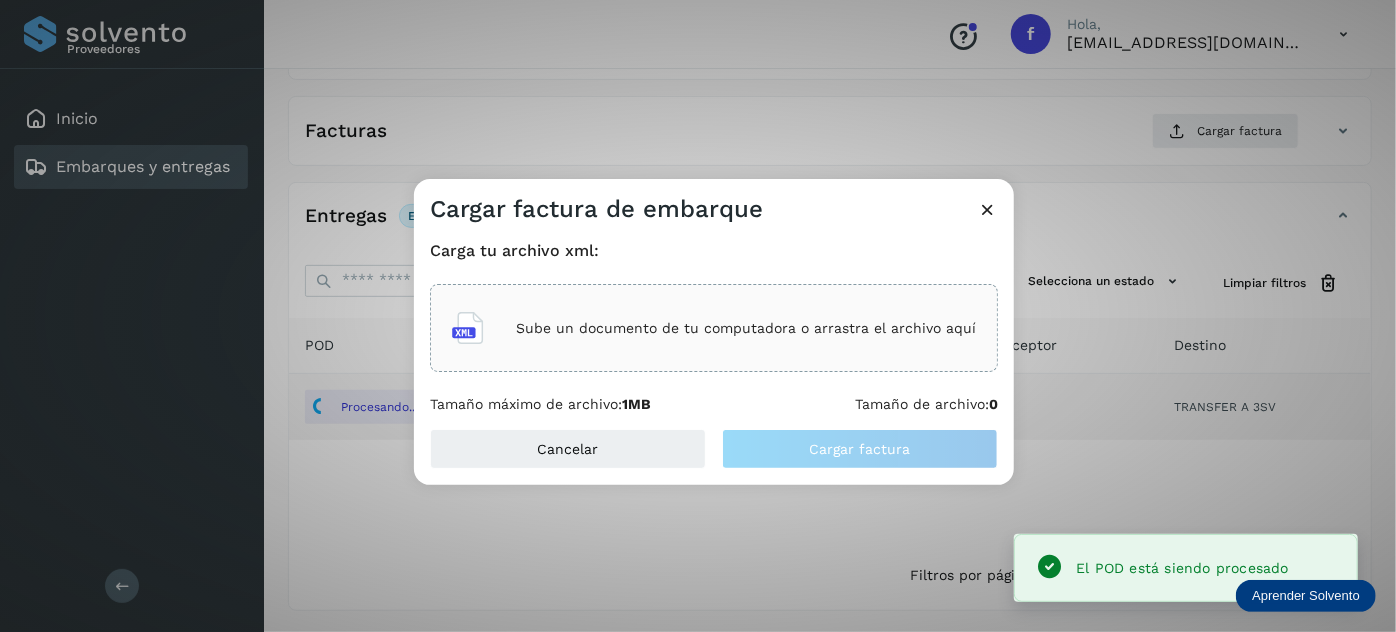 click on "Sube un documento de tu computadora o arrastra el archivo aquí" at bounding box center [714, 328] 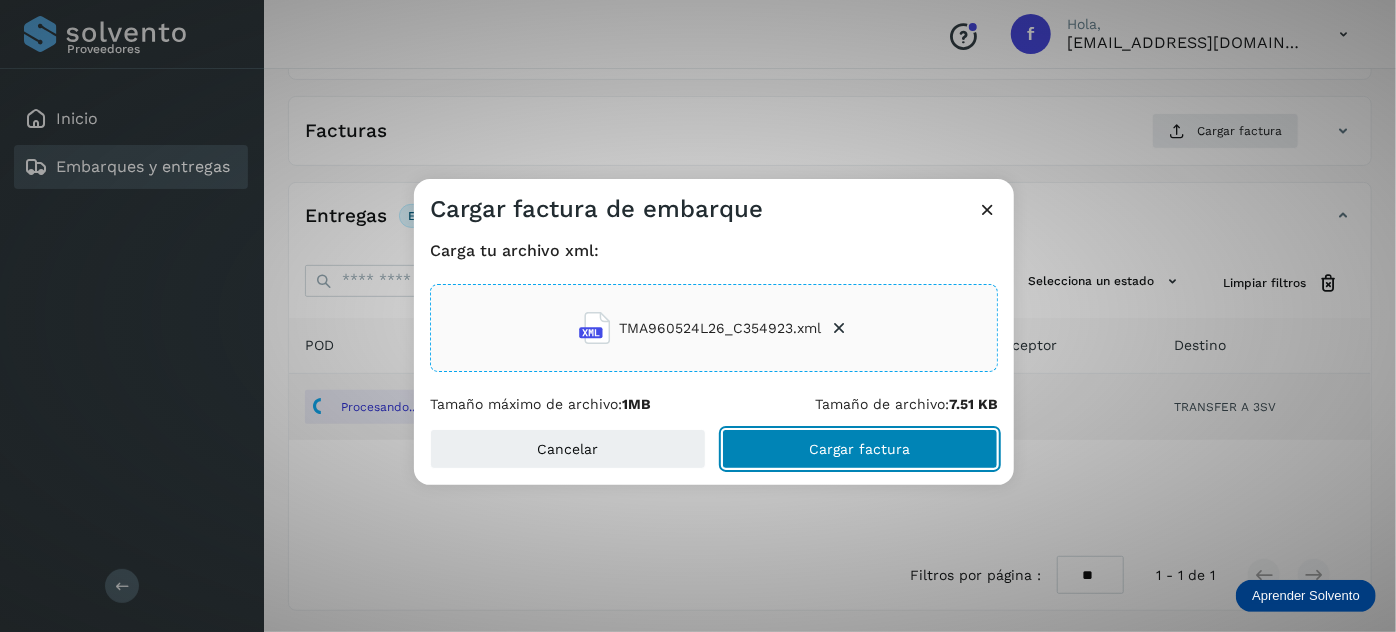 click on "Cargar factura" 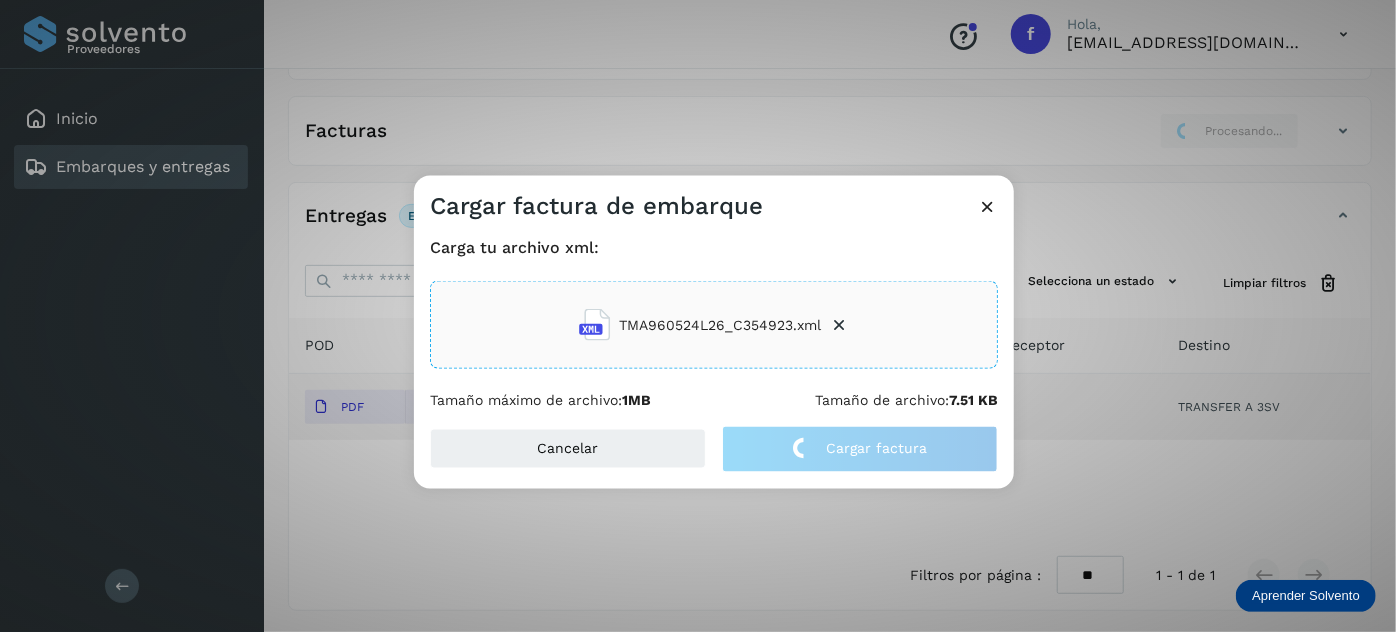 click on "Cargar factura de embarque Carga tu archivo xml: TMA960524L26_C354923.xml Tamaño máximo de archivo:  1MB Tamaño de archivo:  7.51 KB Cancelar Cargar factura" 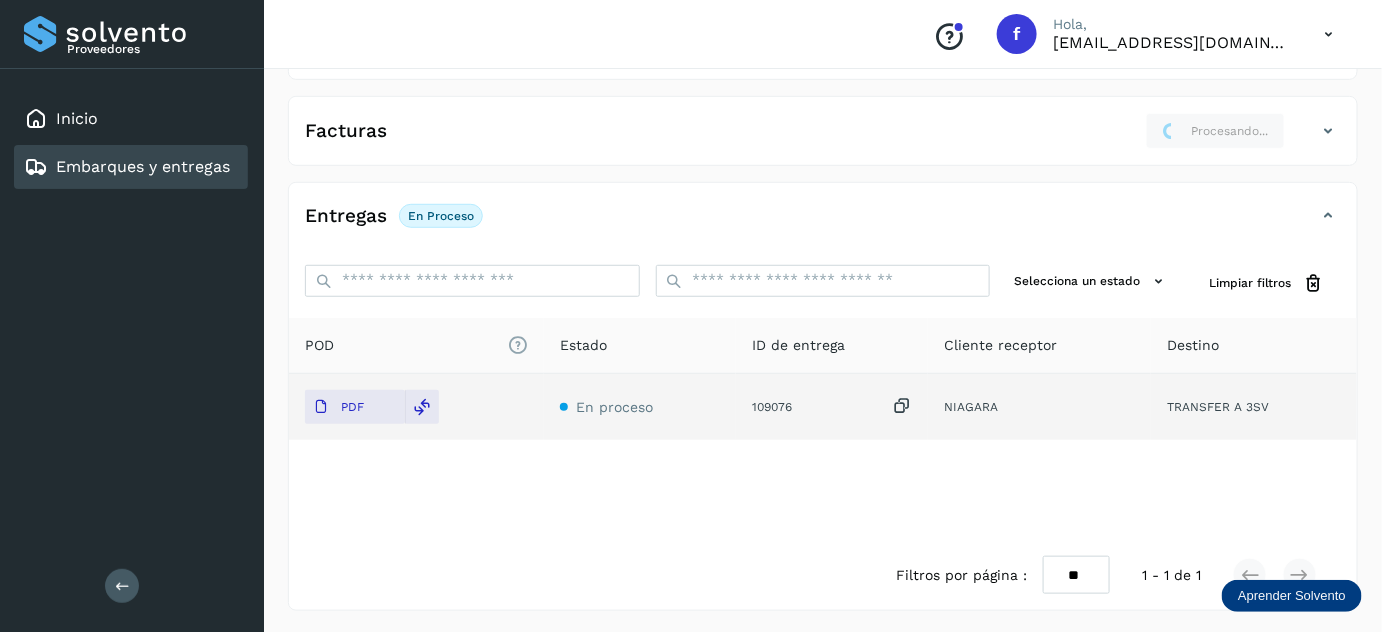 scroll, scrollTop: 0, scrollLeft: 0, axis: both 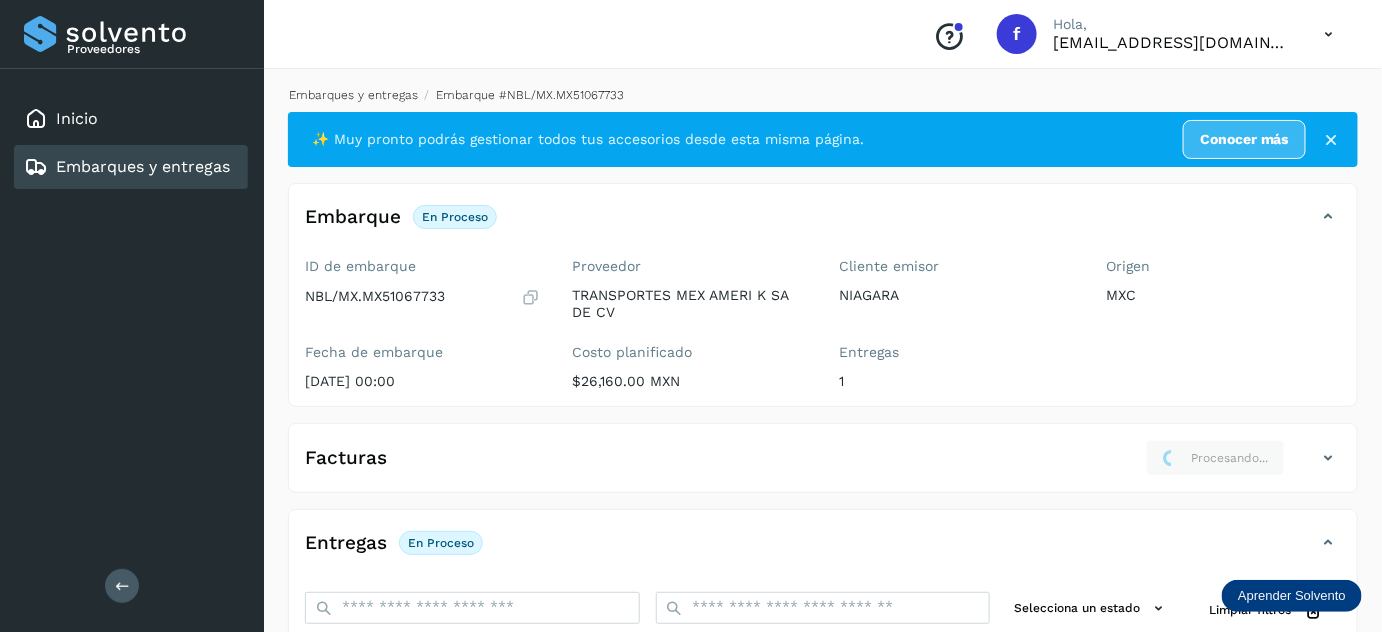 click on "Embarques y entregas" at bounding box center [353, 95] 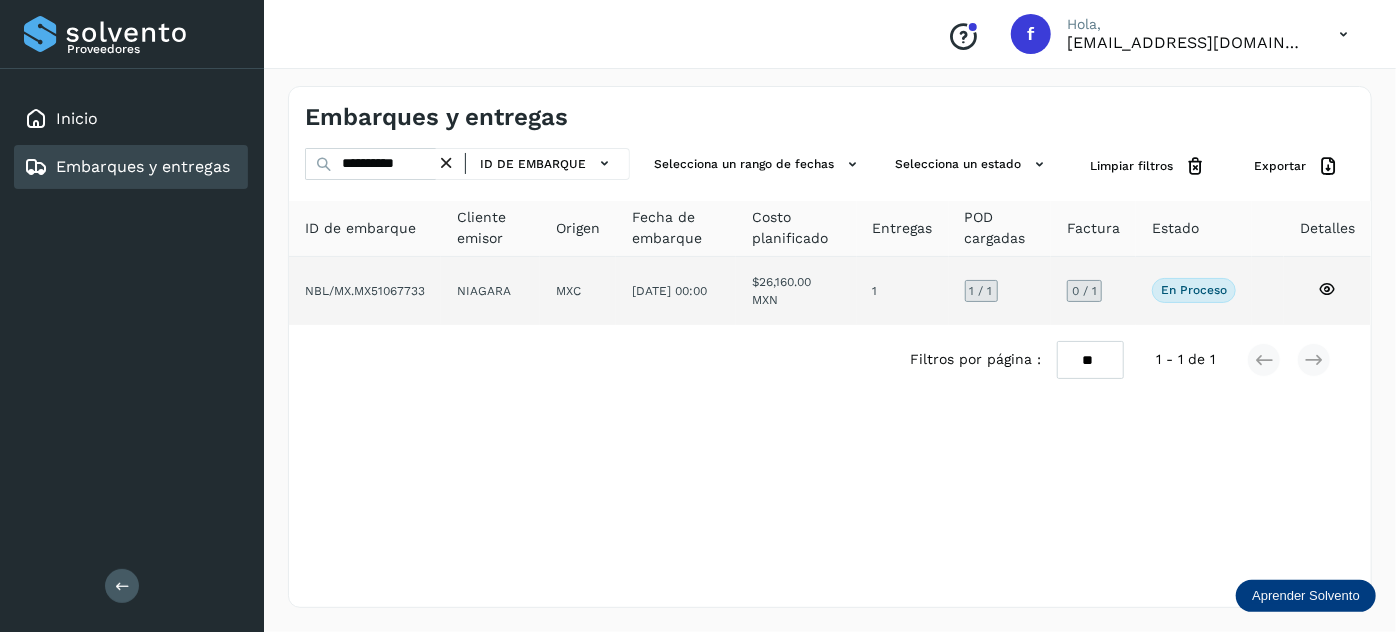 click on "1" 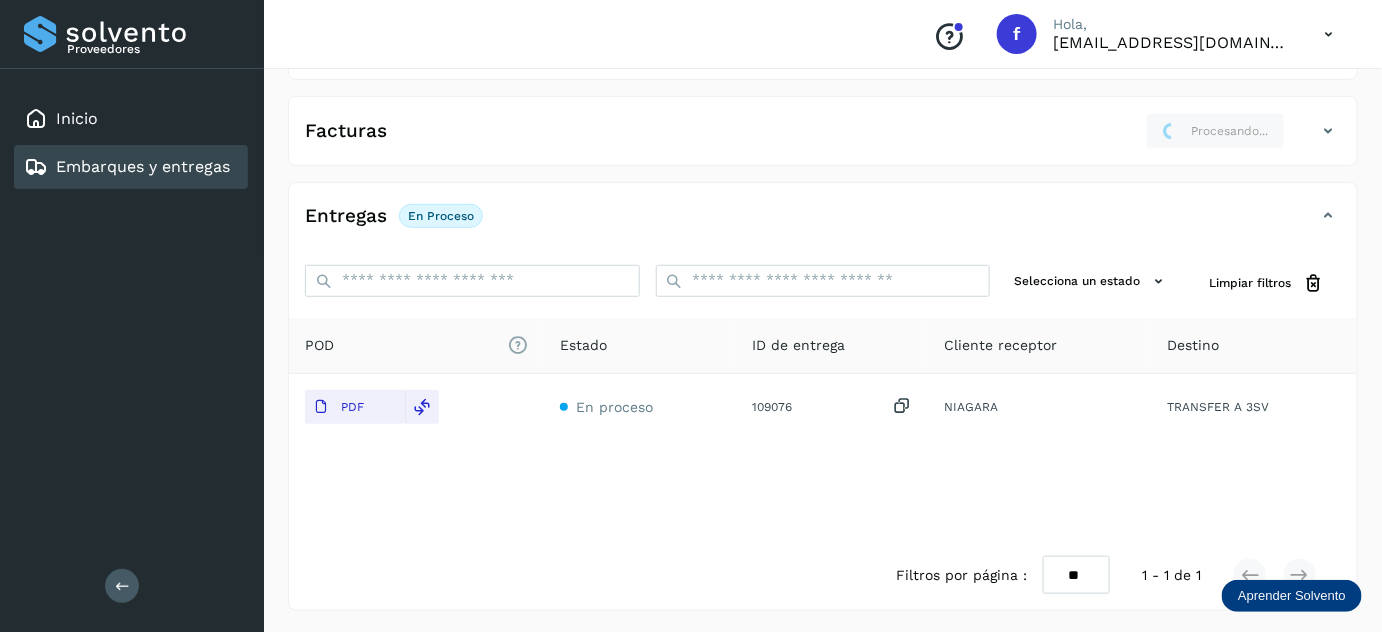 scroll, scrollTop: 0, scrollLeft: 0, axis: both 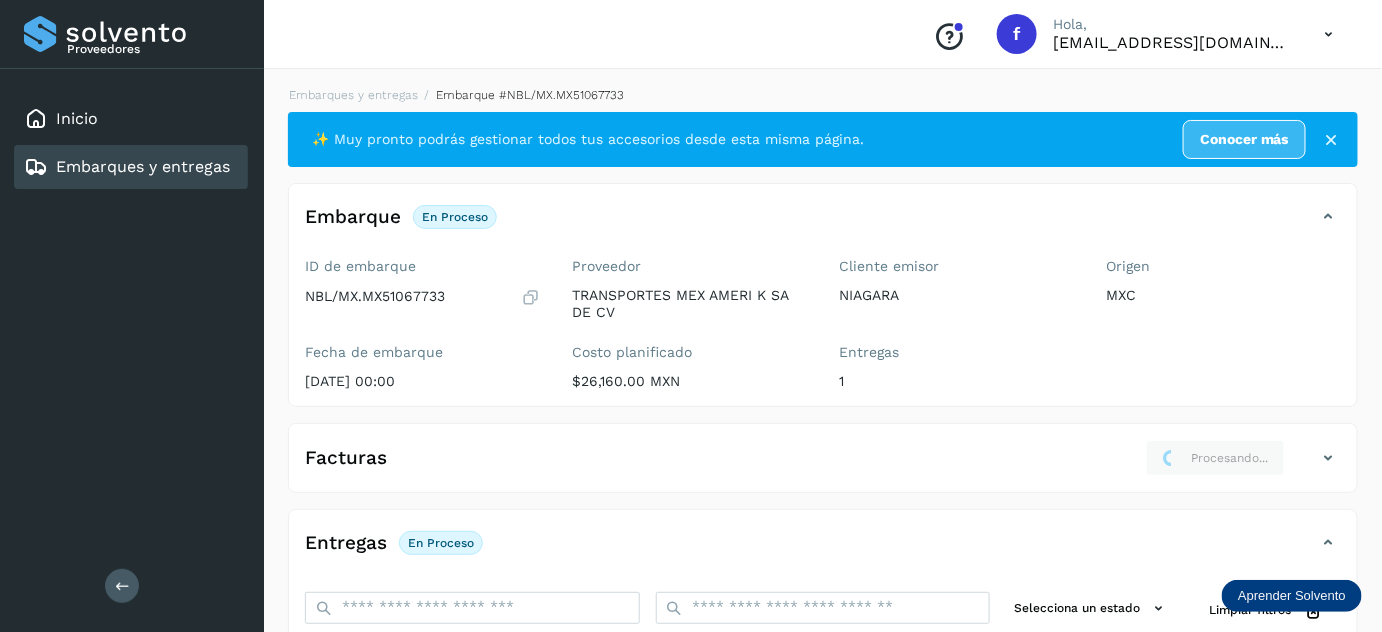 click on "ID de embarque NBL/MX.MX51067733 Fecha de embarque 22/jul/2025 00:00" at bounding box center [422, 328] 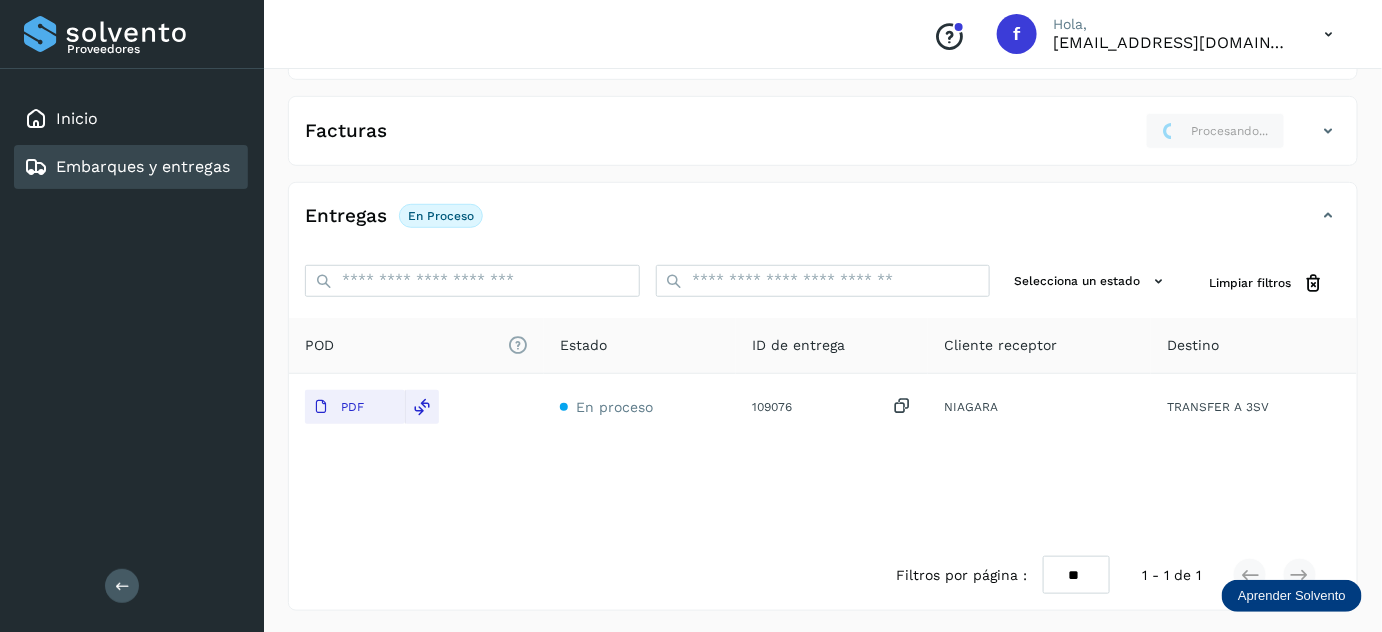 scroll, scrollTop: 0, scrollLeft: 0, axis: both 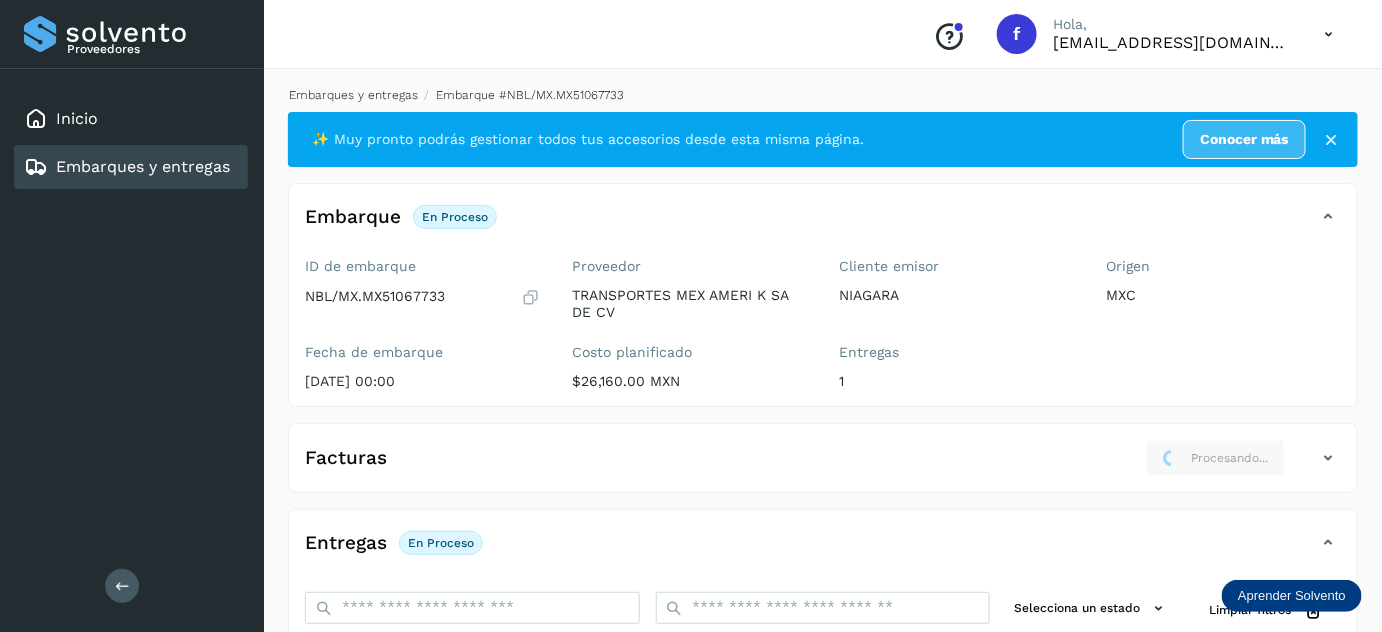 click on "Embarques y entregas" at bounding box center [353, 95] 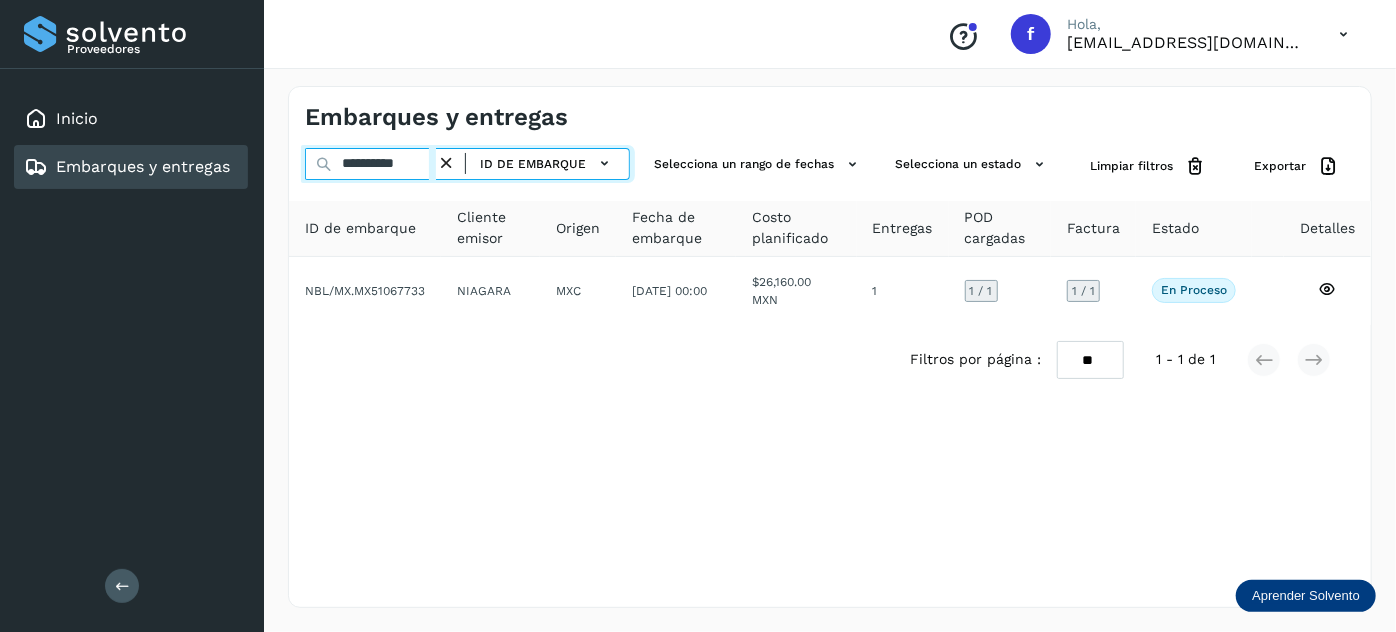 click on "**********" at bounding box center (370, 164) 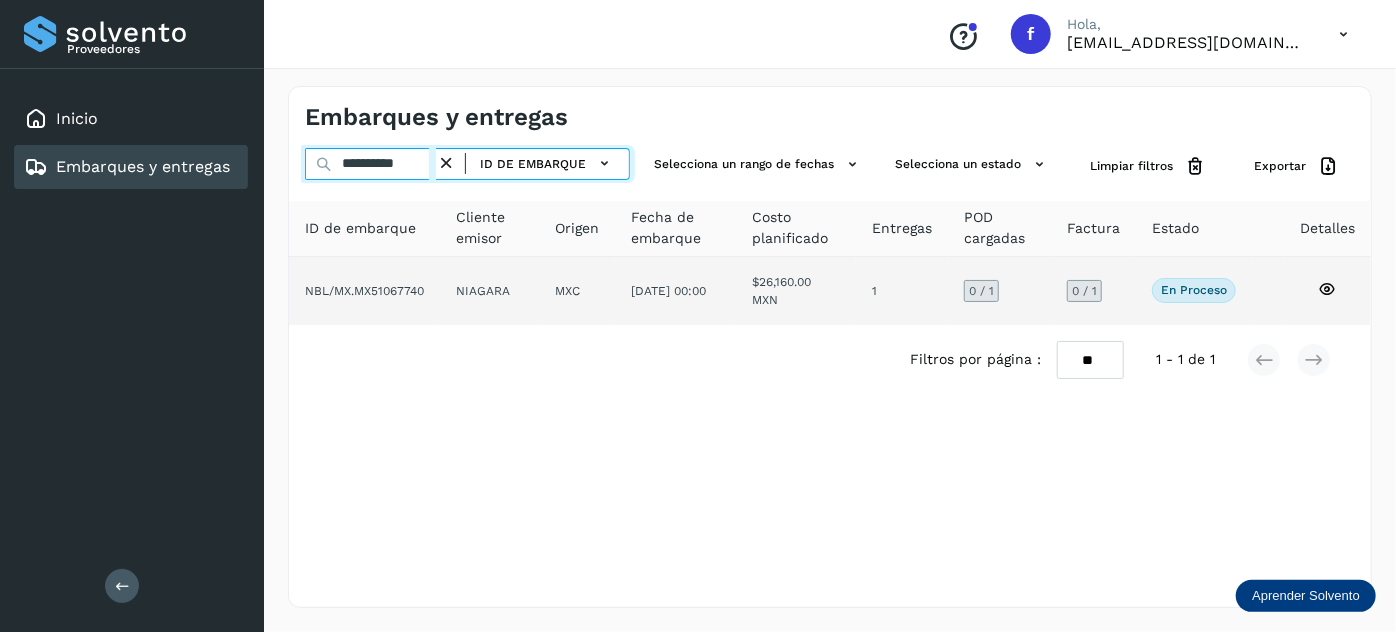 type on "**********" 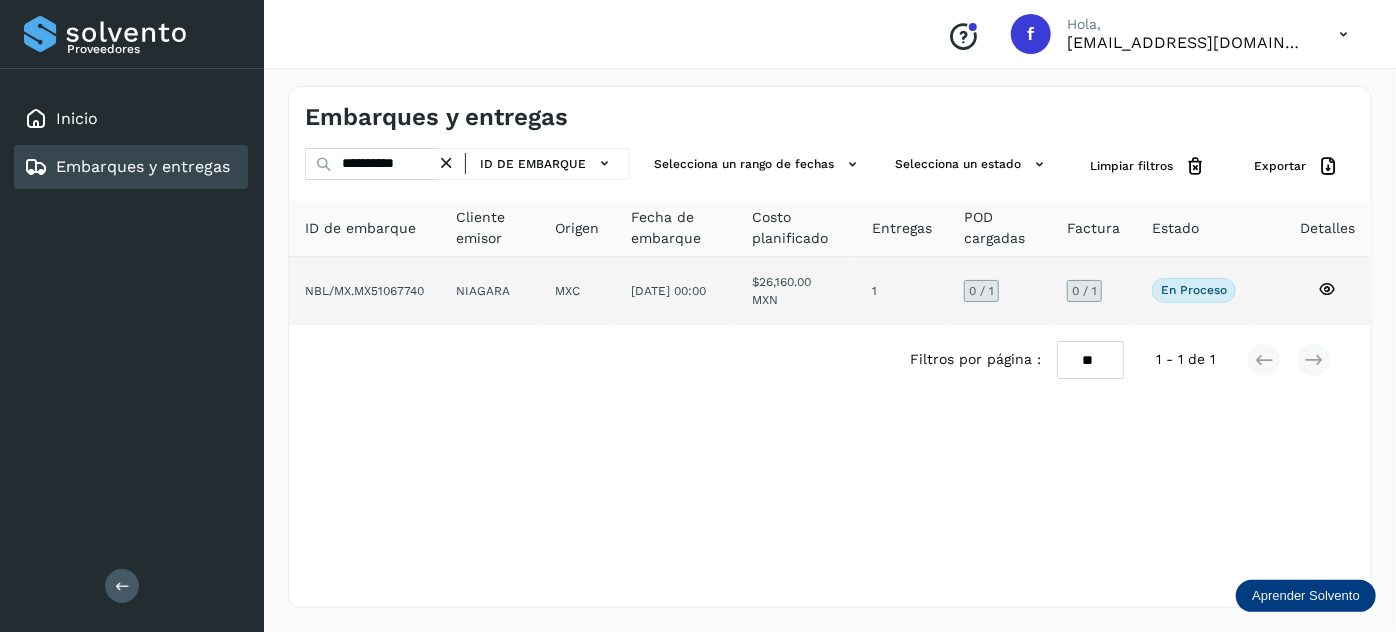 click on "$26,160.00 MXN" 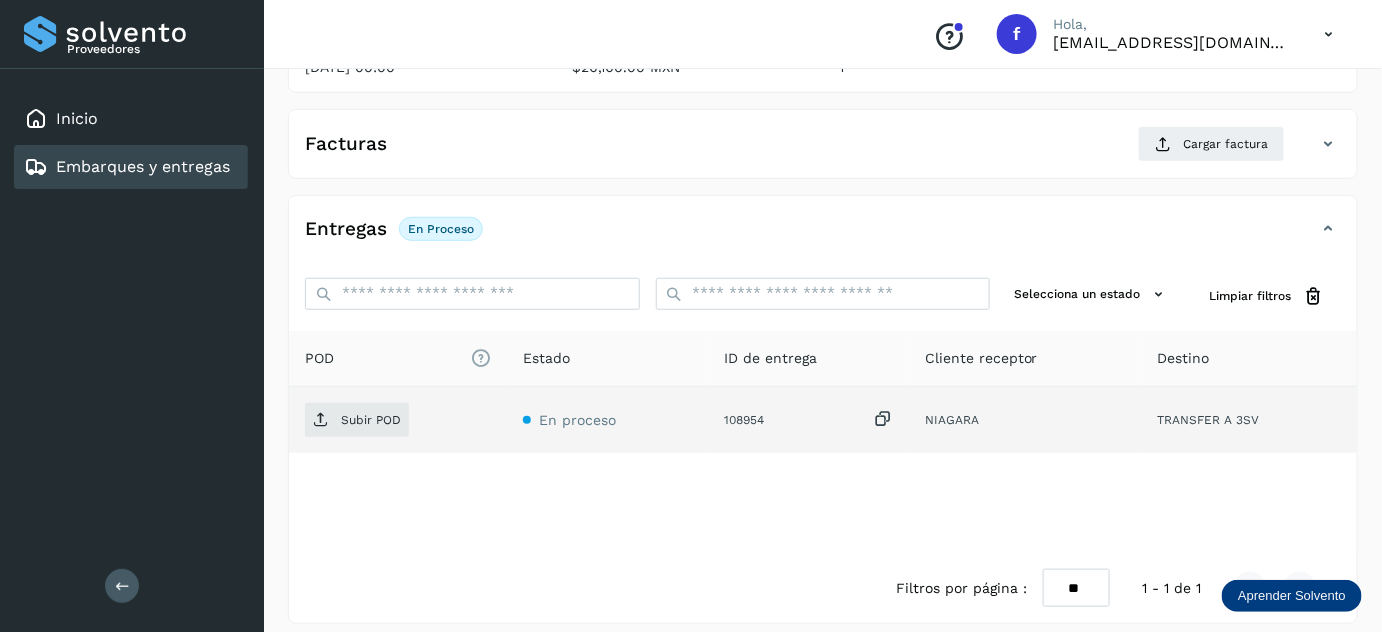 scroll, scrollTop: 327, scrollLeft: 0, axis: vertical 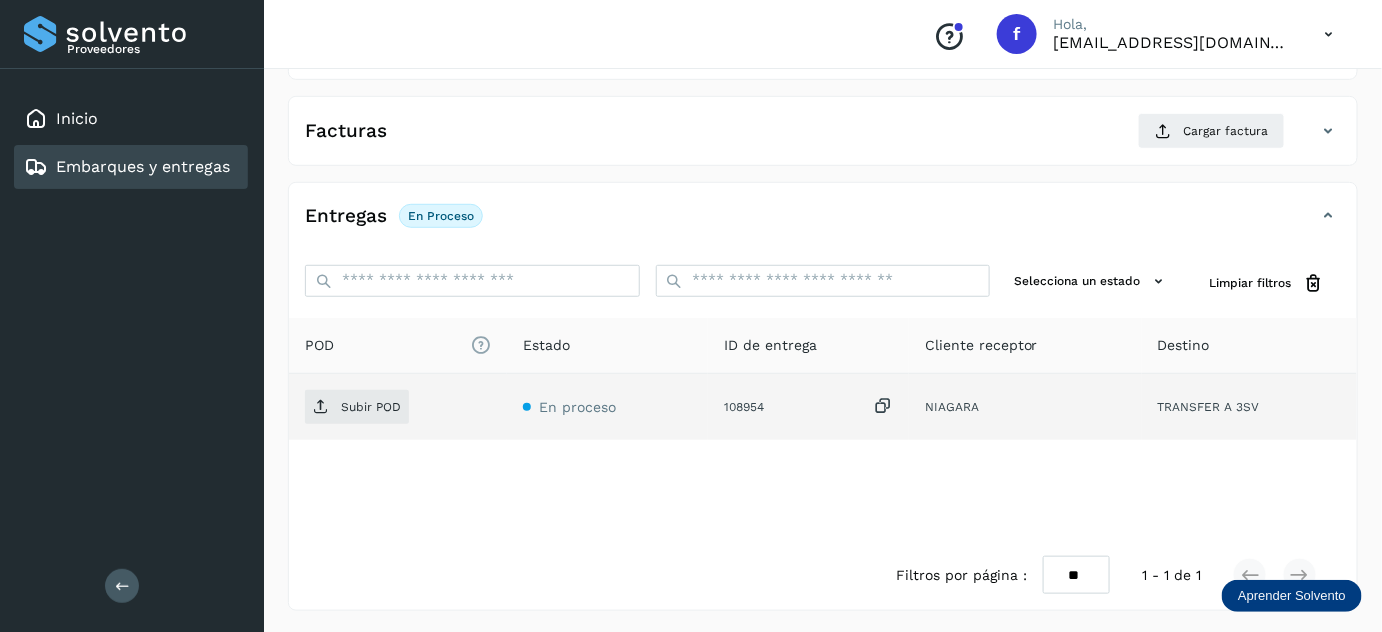 click at bounding box center (883, 406) 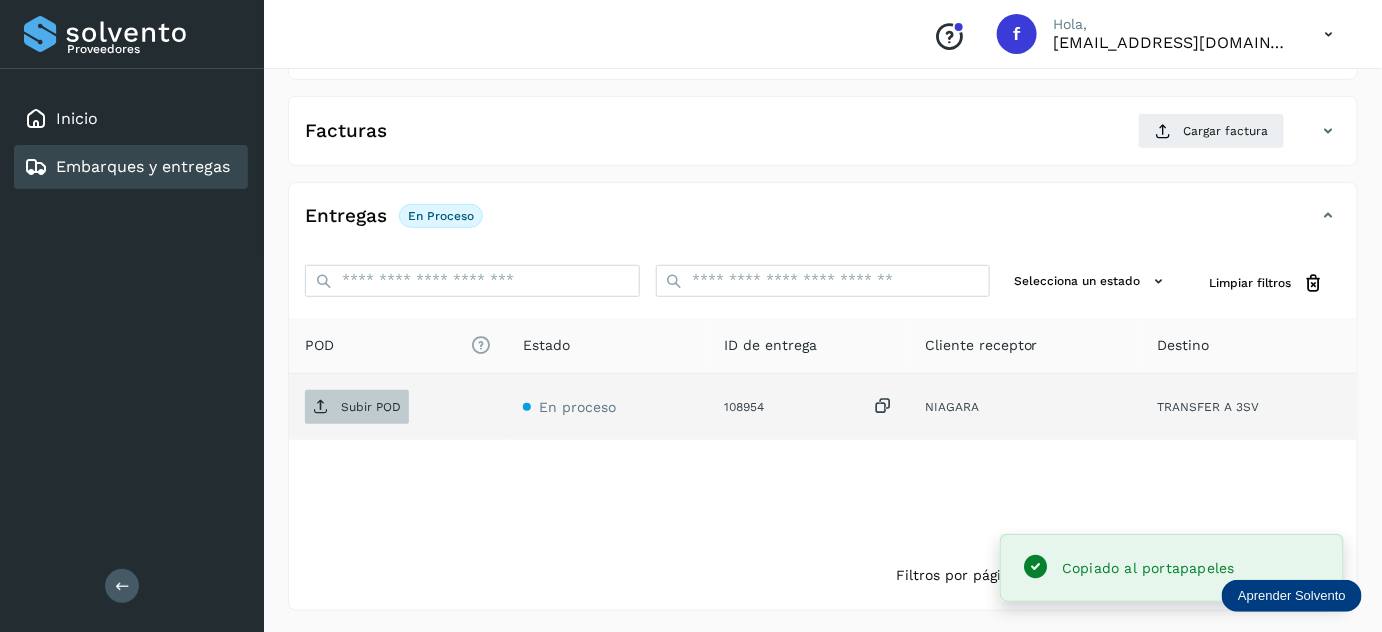 click on "Subir POD" at bounding box center (357, 407) 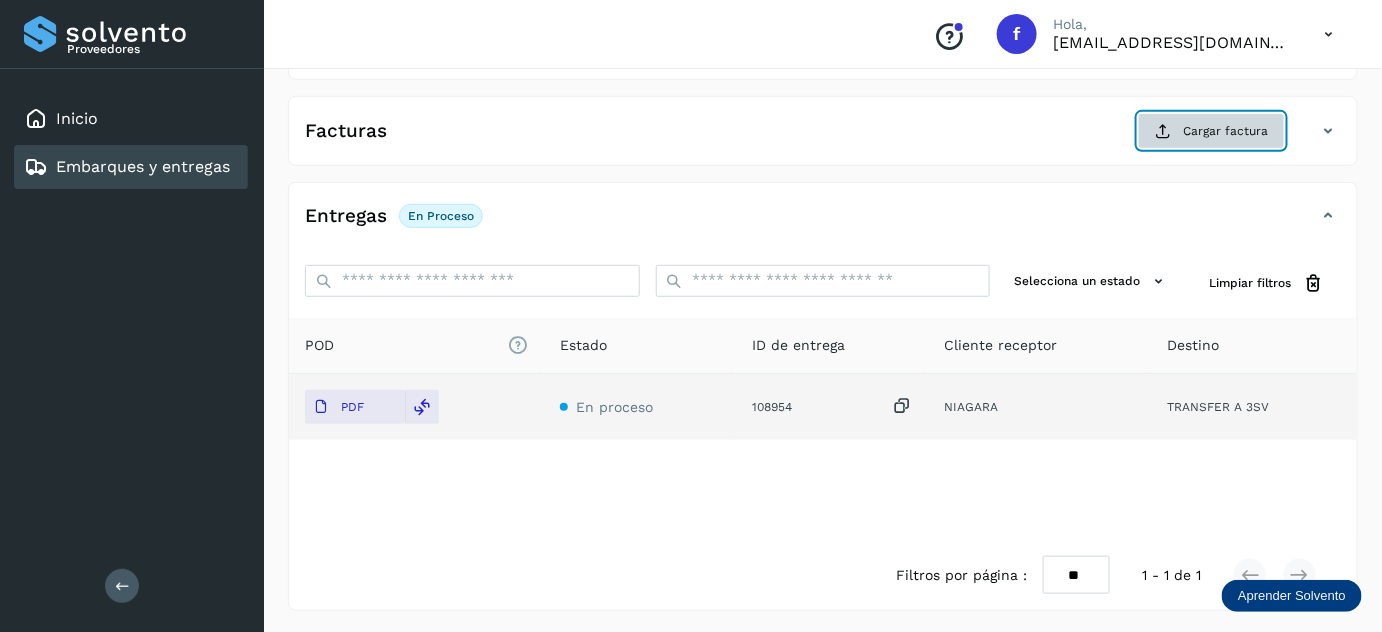 click on "Cargar factura" 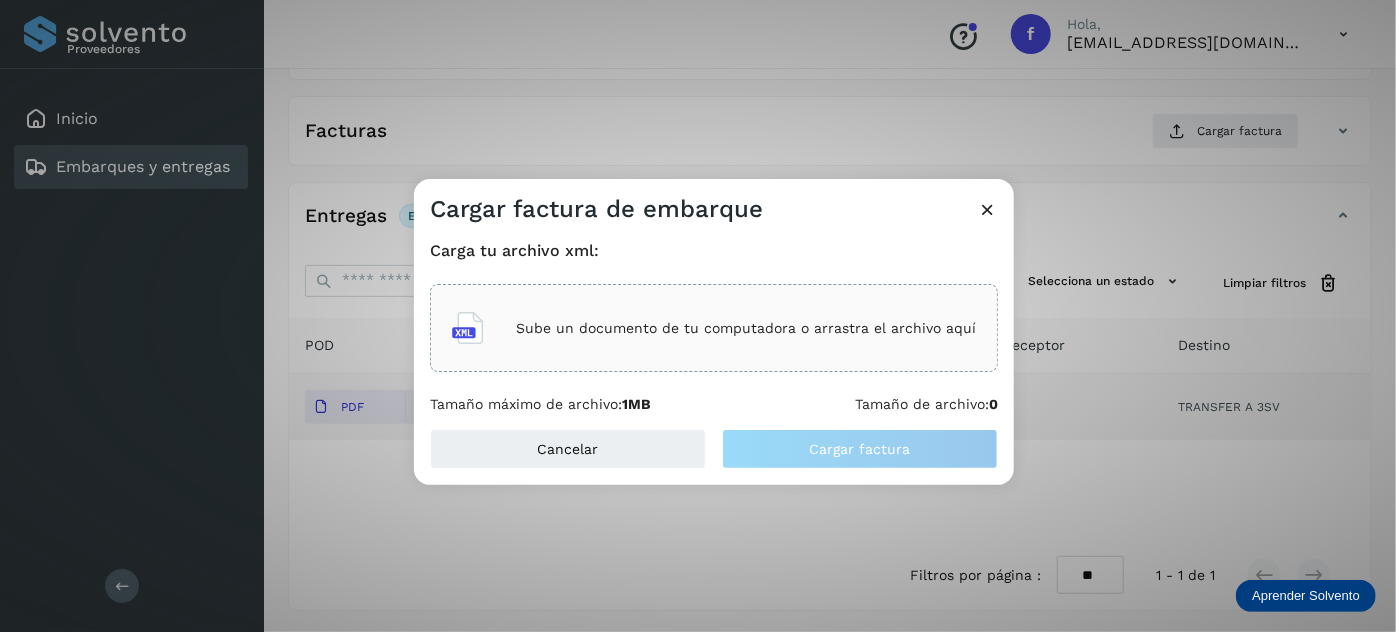 click on "Sube un documento de tu computadora o arrastra el archivo aquí" at bounding box center [746, 328] 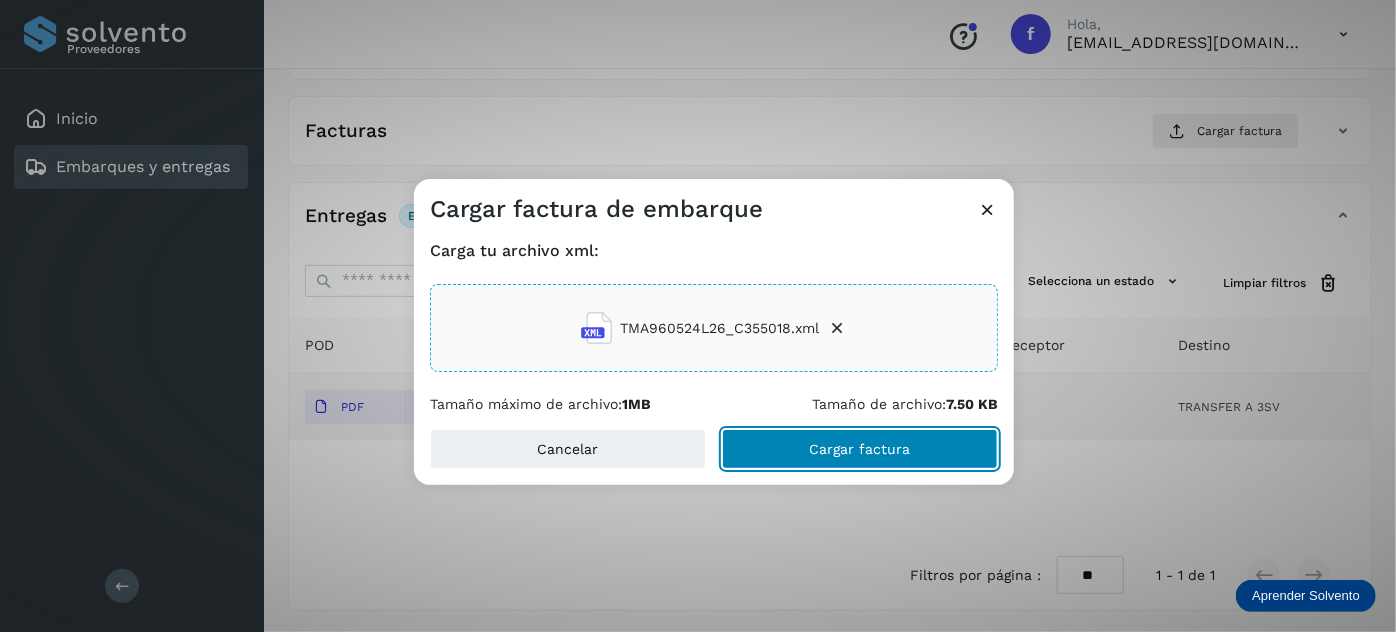 click on "Cargar factura" 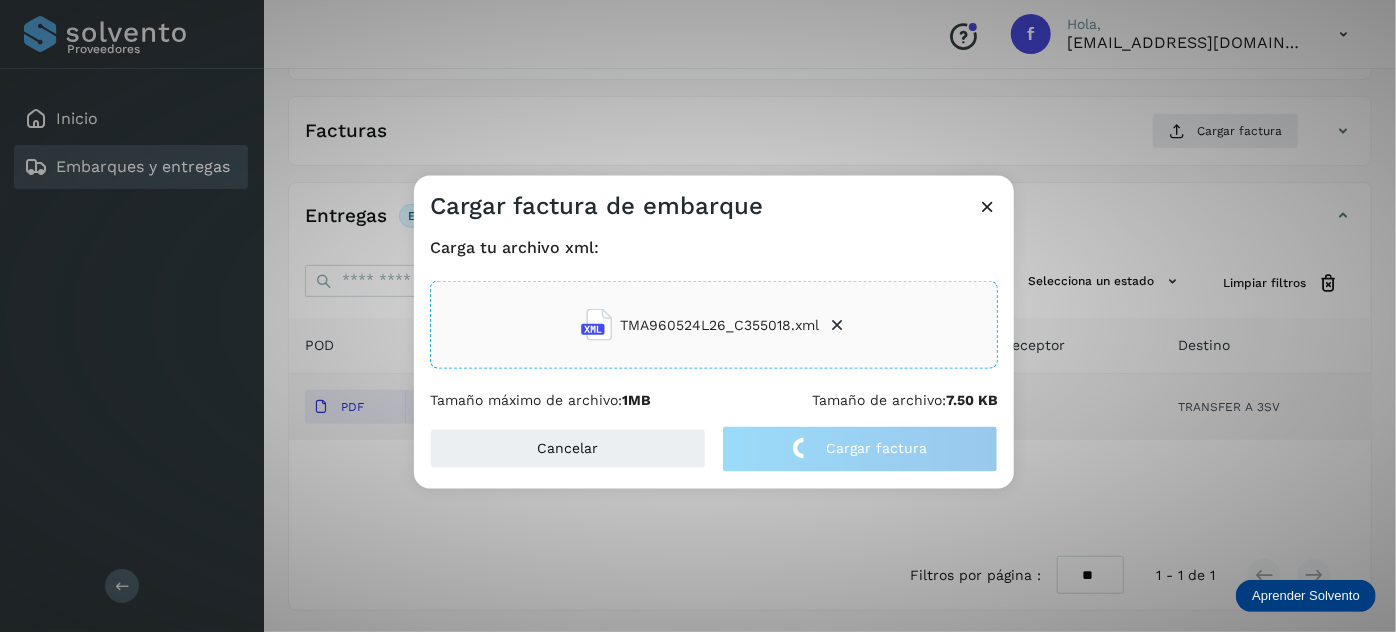 click on "Cargar factura de embarque Carga tu archivo xml: TMA960524L26_C355018.xml Tamaño máximo de archivo:  1MB Tamaño de archivo:  7.50 KB Cancelar Cargar factura" 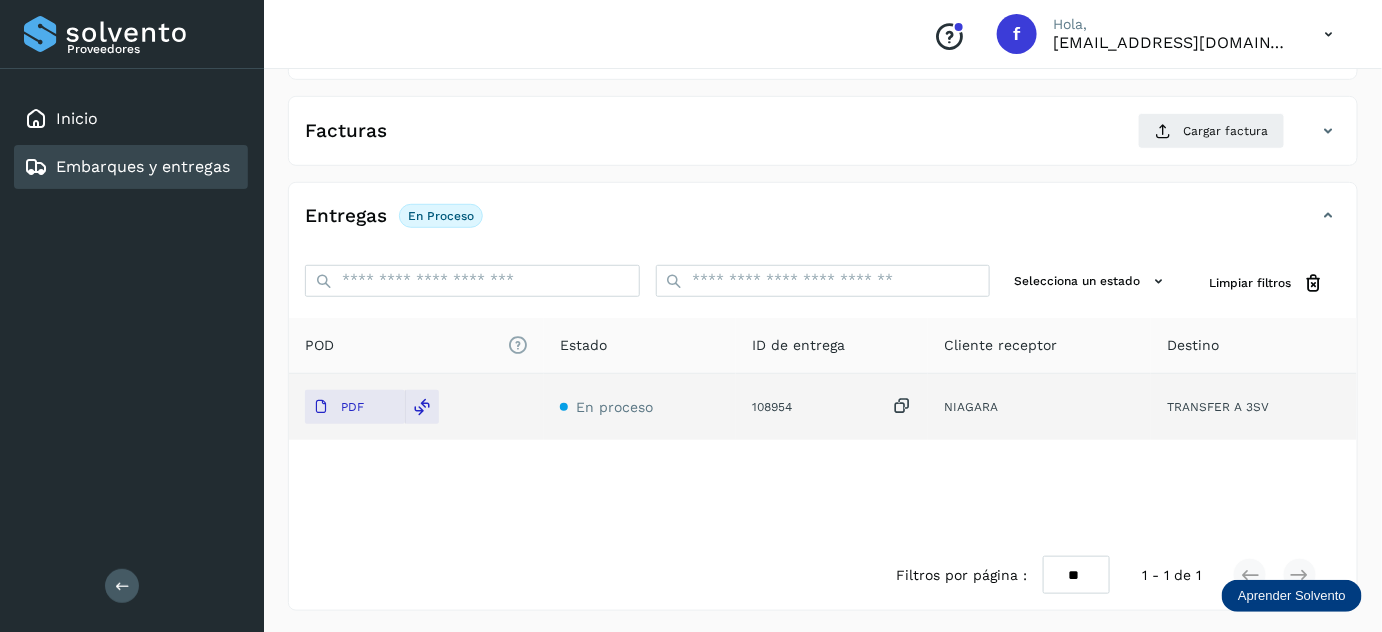 scroll, scrollTop: 0, scrollLeft: 0, axis: both 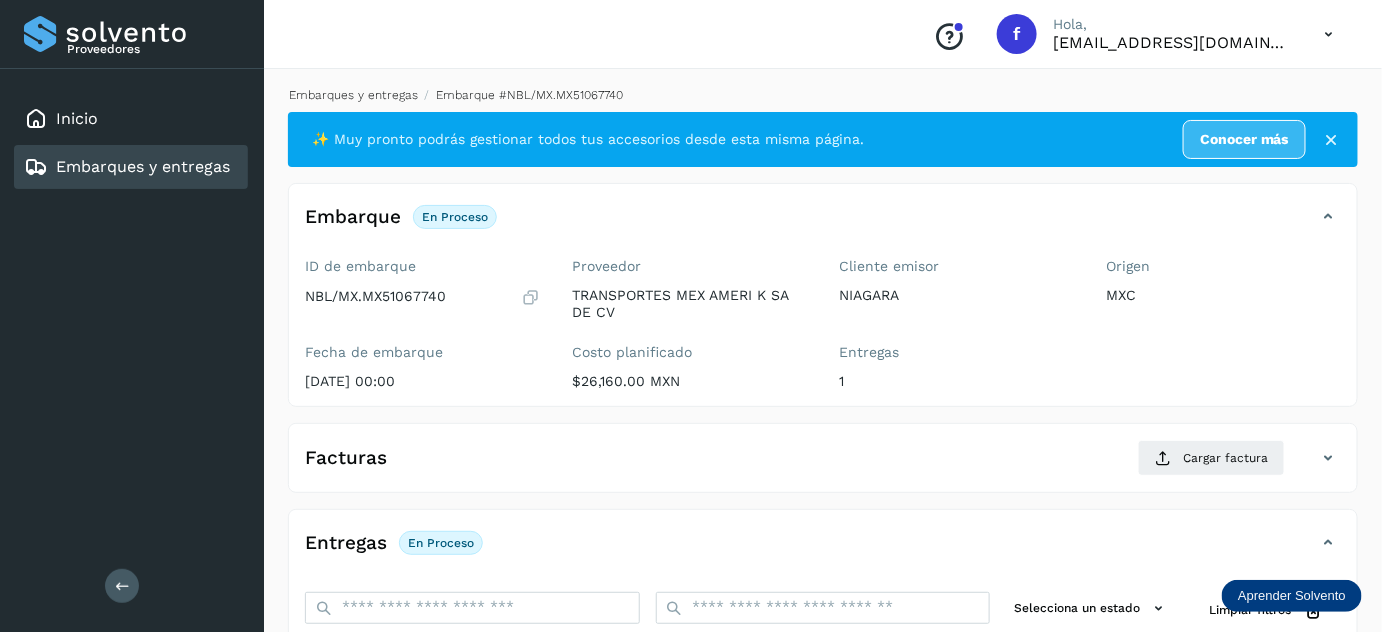 click on "Embarques y entregas" at bounding box center [353, 95] 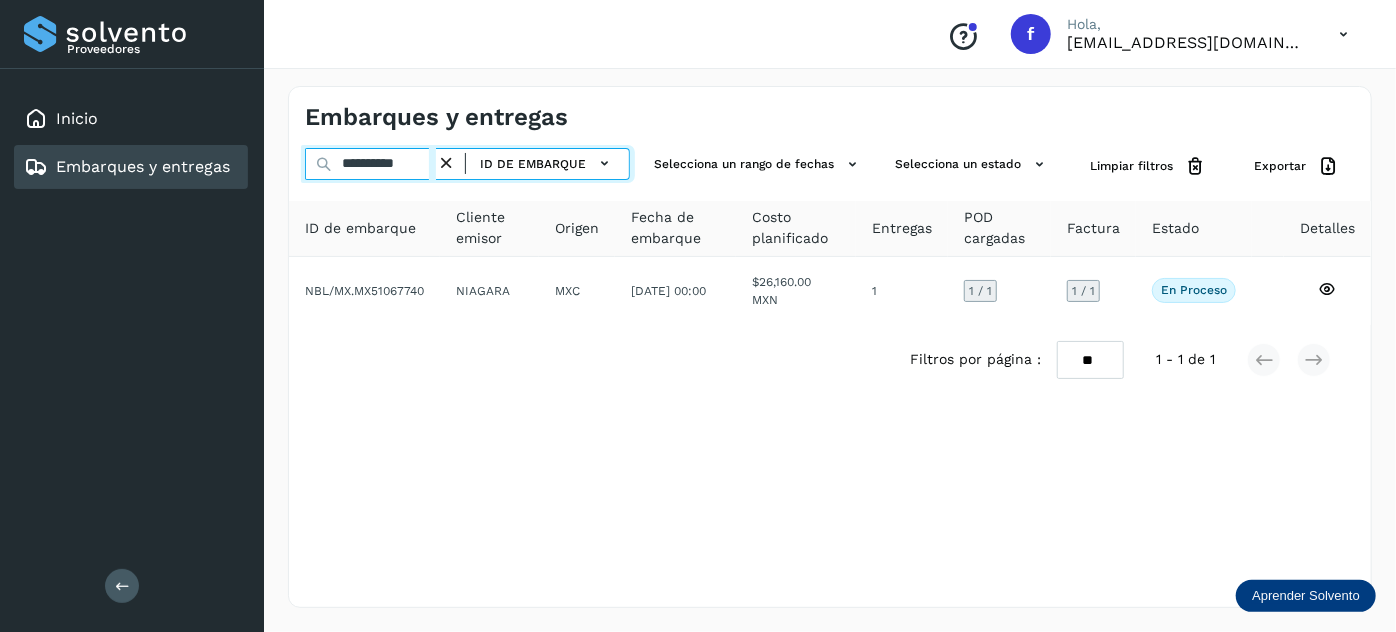 click on "**********" at bounding box center [370, 164] 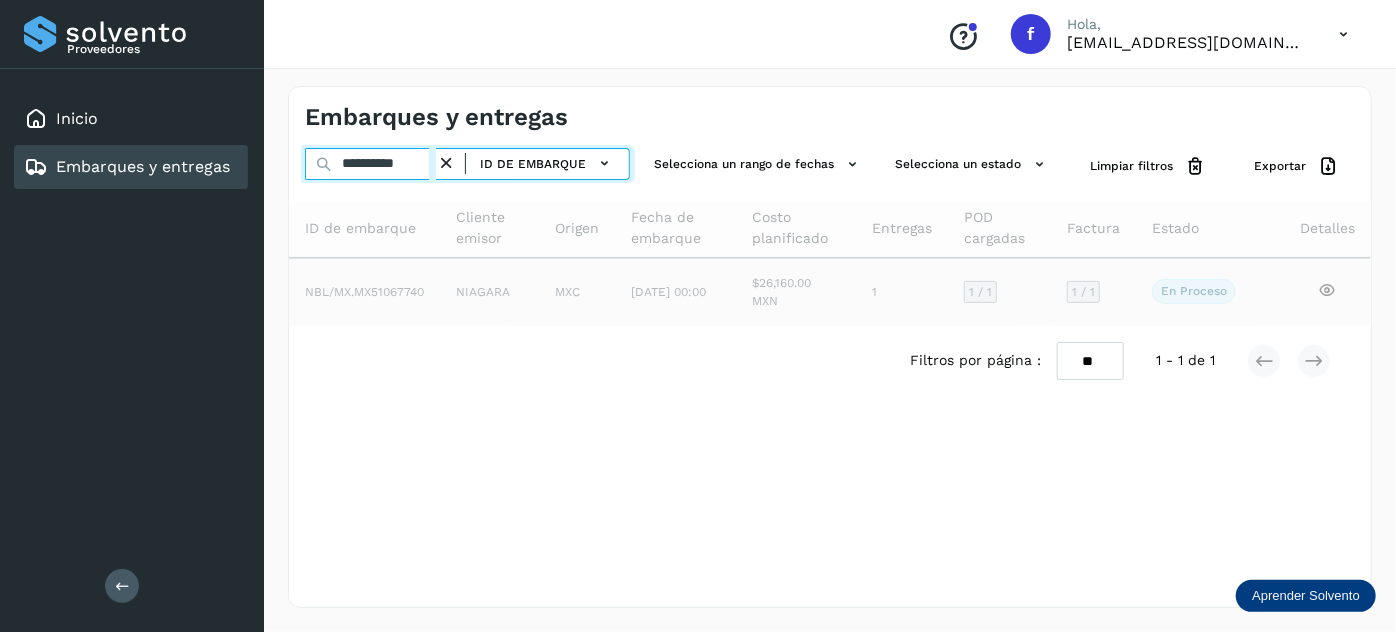 type on "**********" 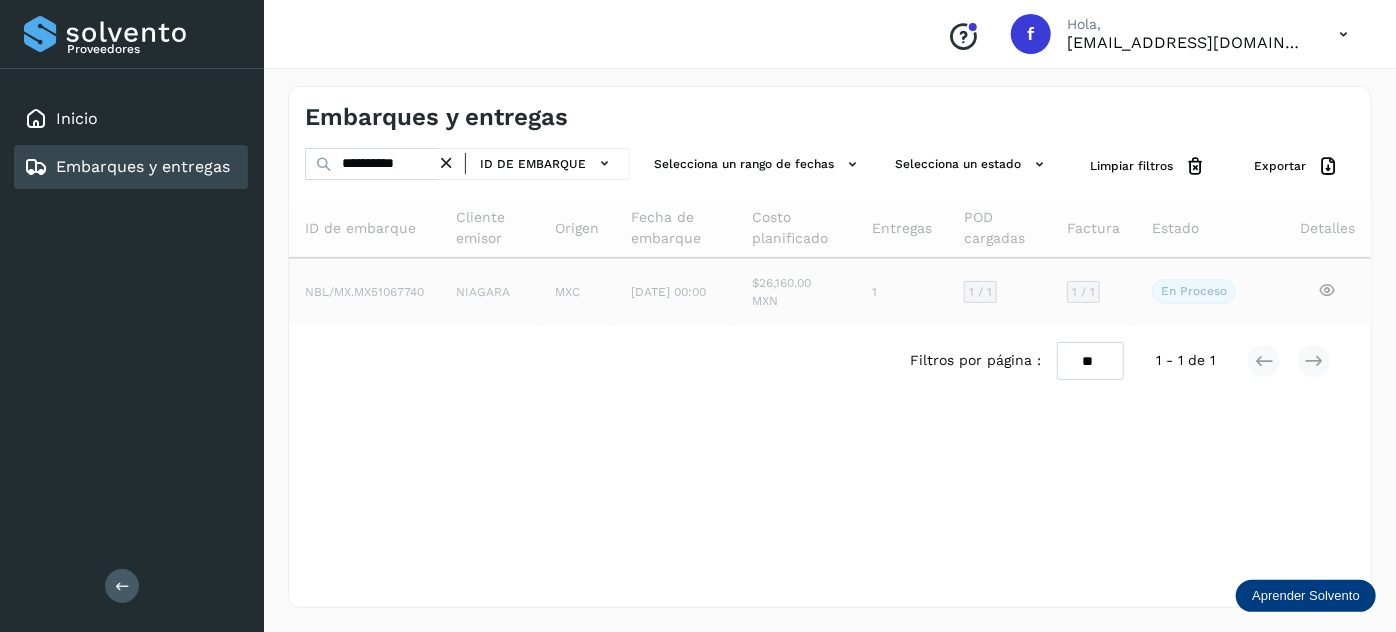 click on "1" 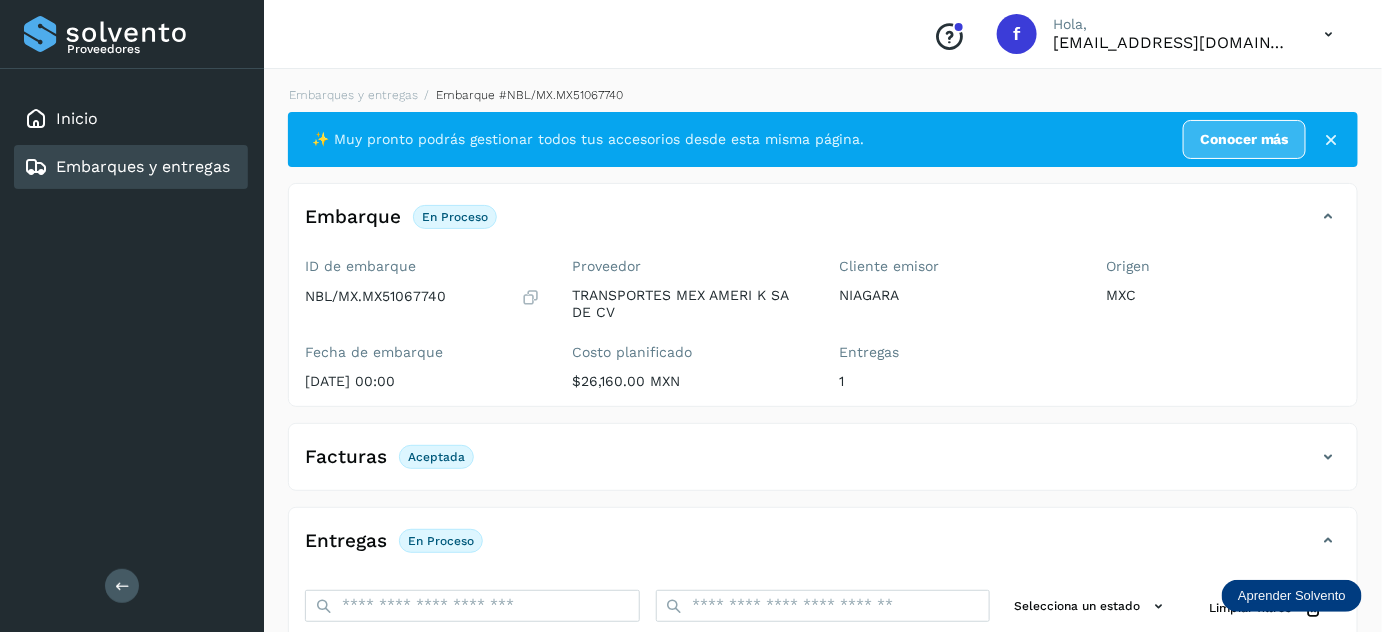 scroll, scrollTop: 325, scrollLeft: 0, axis: vertical 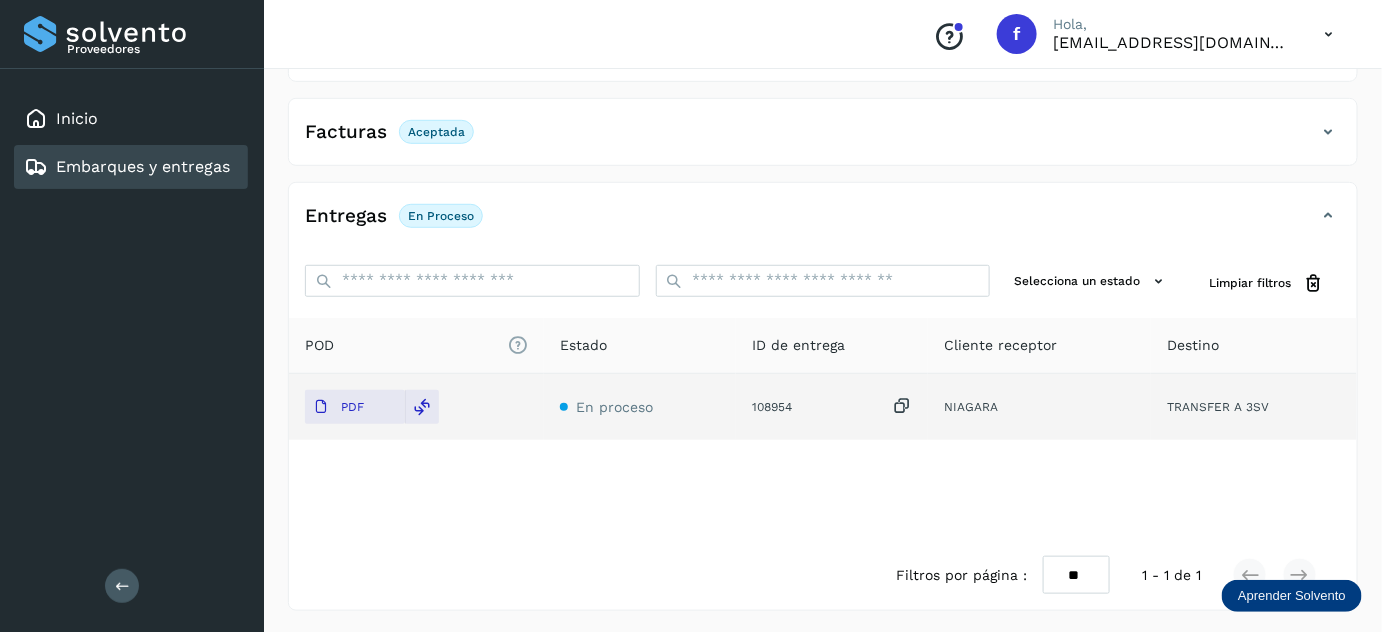 click at bounding box center (902, 406) 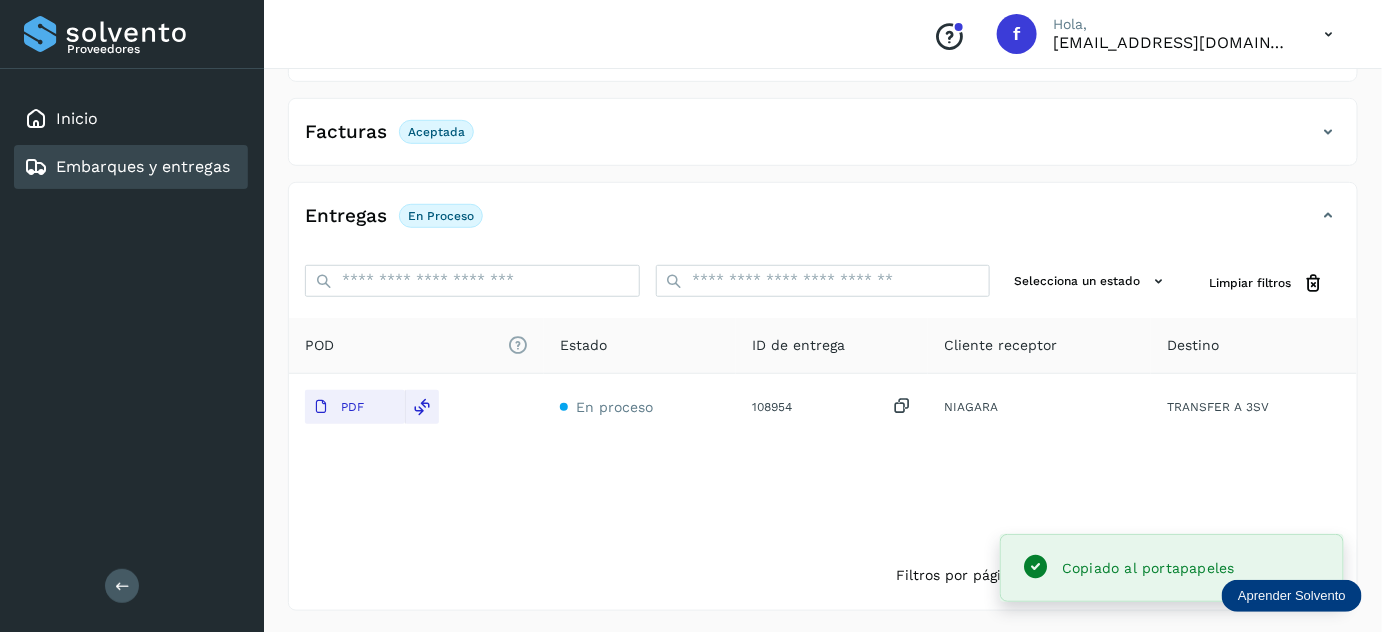 scroll, scrollTop: 0, scrollLeft: 0, axis: both 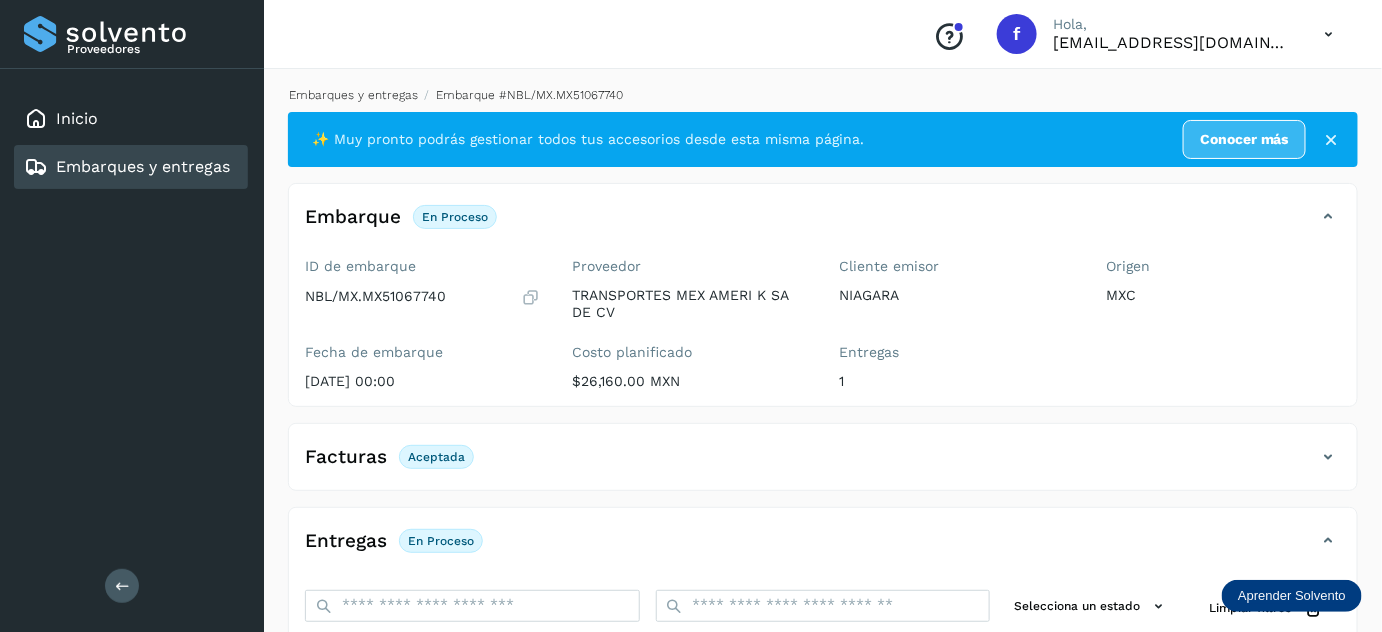 click on "Embarques y entregas" at bounding box center (353, 95) 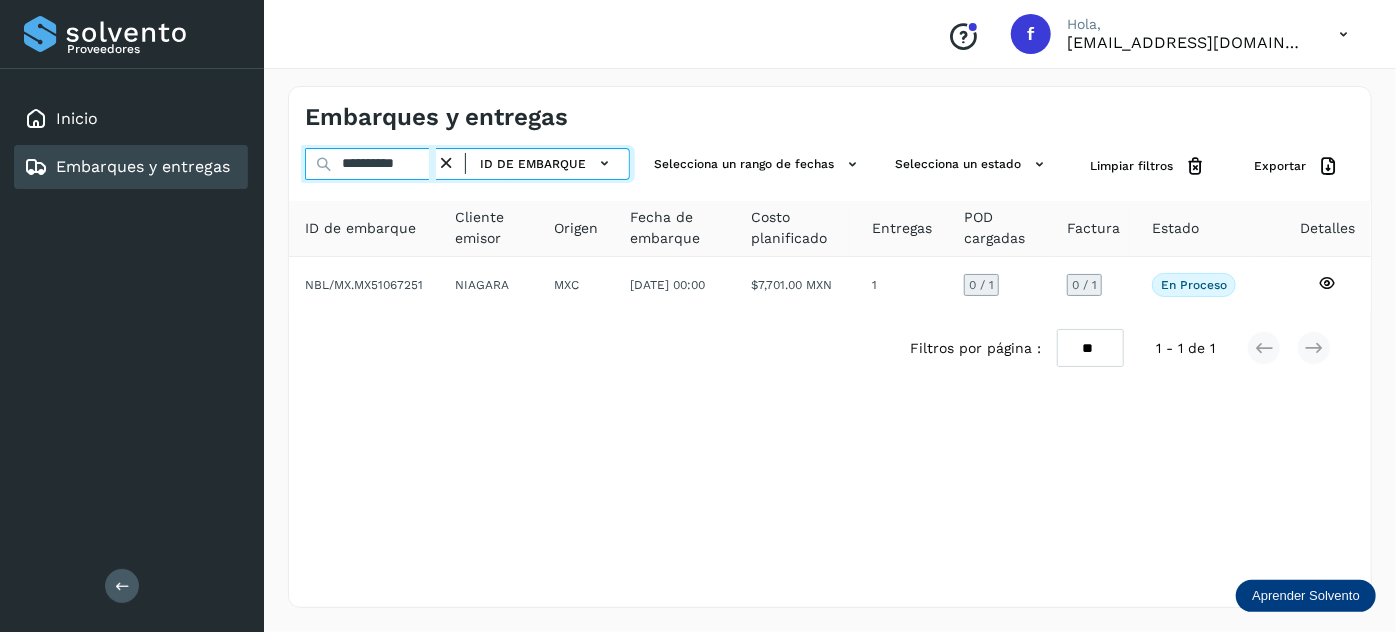 click on "**********" at bounding box center [370, 164] 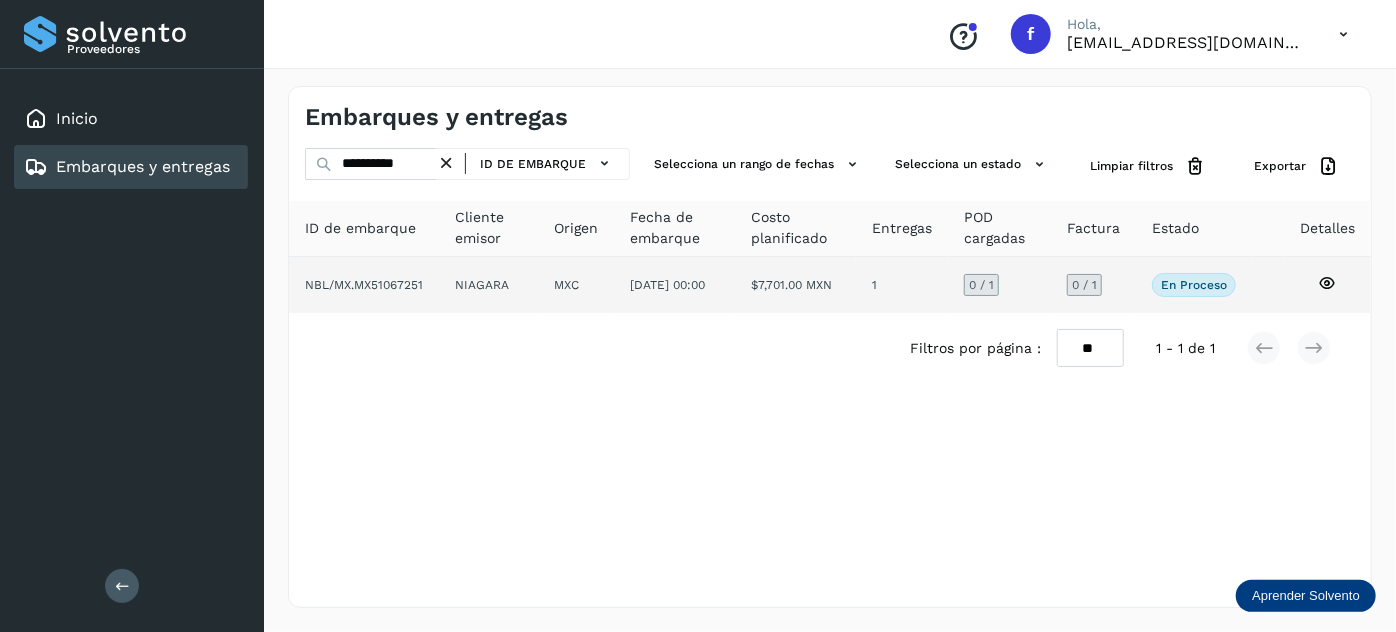 click on "$7,701.00 MXN" 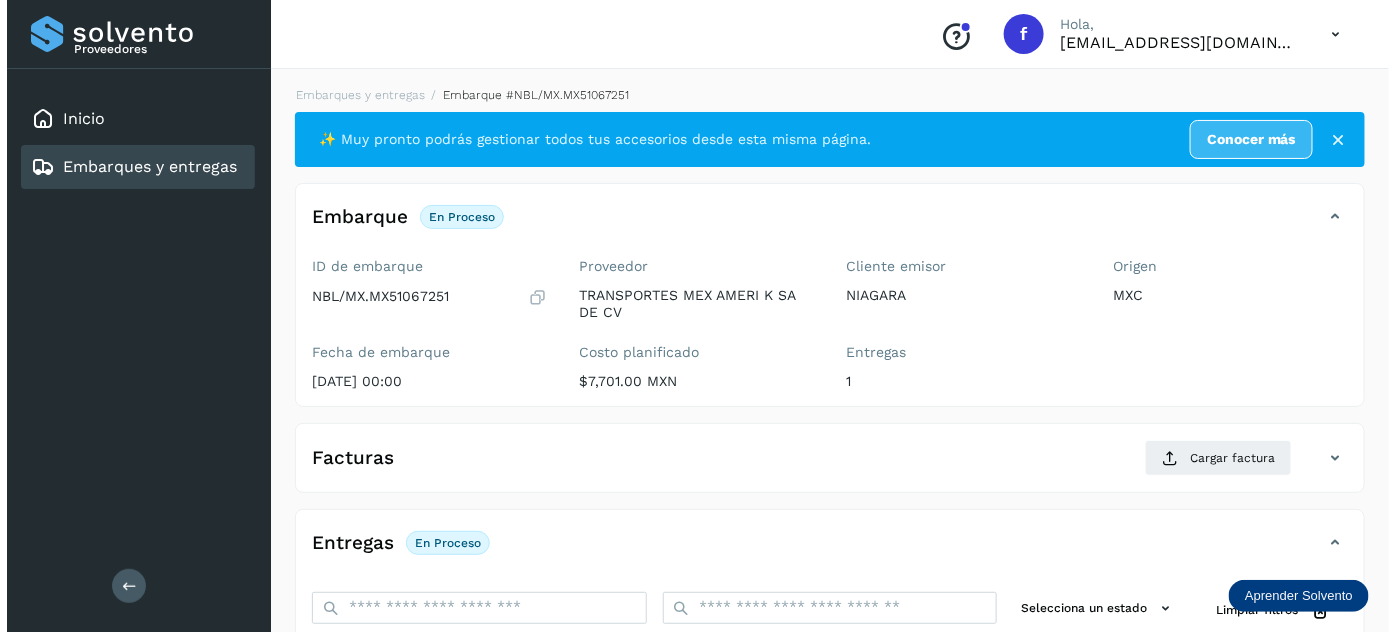 scroll, scrollTop: 327, scrollLeft: 0, axis: vertical 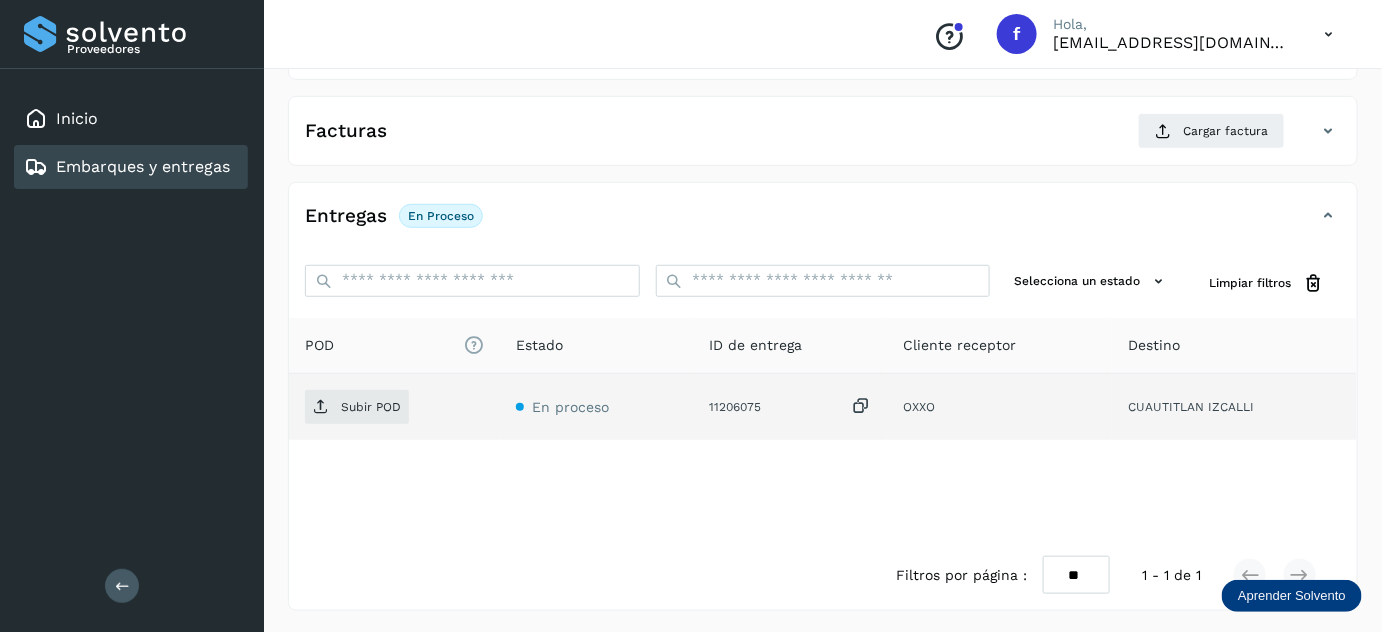 click at bounding box center [861, 406] 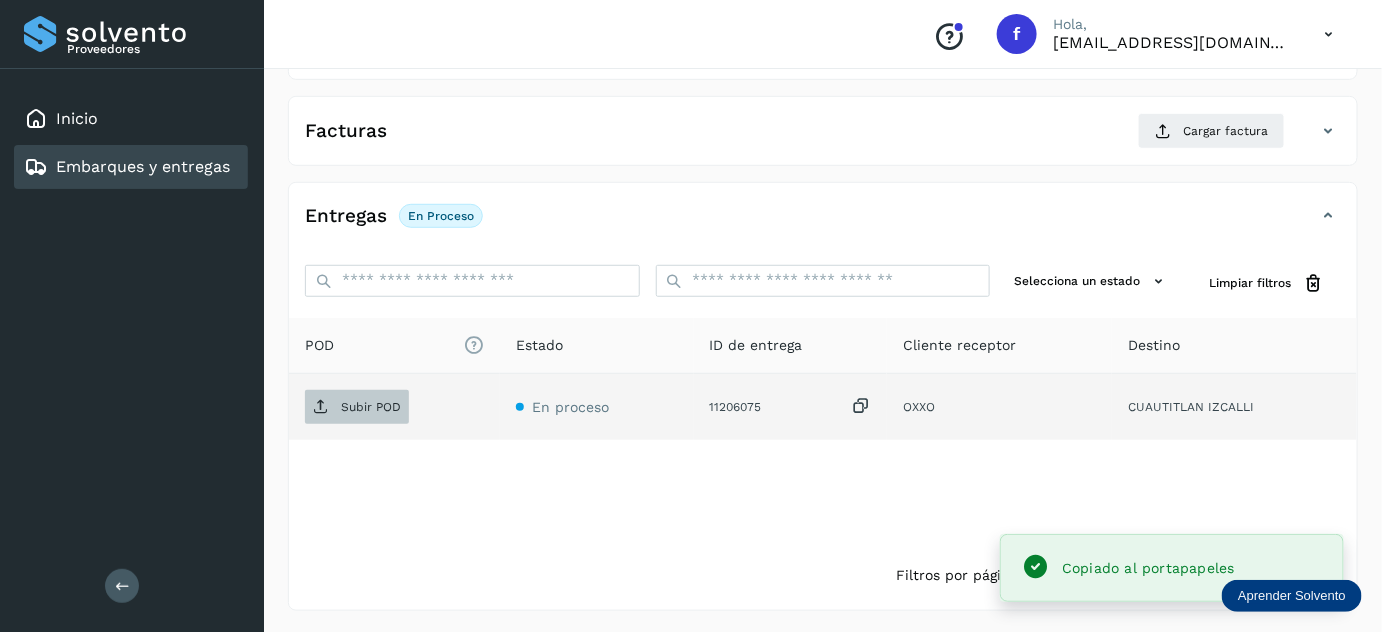 click on "Subir POD" at bounding box center [357, 407] 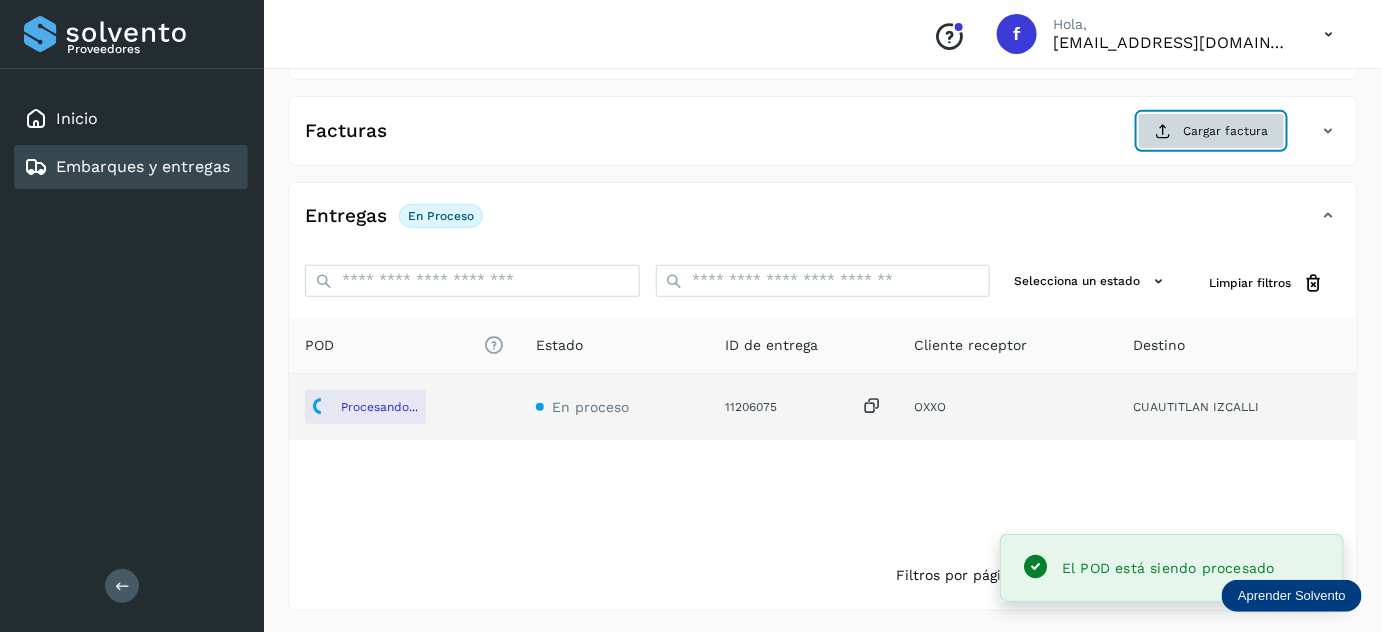 click at bounding box center [1163, 131] 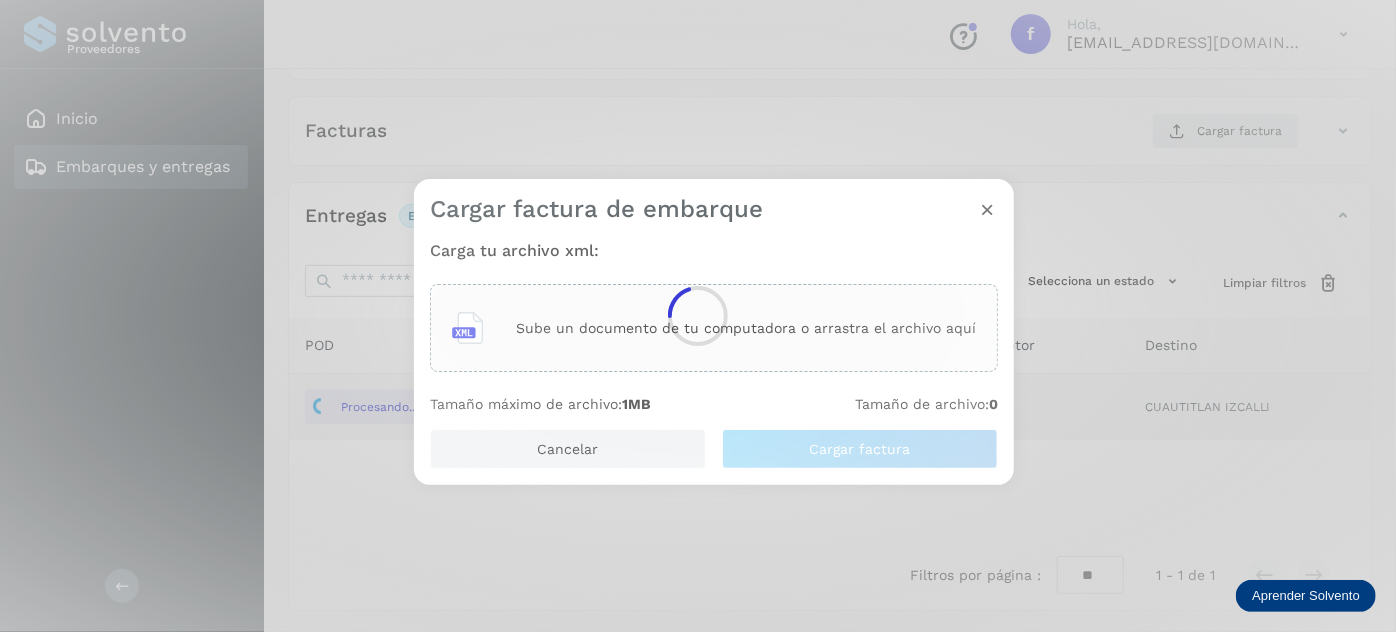 click 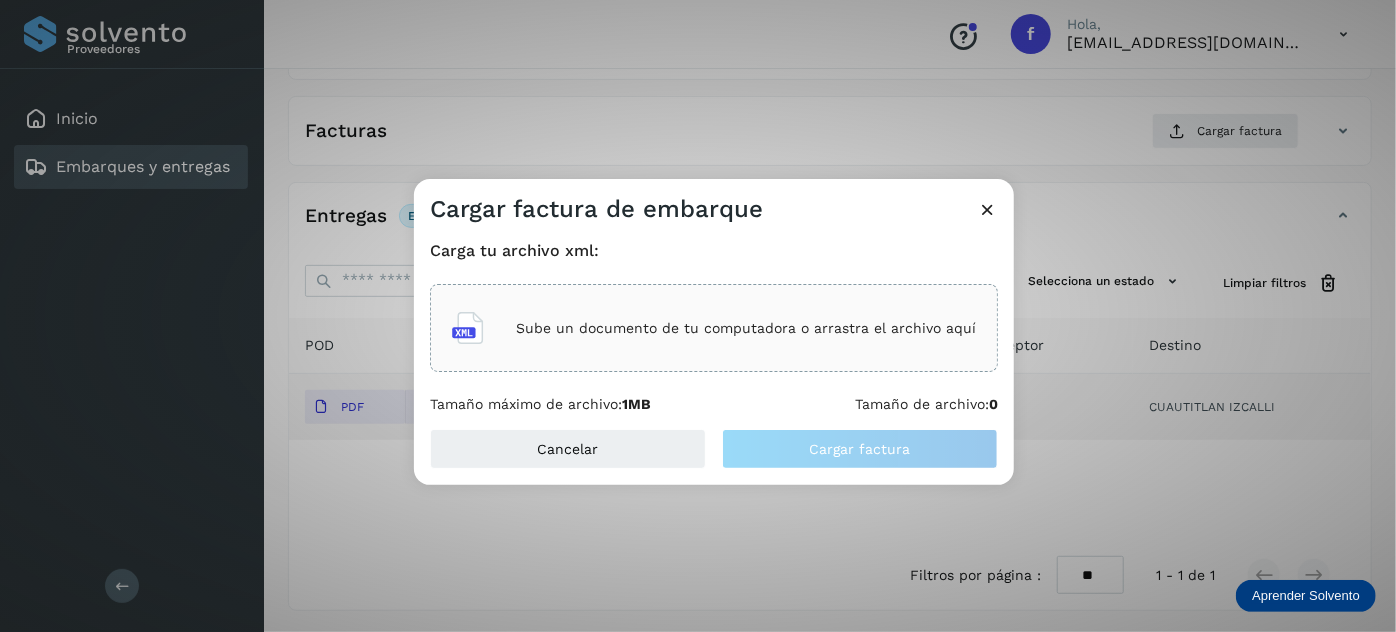 click on "Sube un documento de tu computadora o arrastra el archivo aquí" 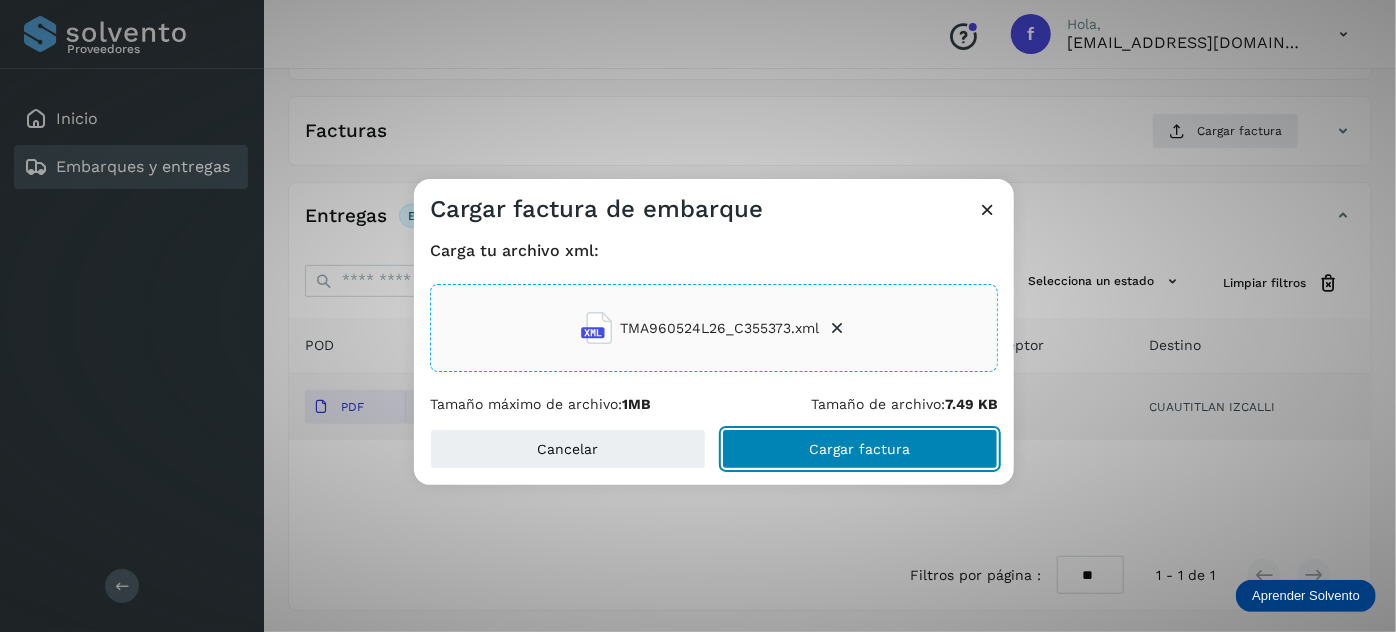 click on "Cargar factura" 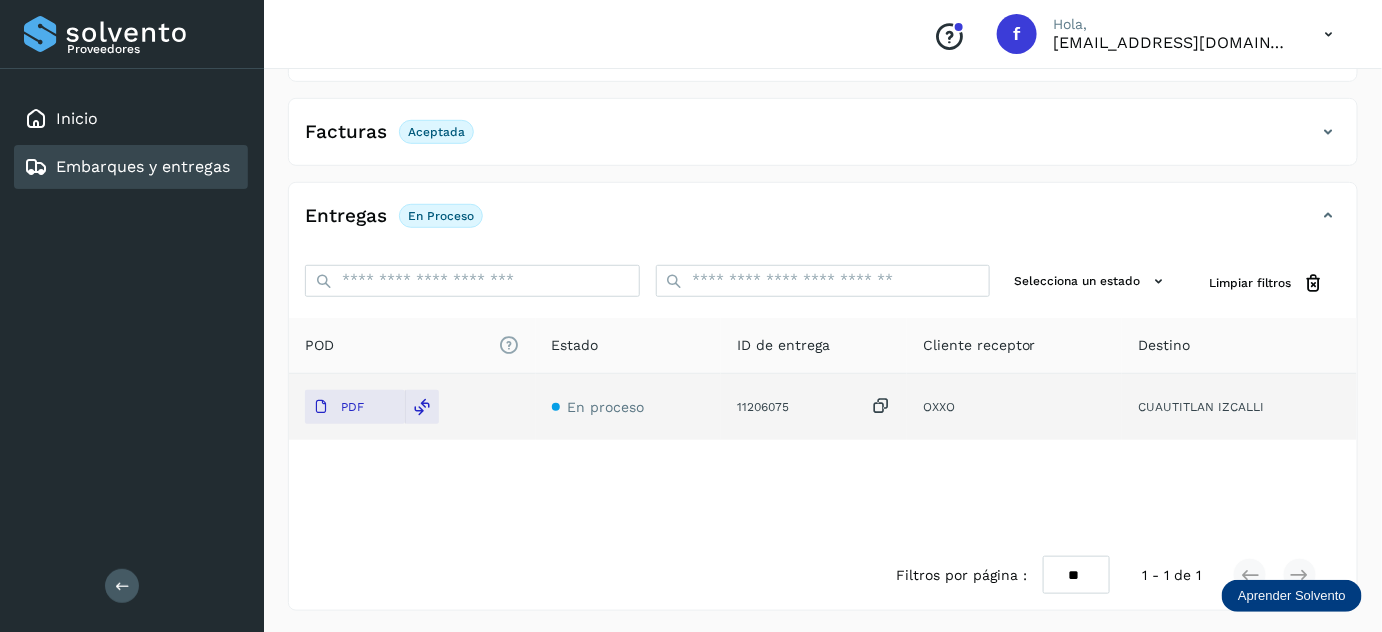 scroll, scrollTop: 0, scrollLeft: 0, axis: both 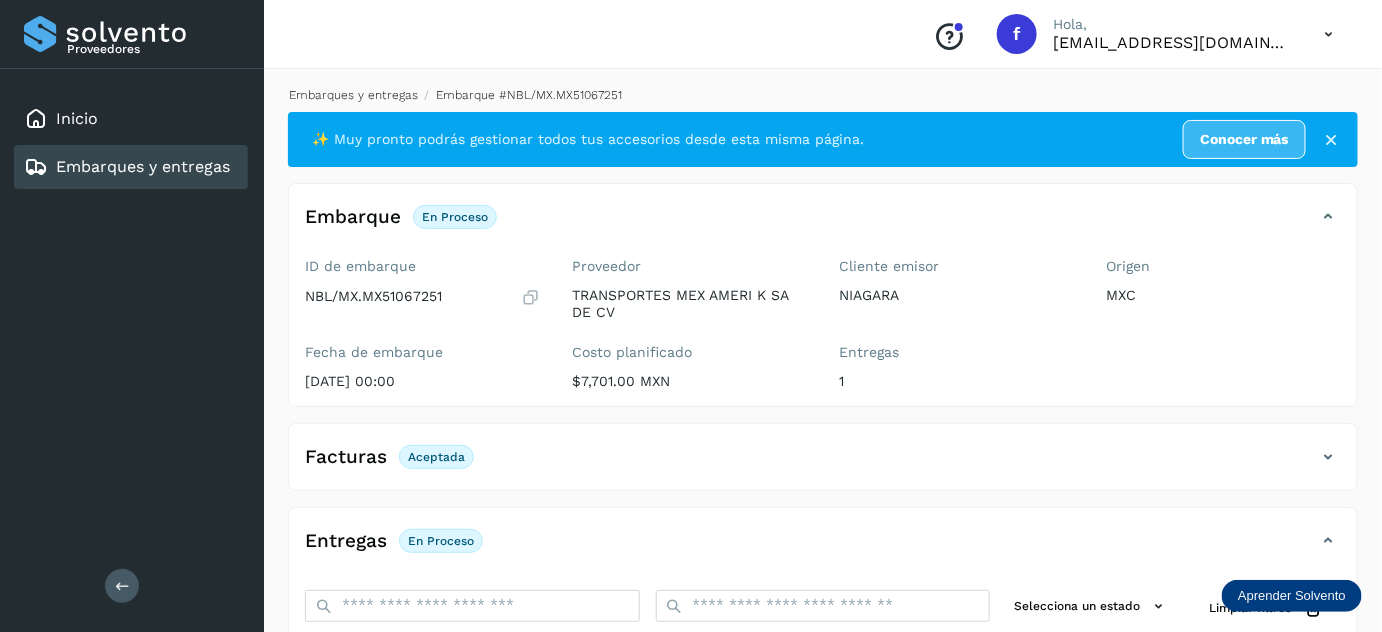 click on "Embarques y entregas" at bounding box center (353, 95) 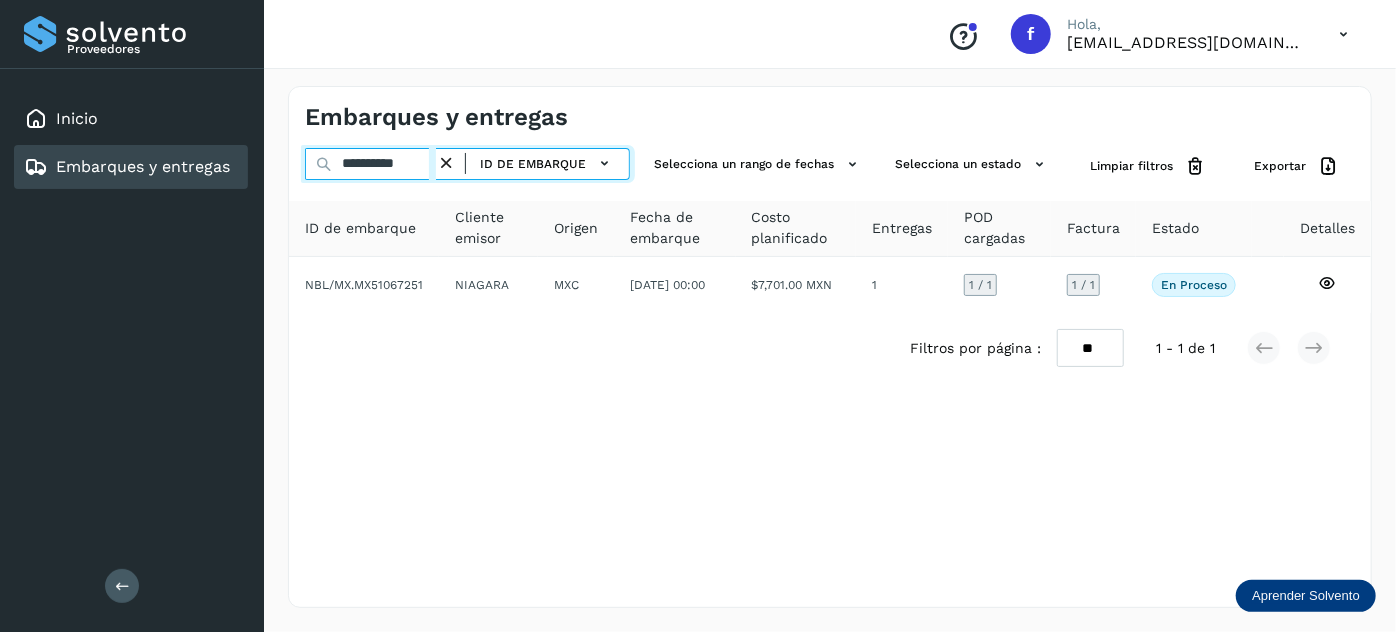 click on "**********" at bounding box center (370, 164) 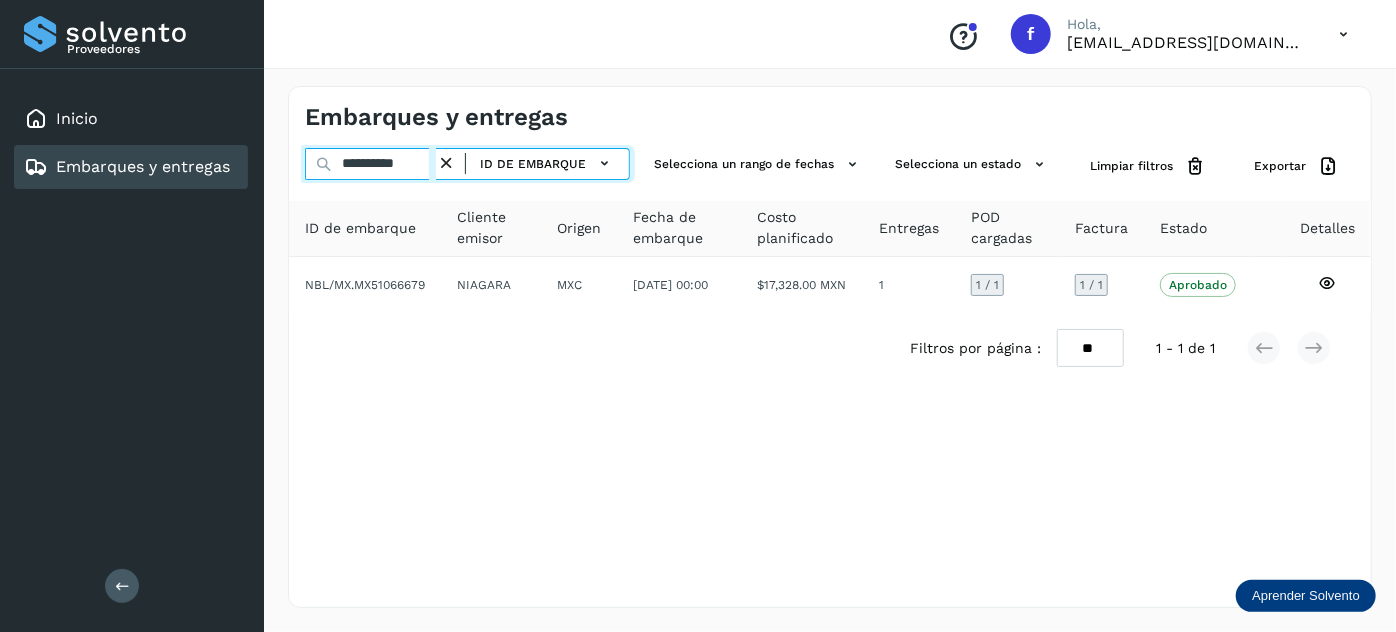 click on "**********" at bounding box center (370, 164) 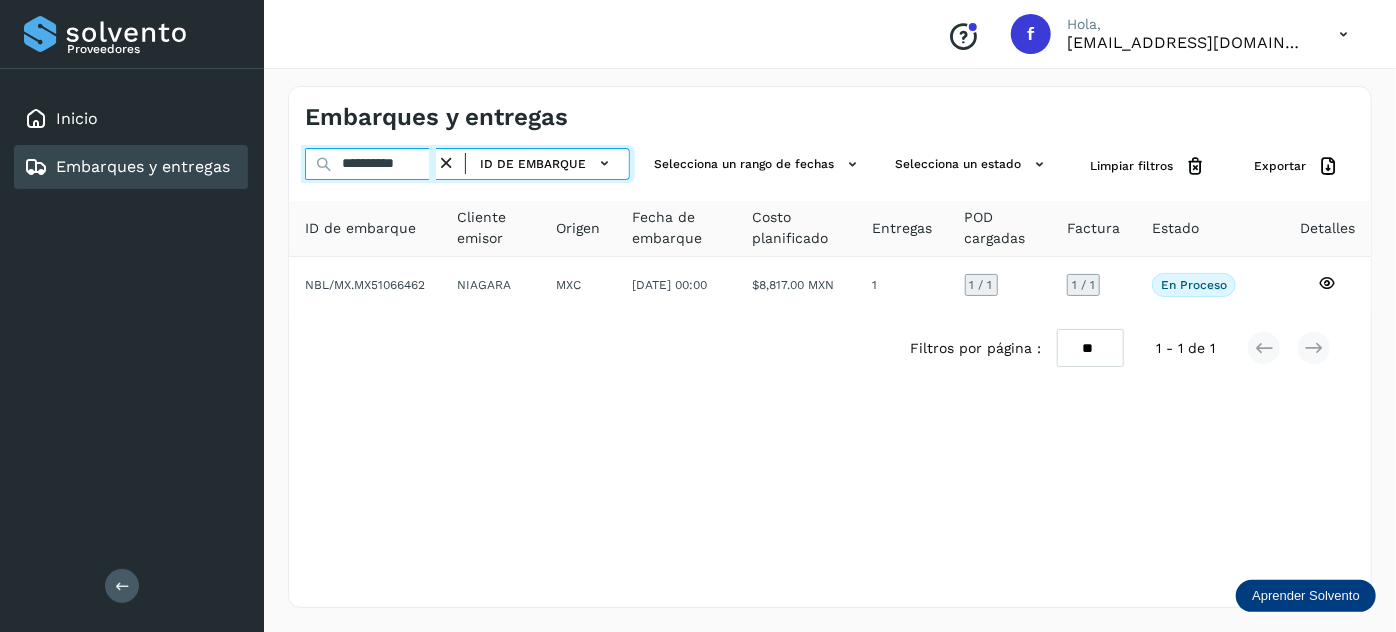 click on "**********" at bounding box center (370, 164) 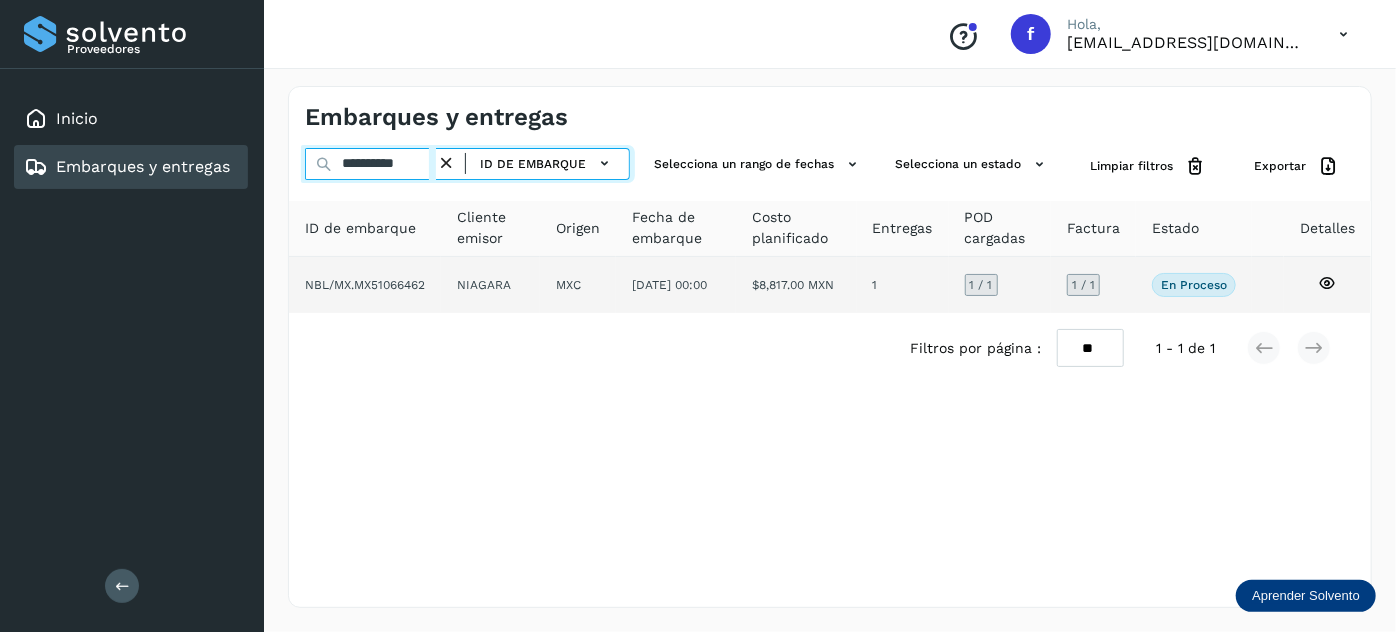 paste 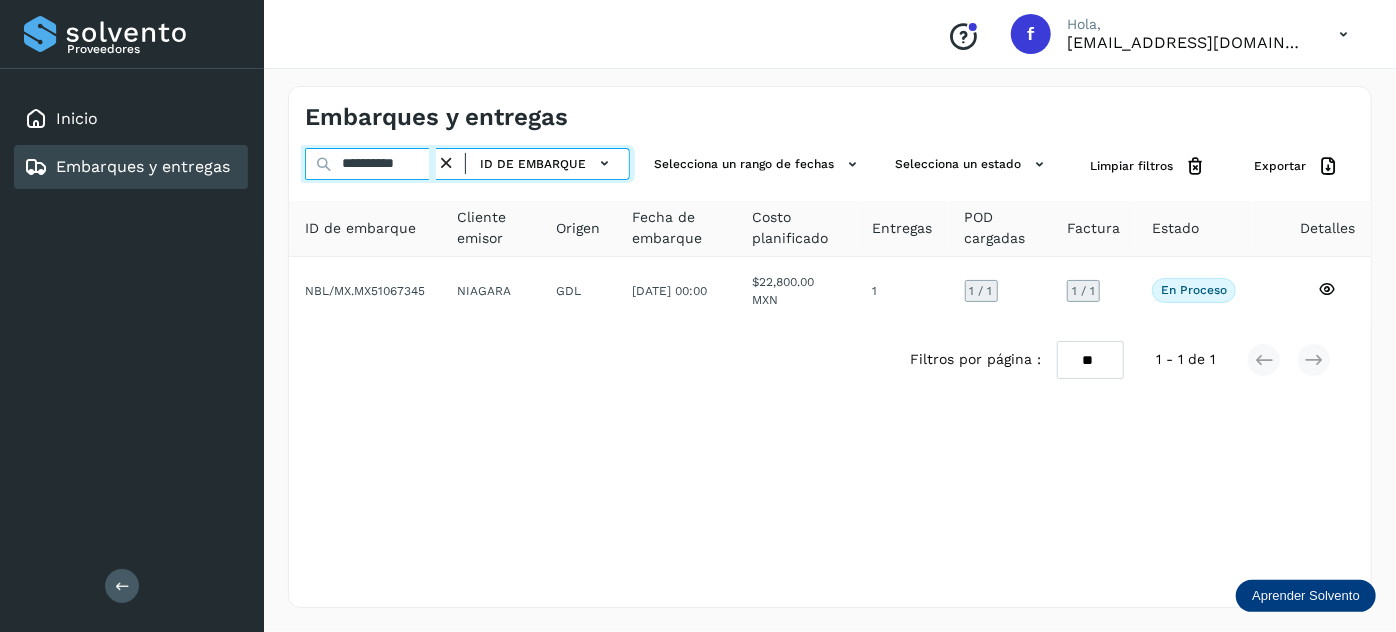 click on "**********" at bounding box center (370, 164) 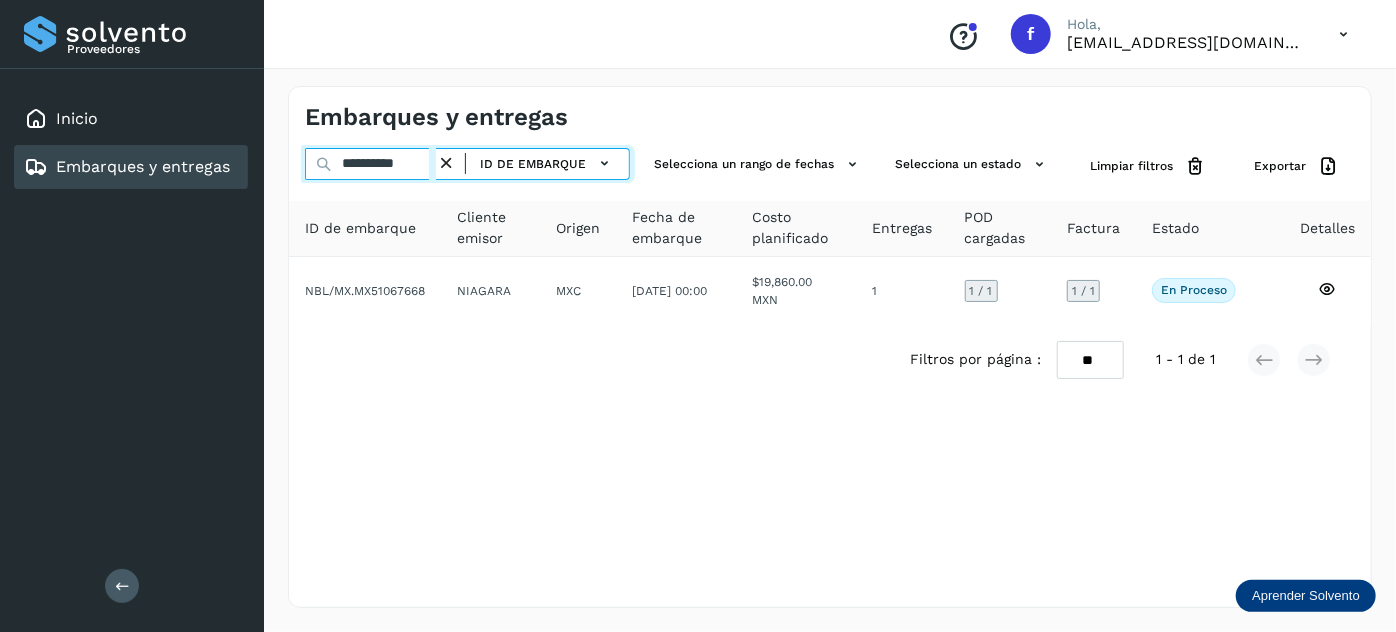 click on "**********" at bounding box center (370, 164) 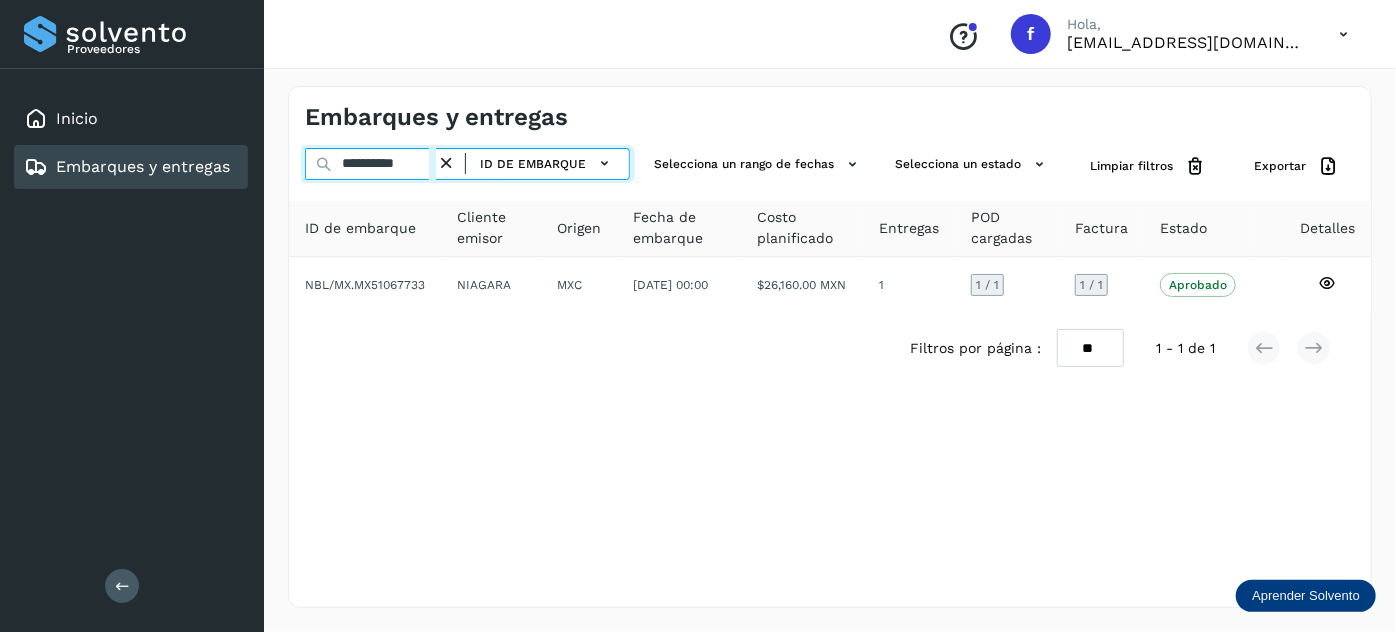 click on "**********" at bounding box center [370, 164] 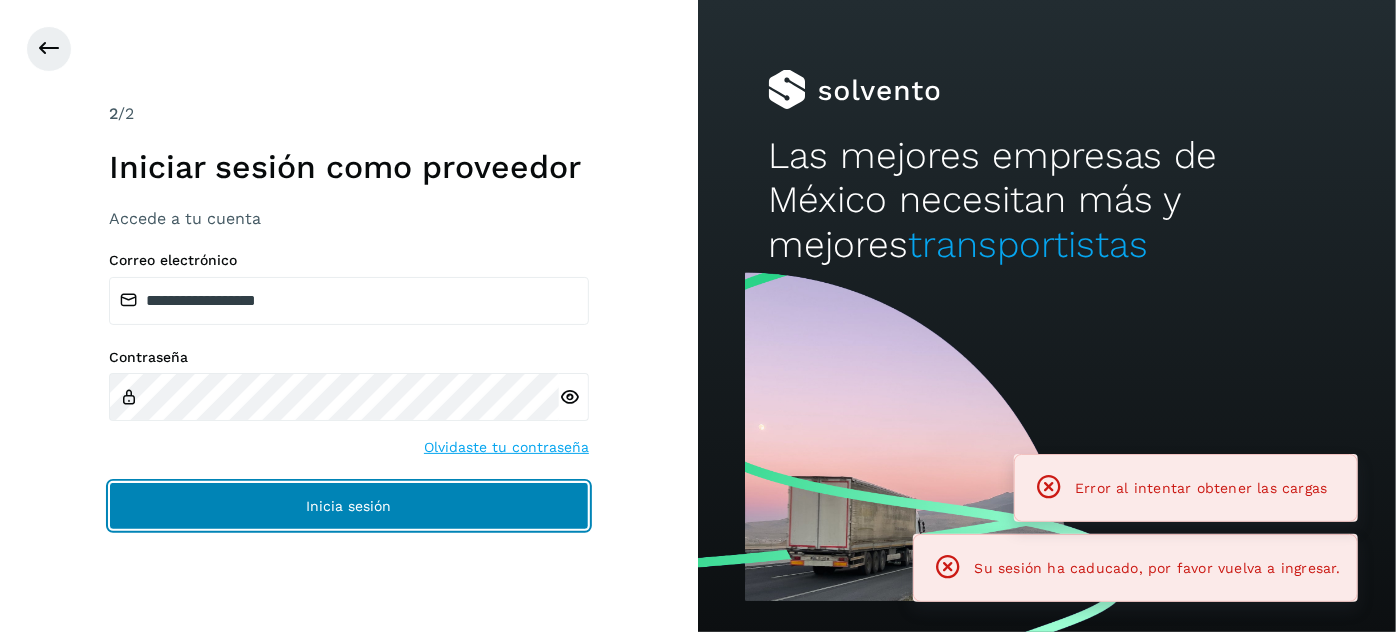 click on "Inicia sesión" at bounding box center [349, 506] 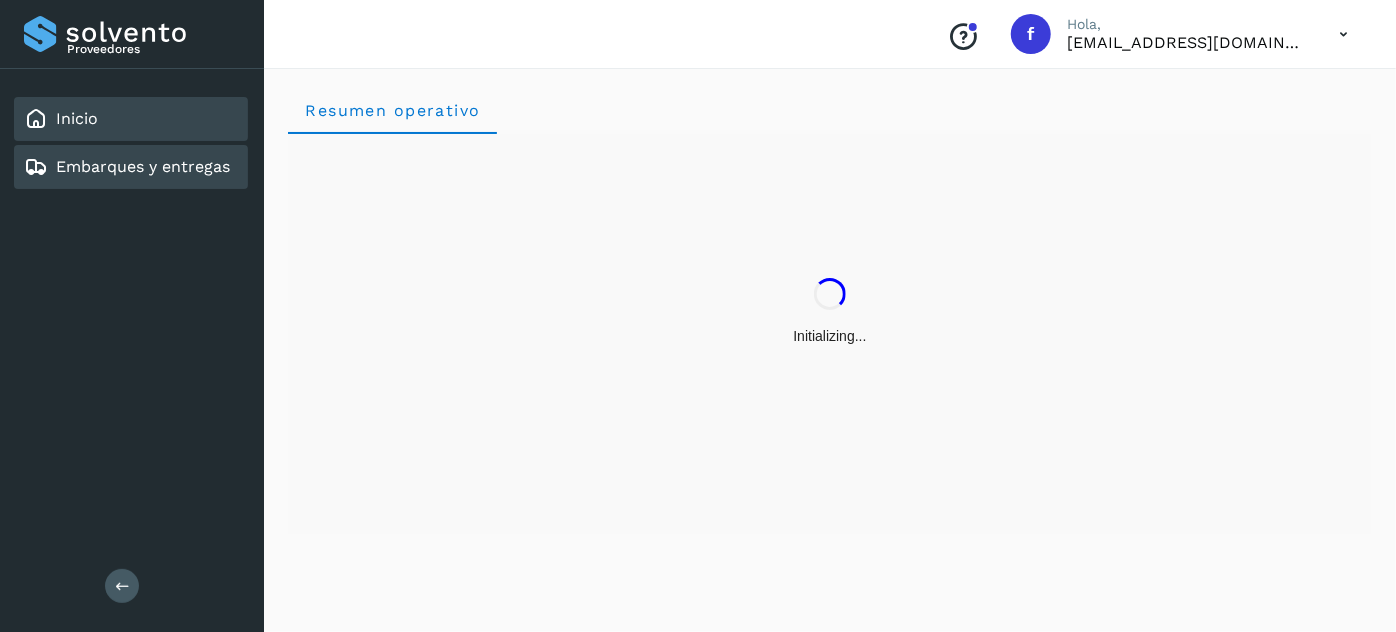 click on "Embarques y entregas" at bounding box center (143, 166) 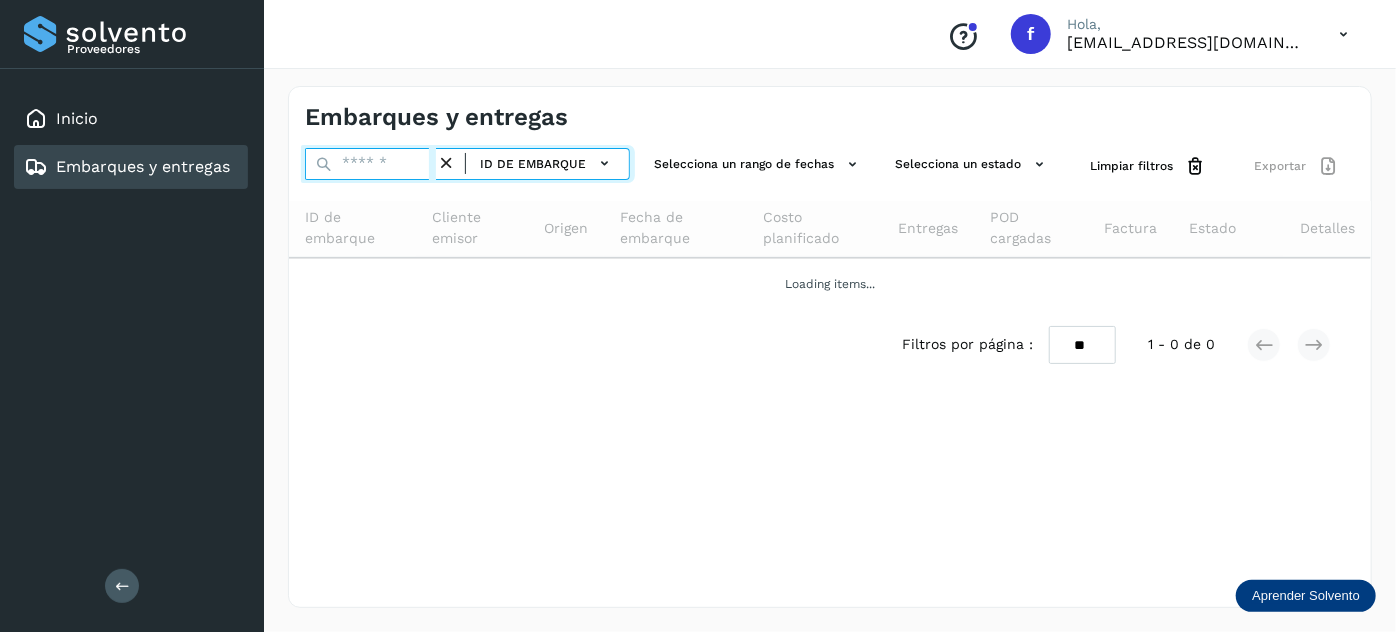click at bounding box center [370, 164] 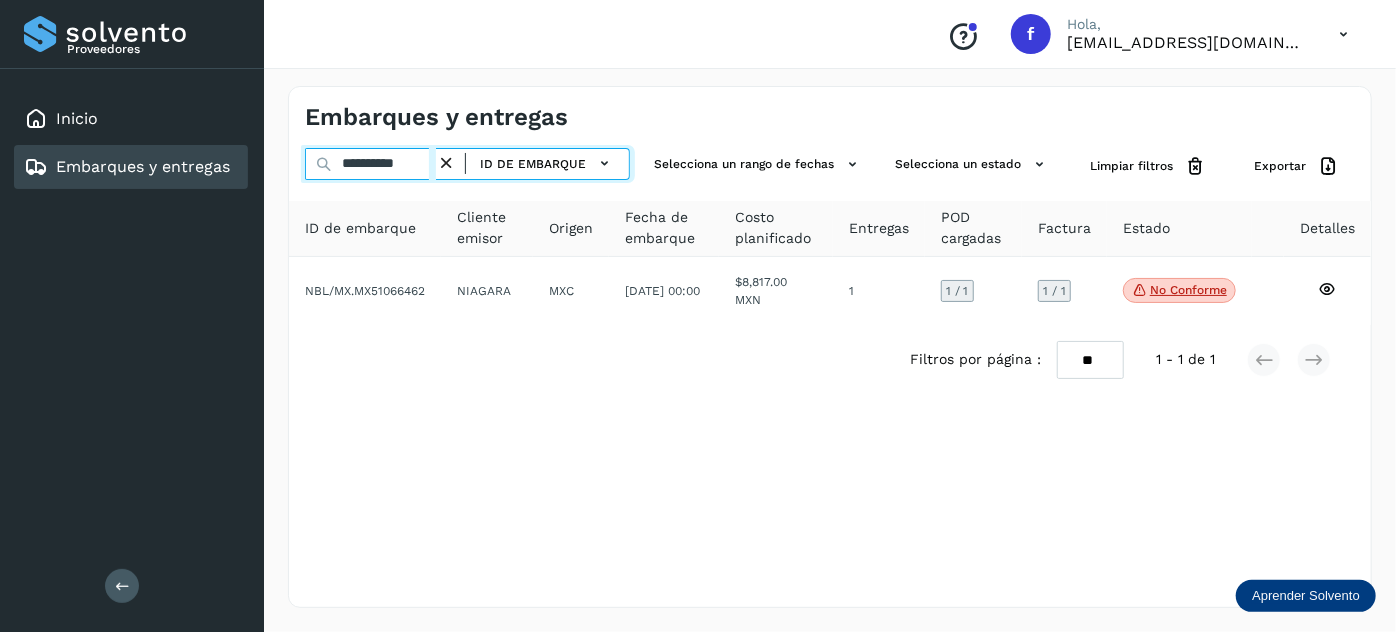 type on "**********" 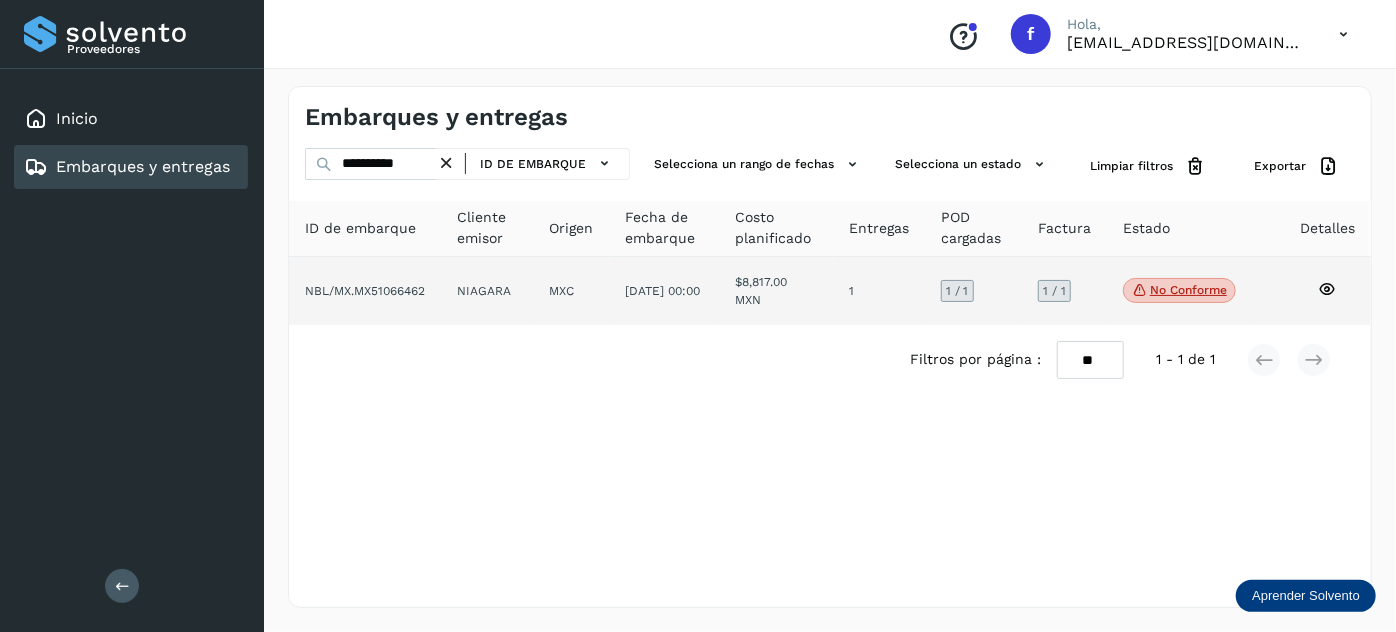 click on "$8,817.00 MXN" 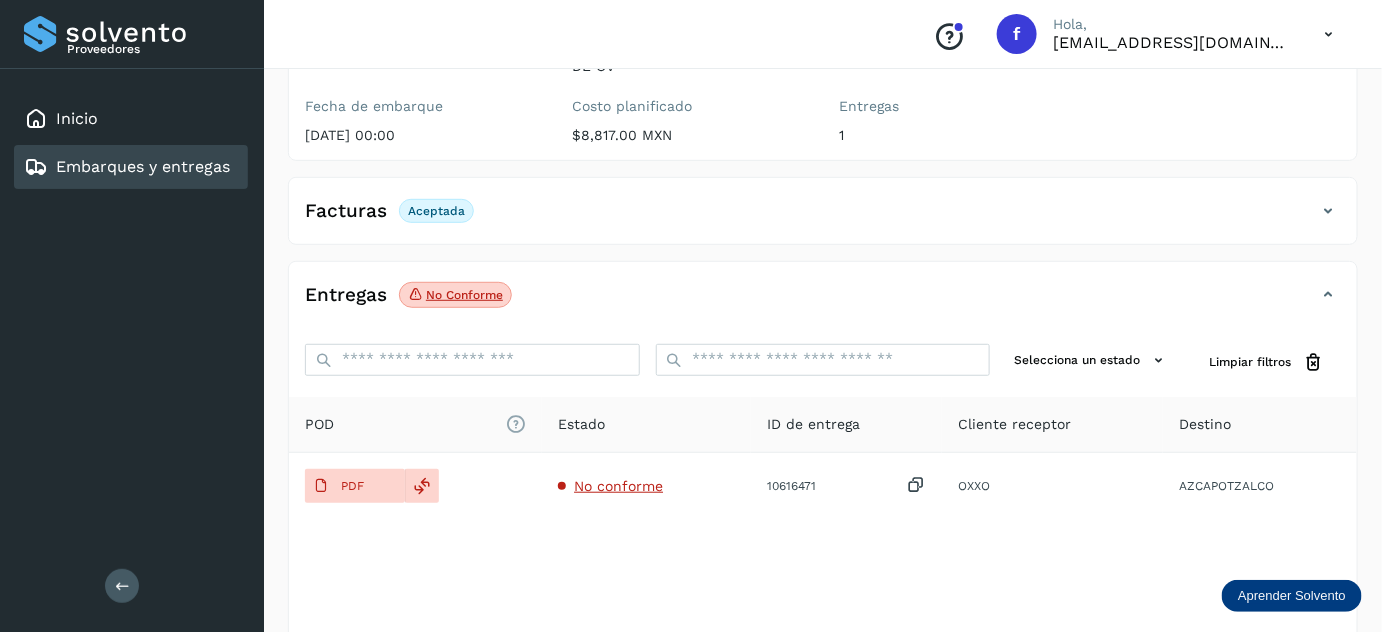 scroll, scrollTop: 325, scrollLeft: 0, axis: vertical 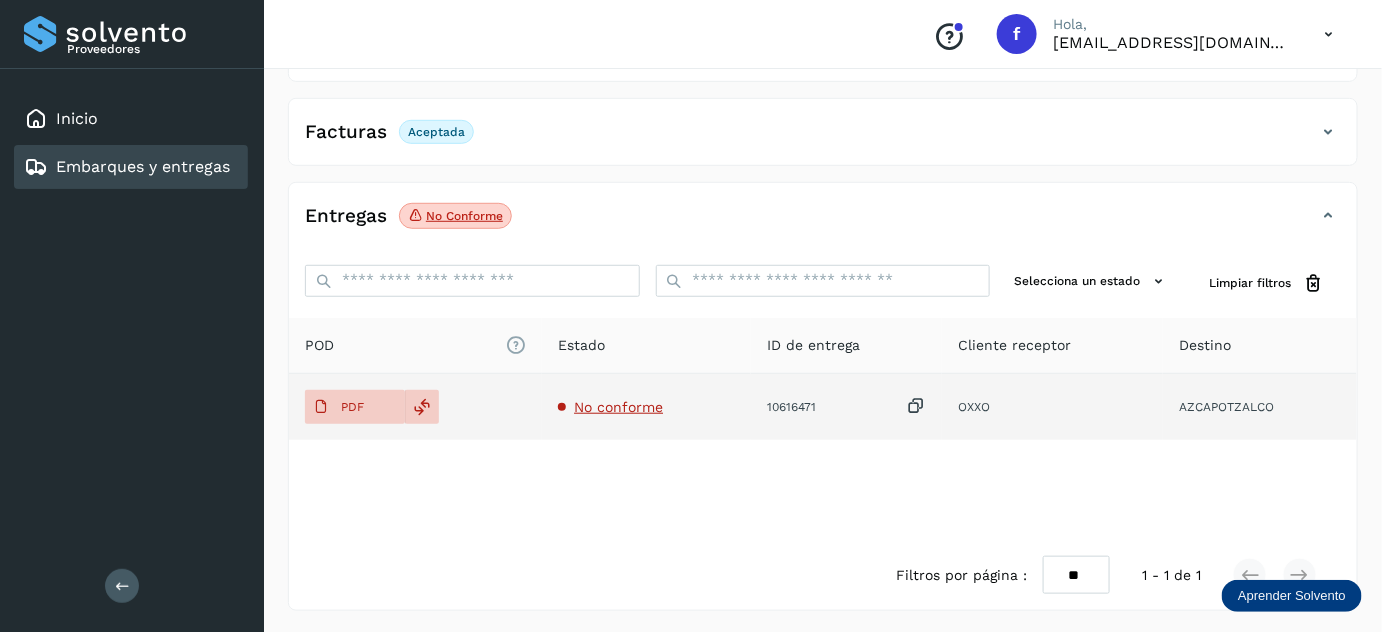 click on "No conforme" at bounding box center [618, 407] 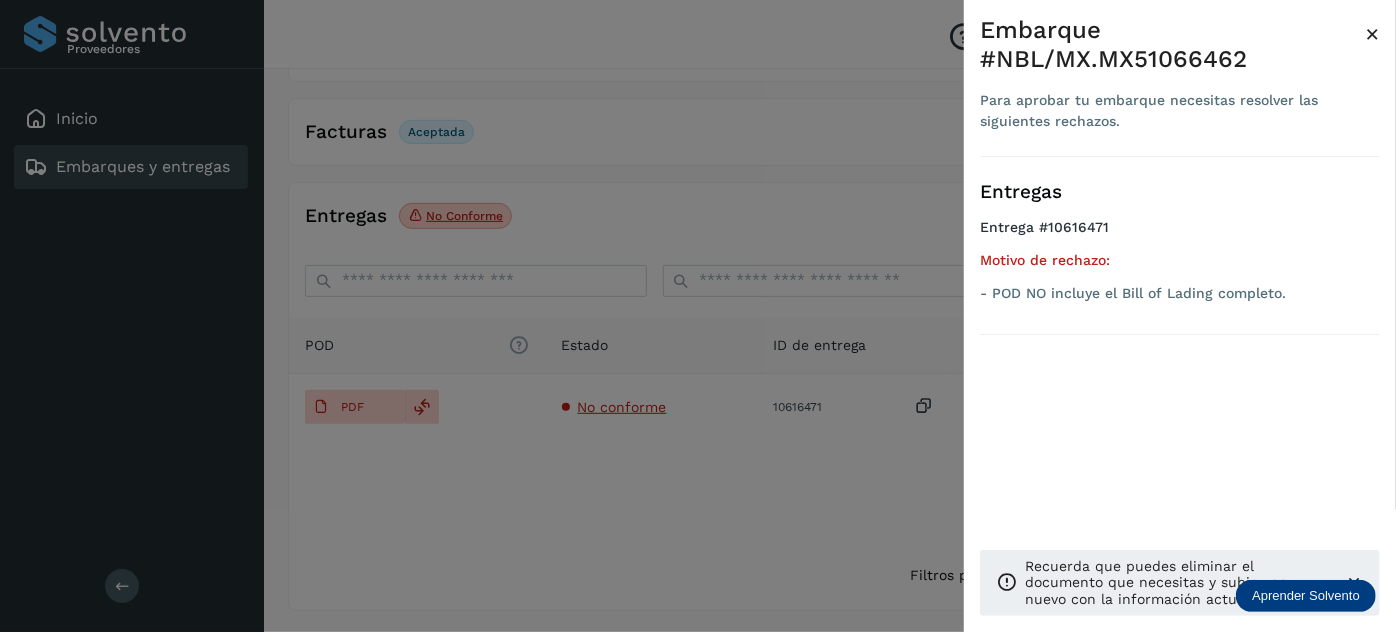 click on "×" at bounding box center [1372, 34] 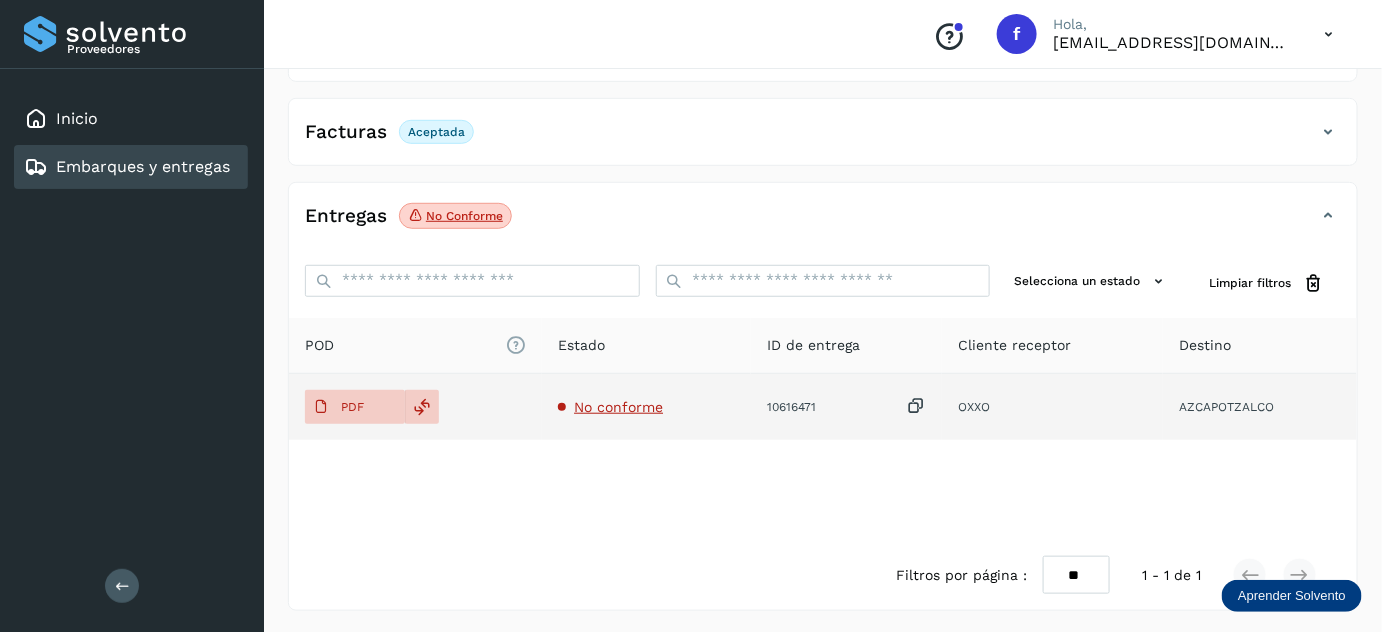 click at bounding box center (916, 406) 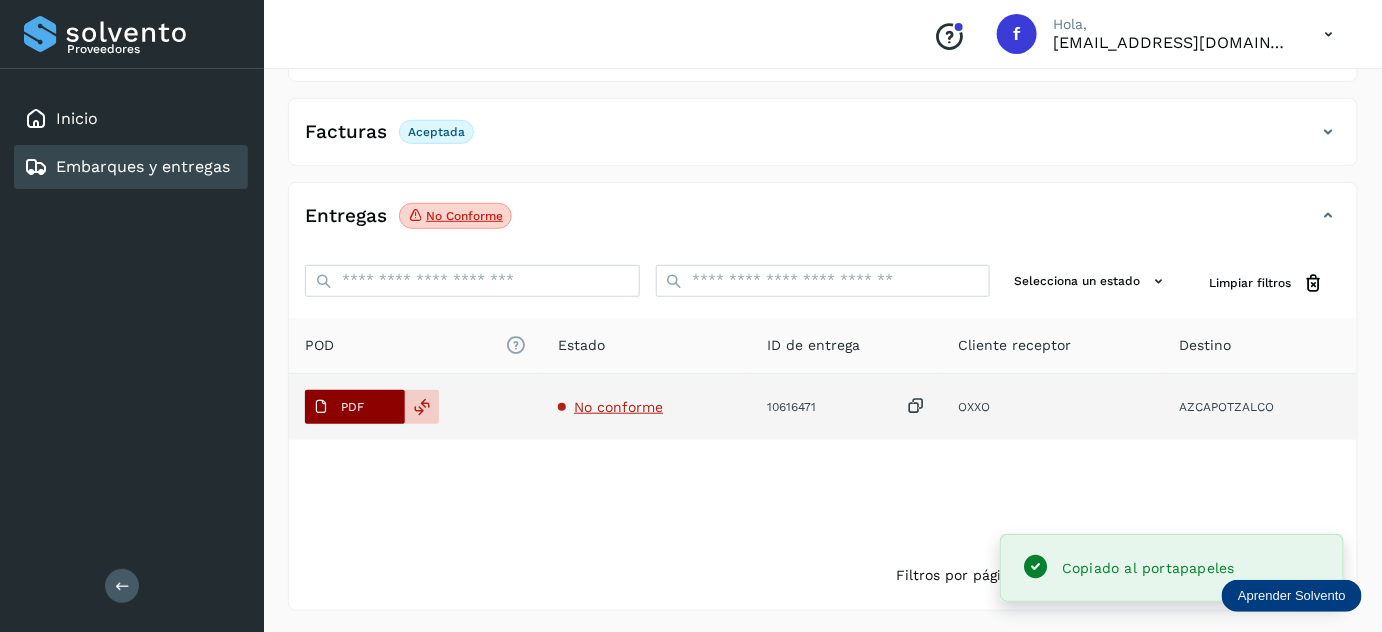 click on "PDF" at bounding box center (352, 407) 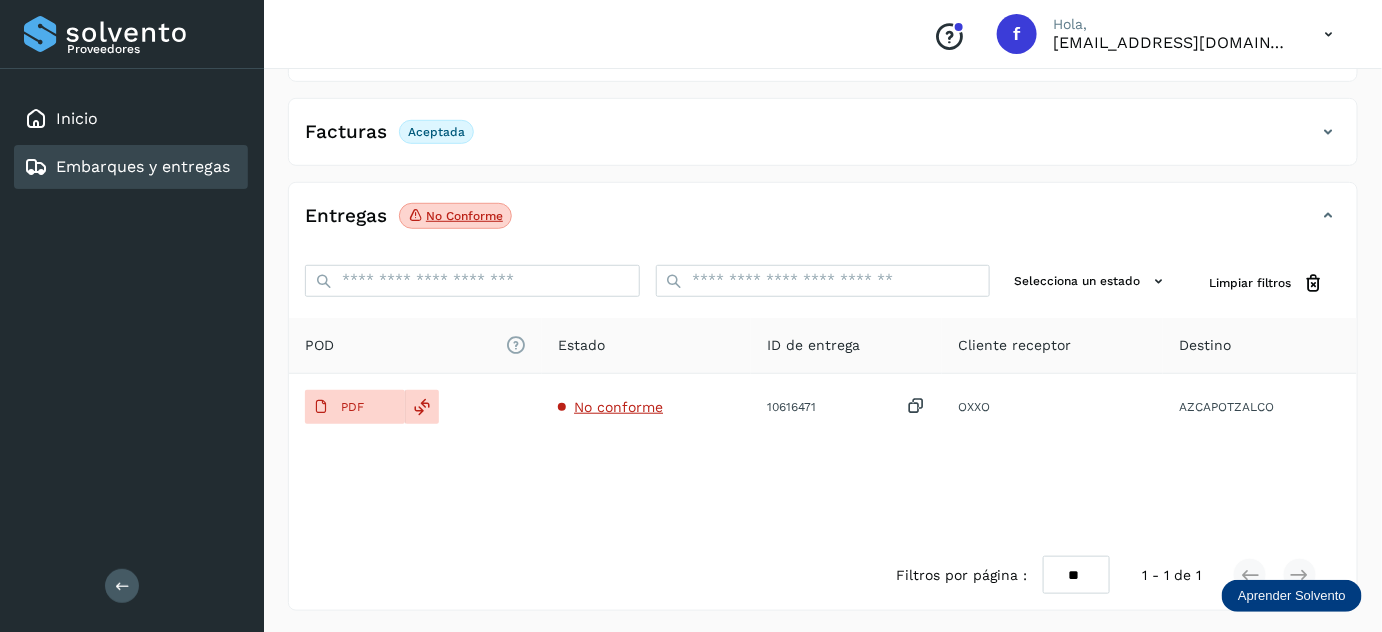 scroll, scrollTop: 0, scrollLeft: 0, axis: both 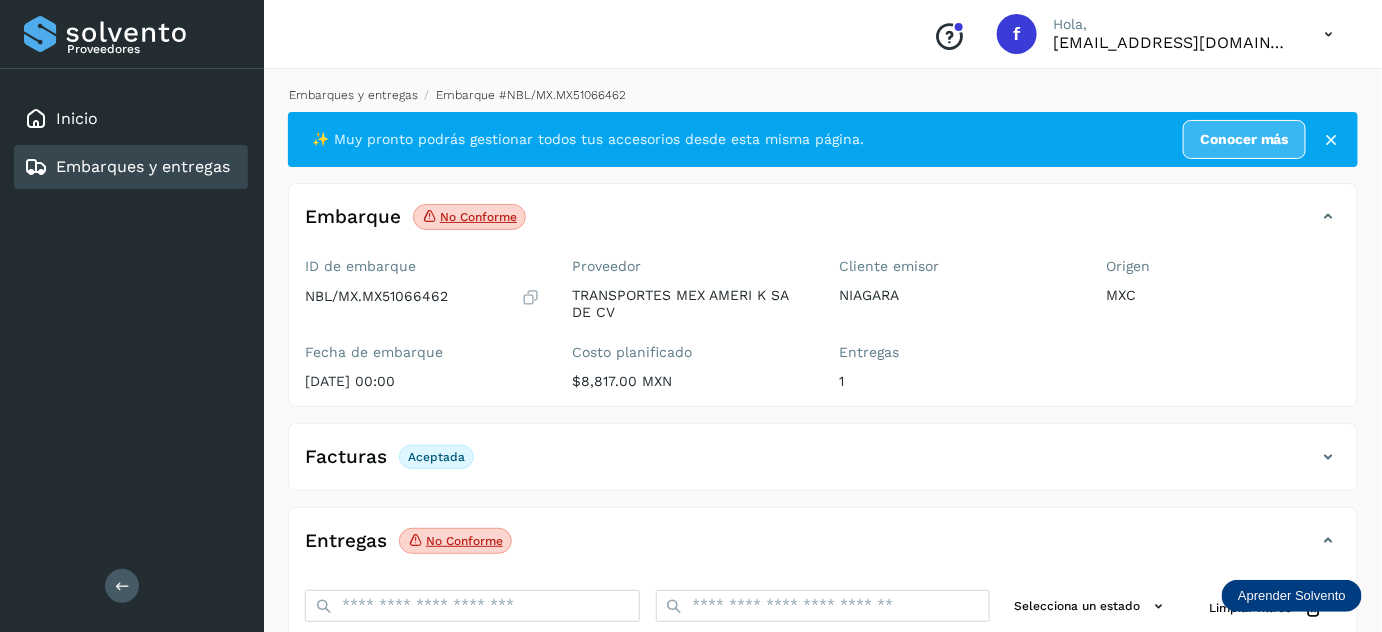 click on "Embarques y entregas" at bounding box center [353, 95] 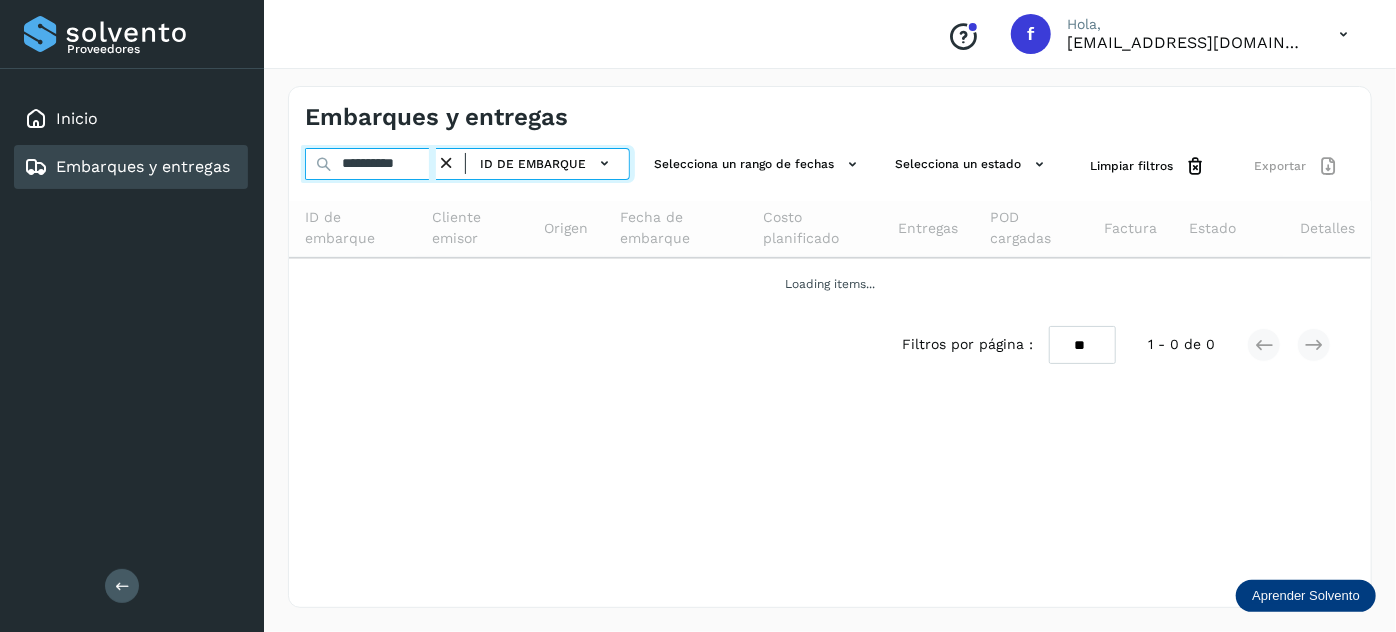 click on "**********" at bounding box center (370, 164) 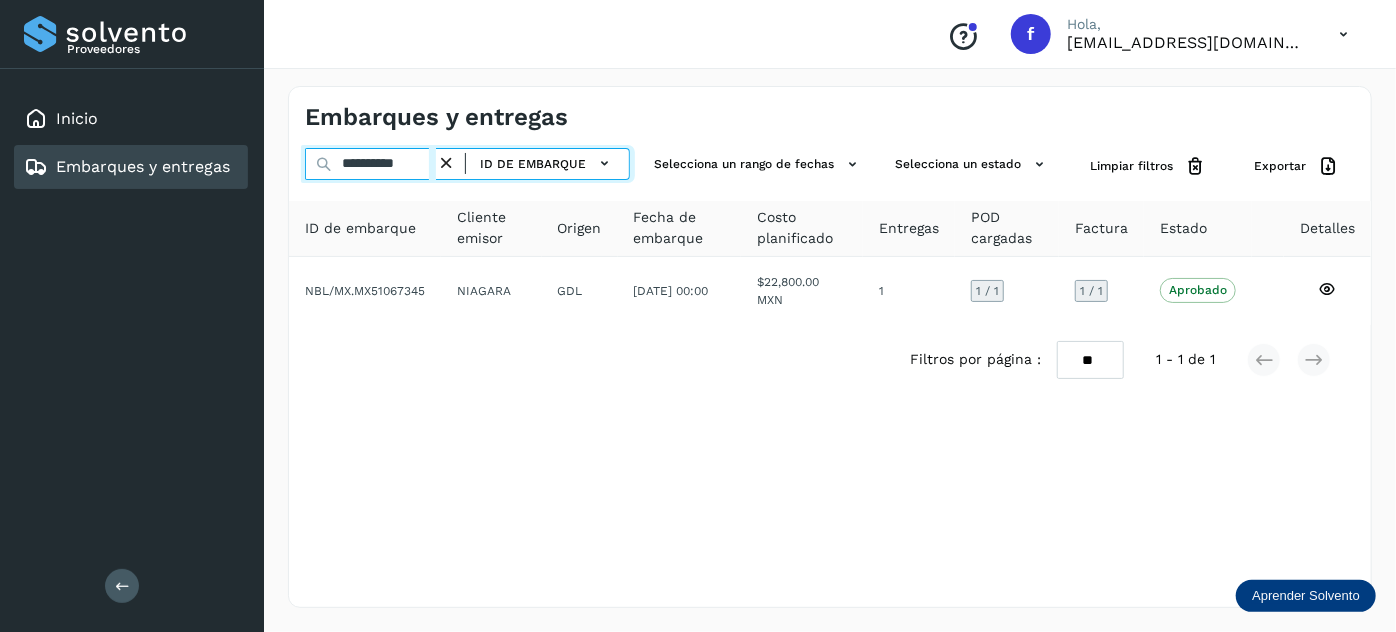 click on "**********" at bounding box center (370, 164) 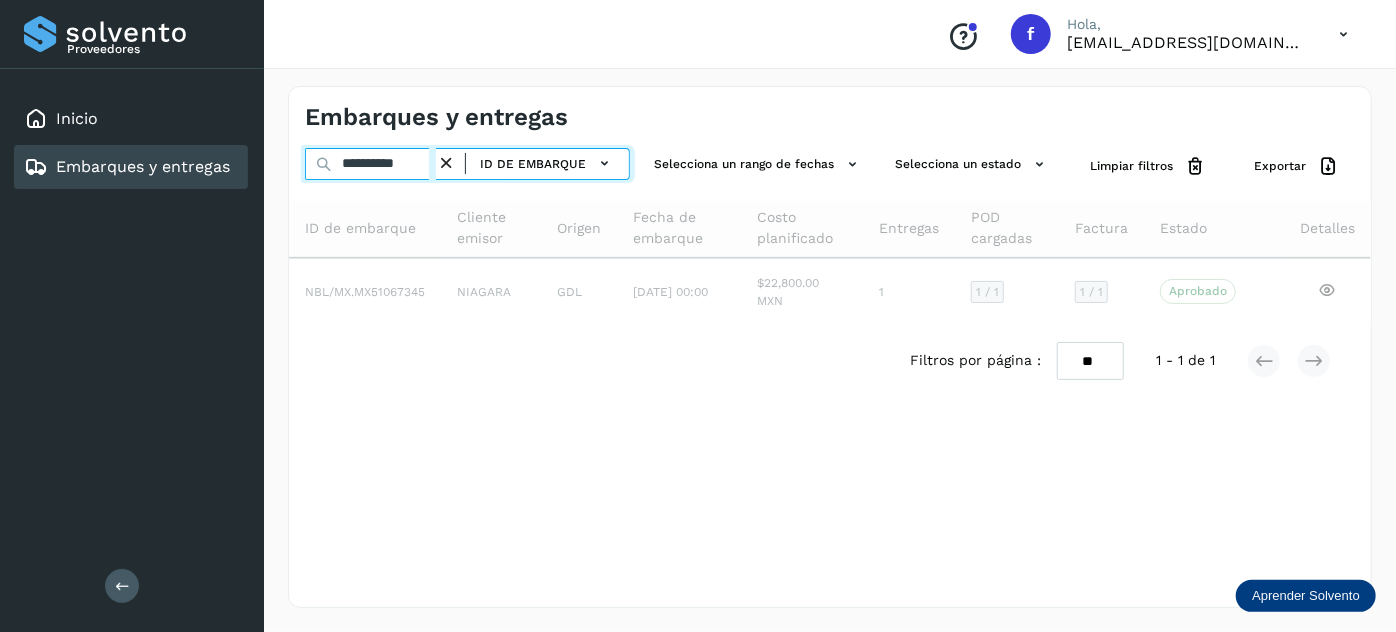type on "**********" 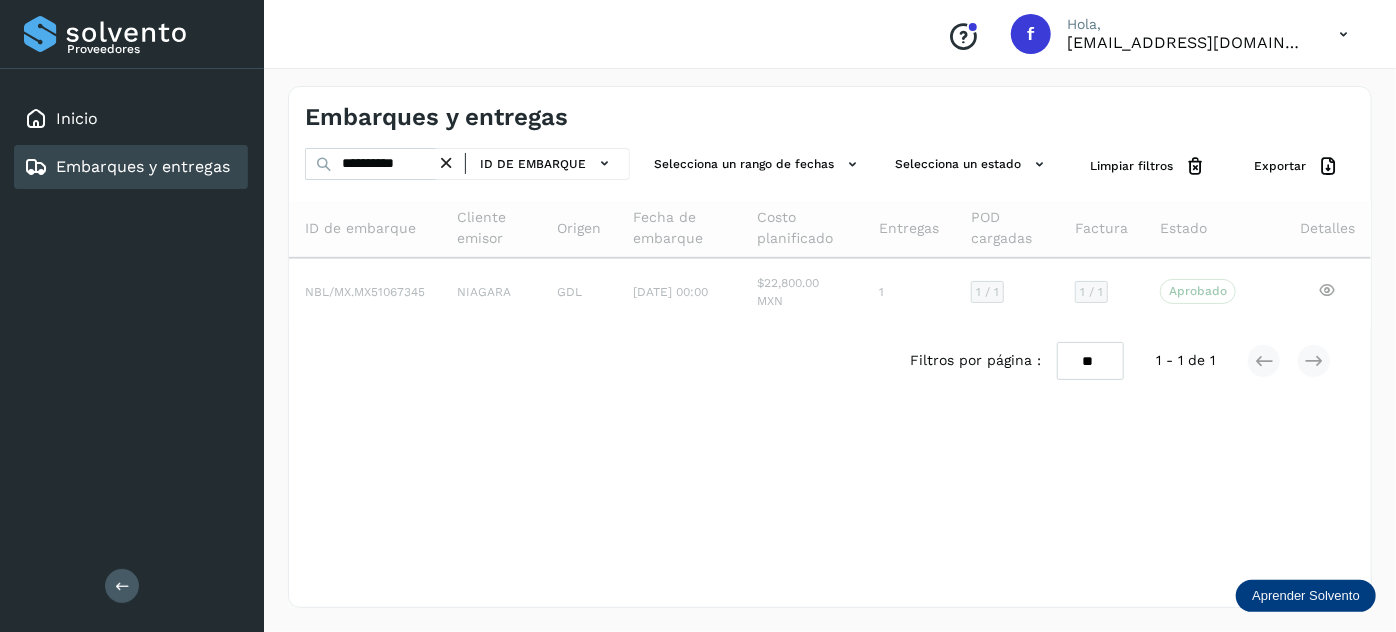 click on "**********" at bounding box center (830, 347) 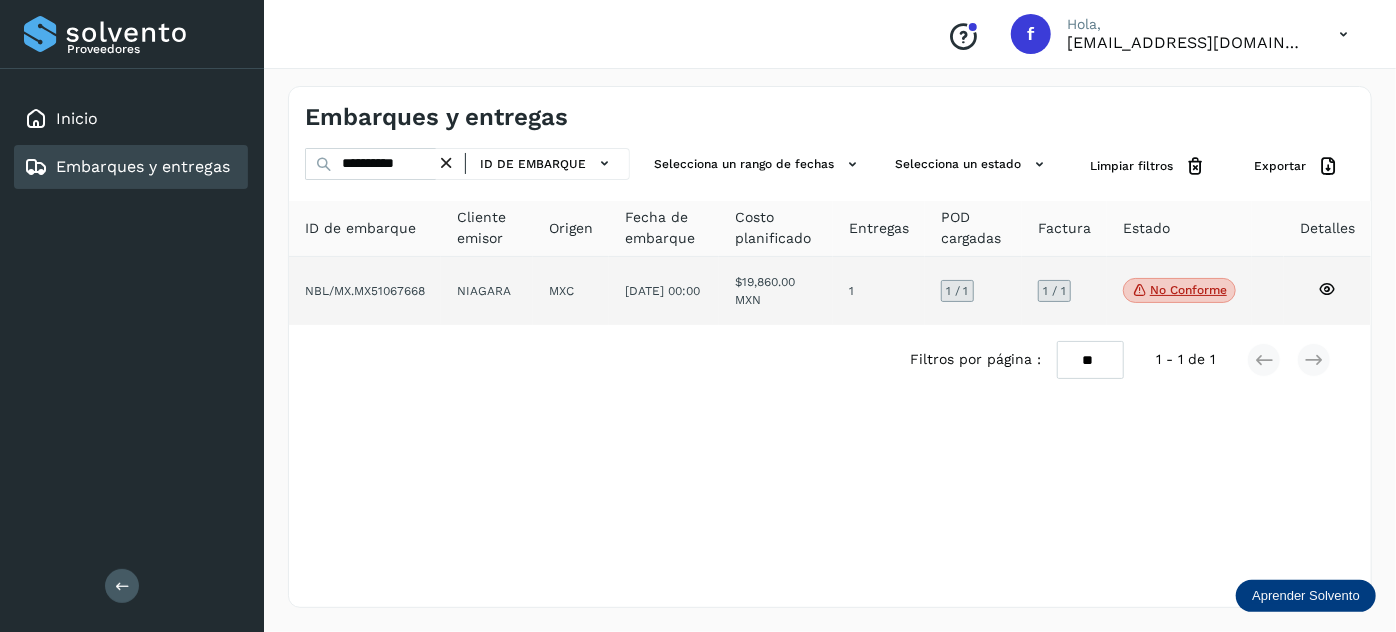 click on "$19,860.00 MXN" 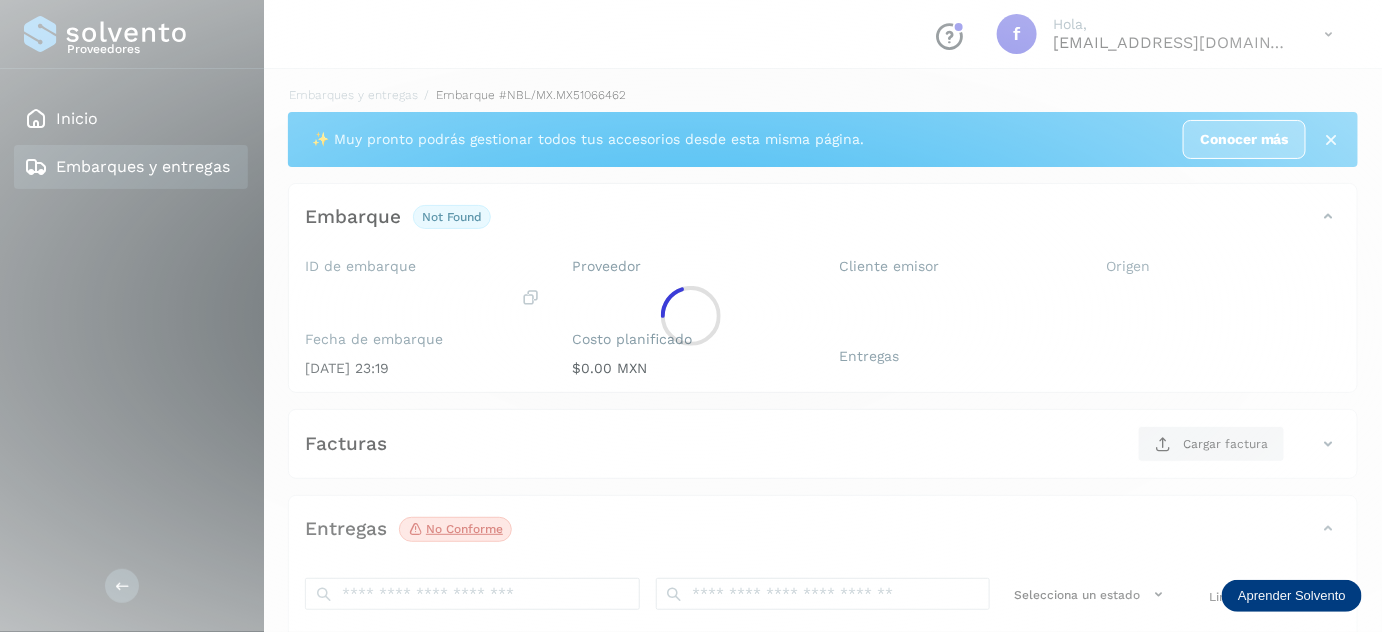 scroll, scrollTop: 314, scrollLeft: 0, axis: vertical 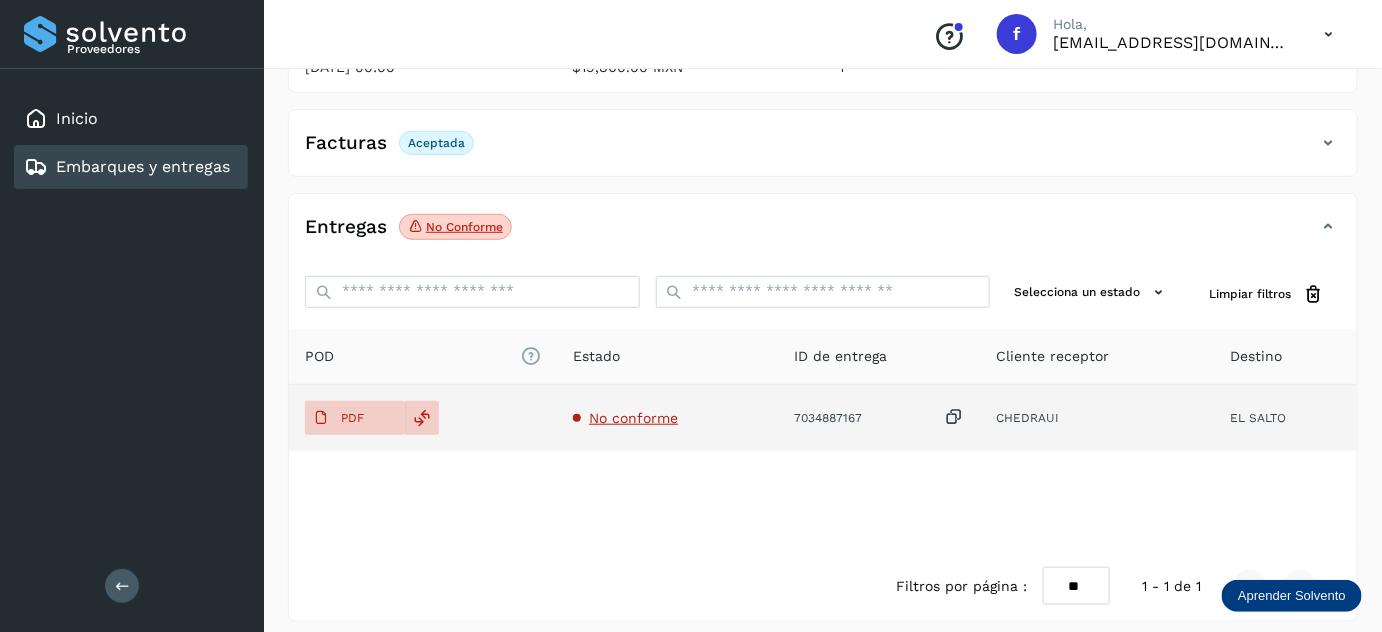 click on "No conforme" at bounding box center [633, 418] 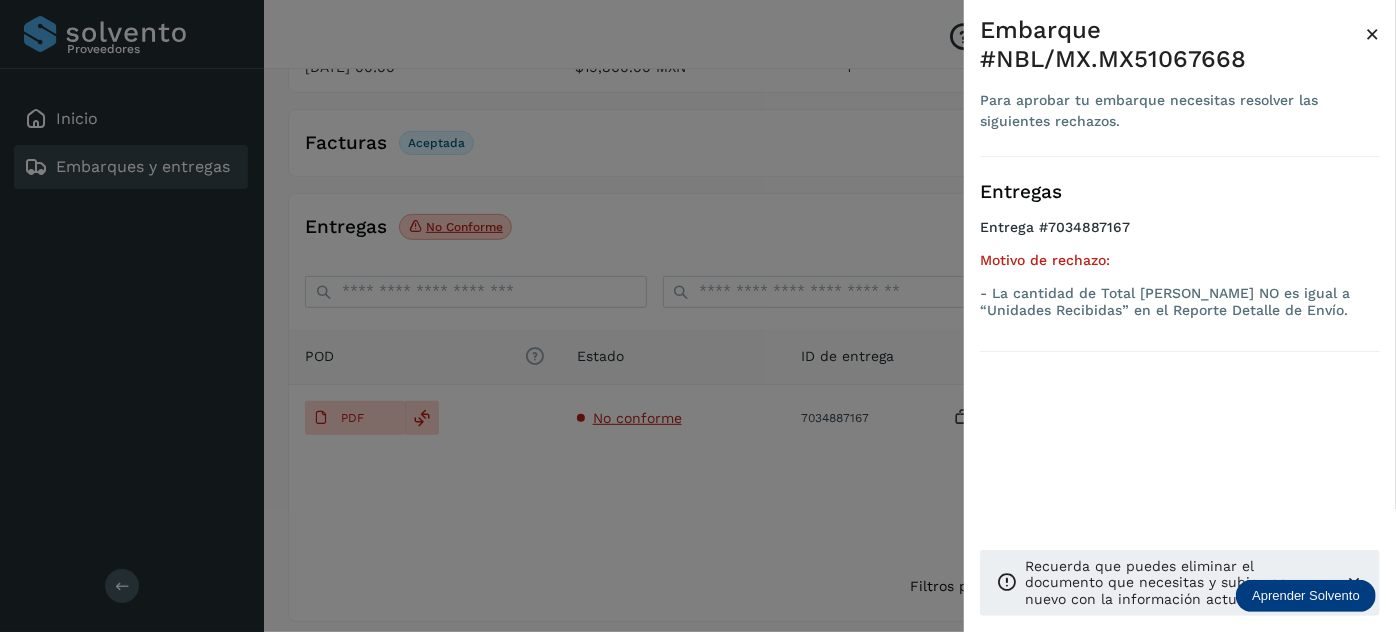 click on "×" at bounding box center (1372, 34) 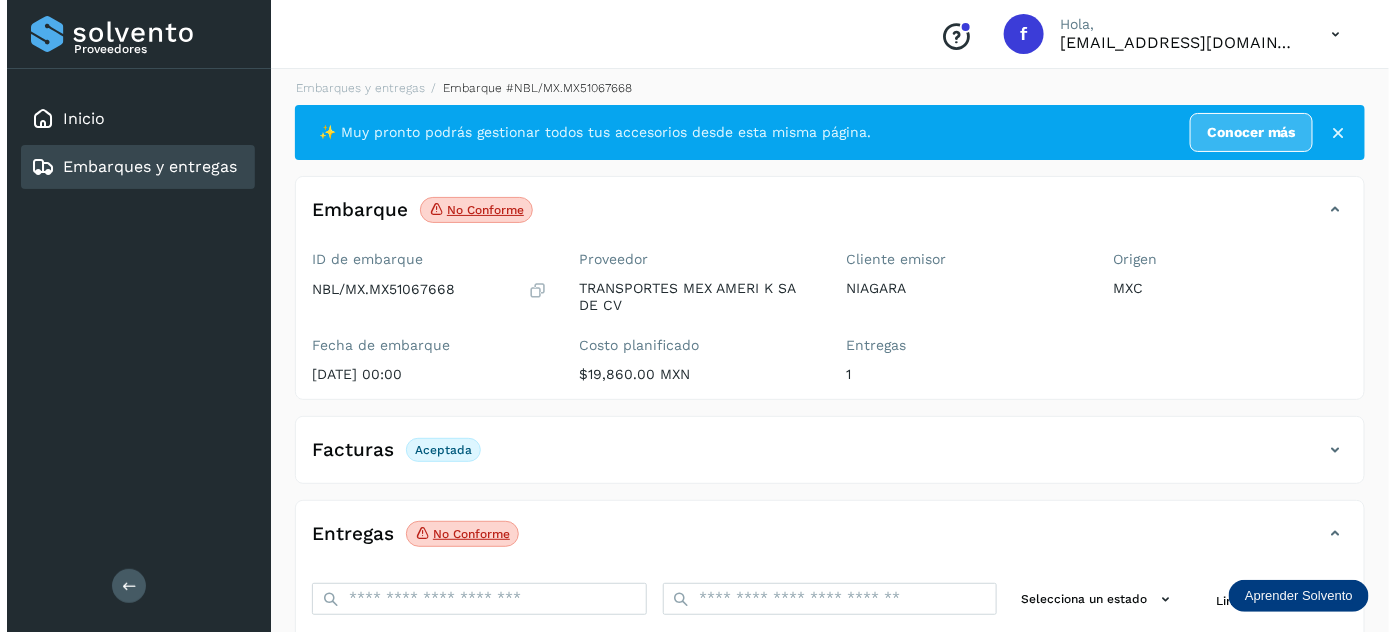 scroll, scrollTop: 0, scrollLeft: 0, axis: both 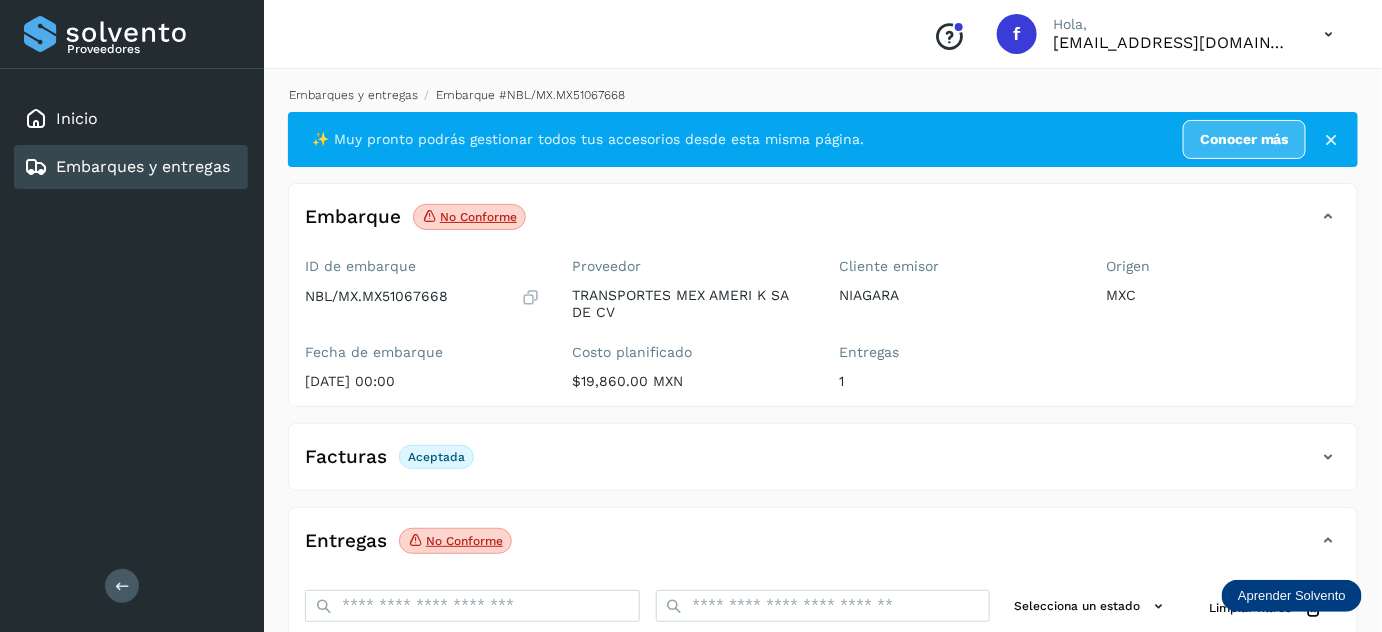 click on "Embarques y entregas" at bounding box center [353, 95] 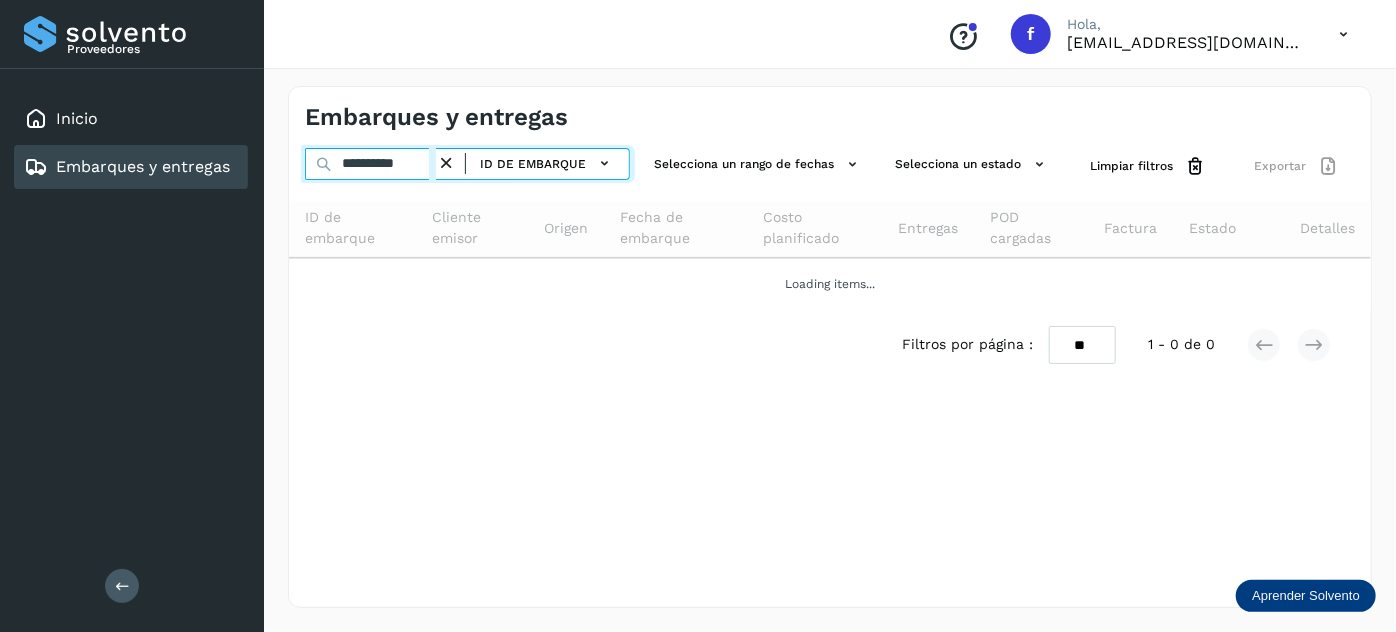 click on "**********" at bounding box center (370, 164) 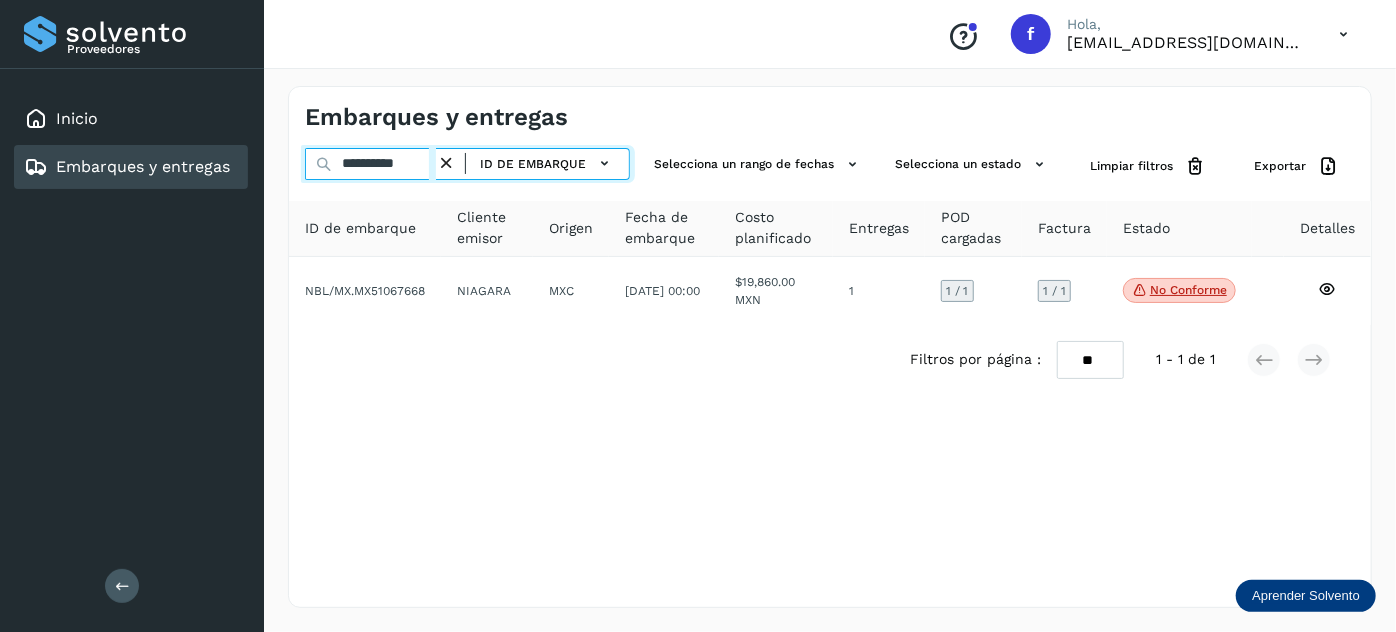 click on "**********" at bounding box center [370, 164] 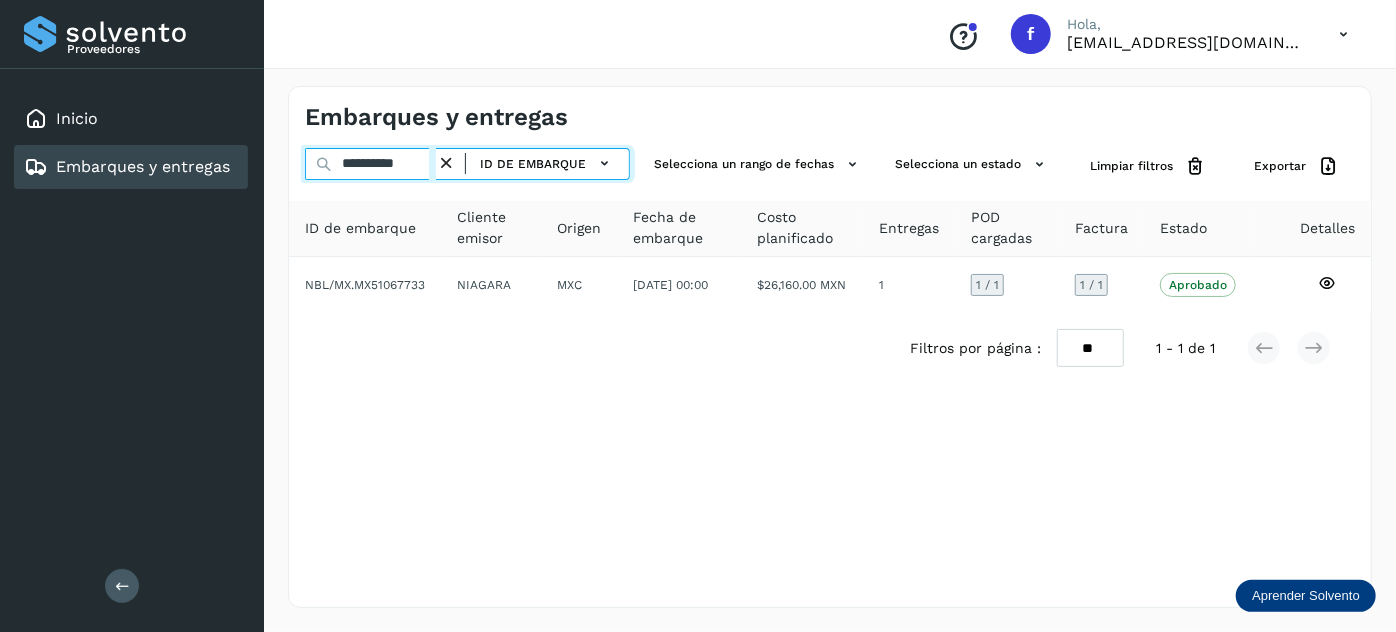 click on "**********" at bounding box center [370, 164] 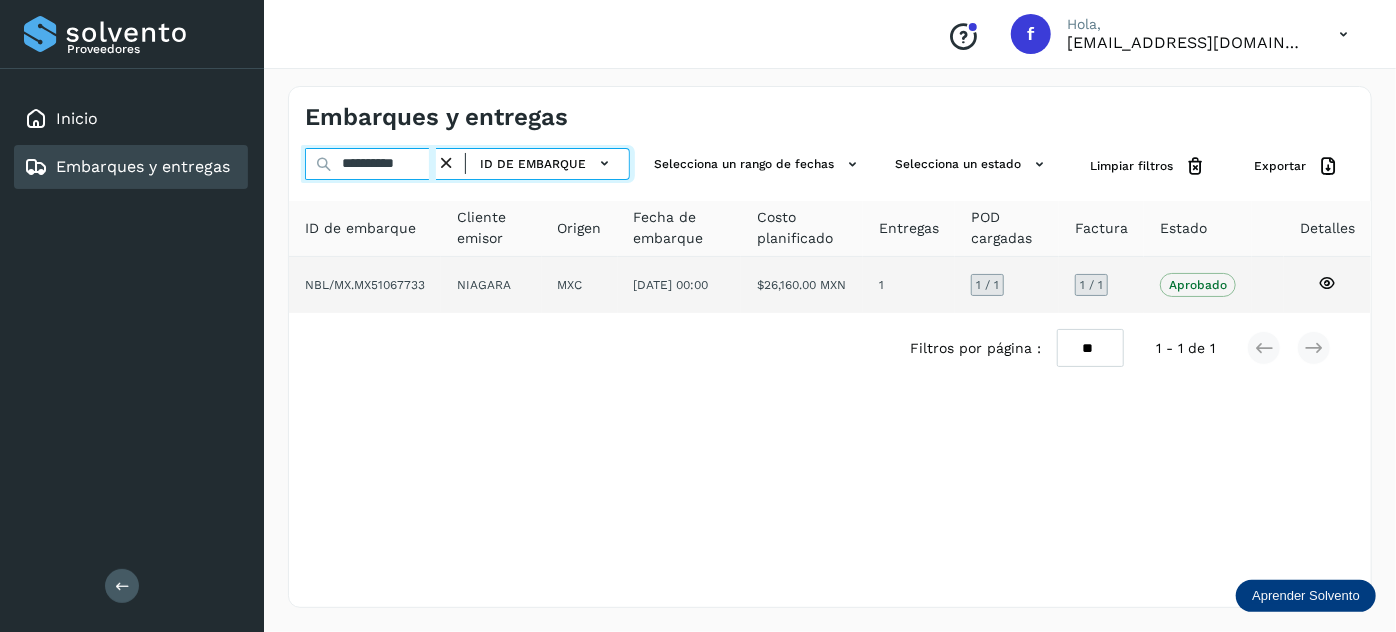 paste 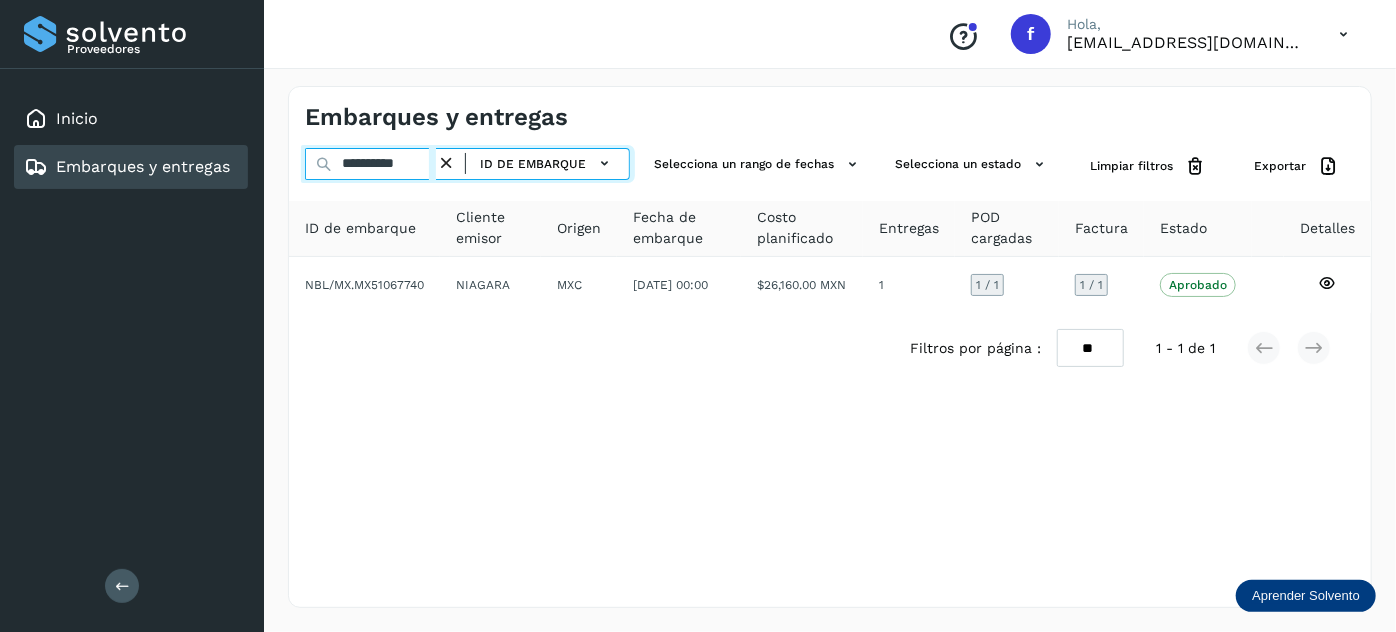 click on "**********" at bounding box center (370, 164) 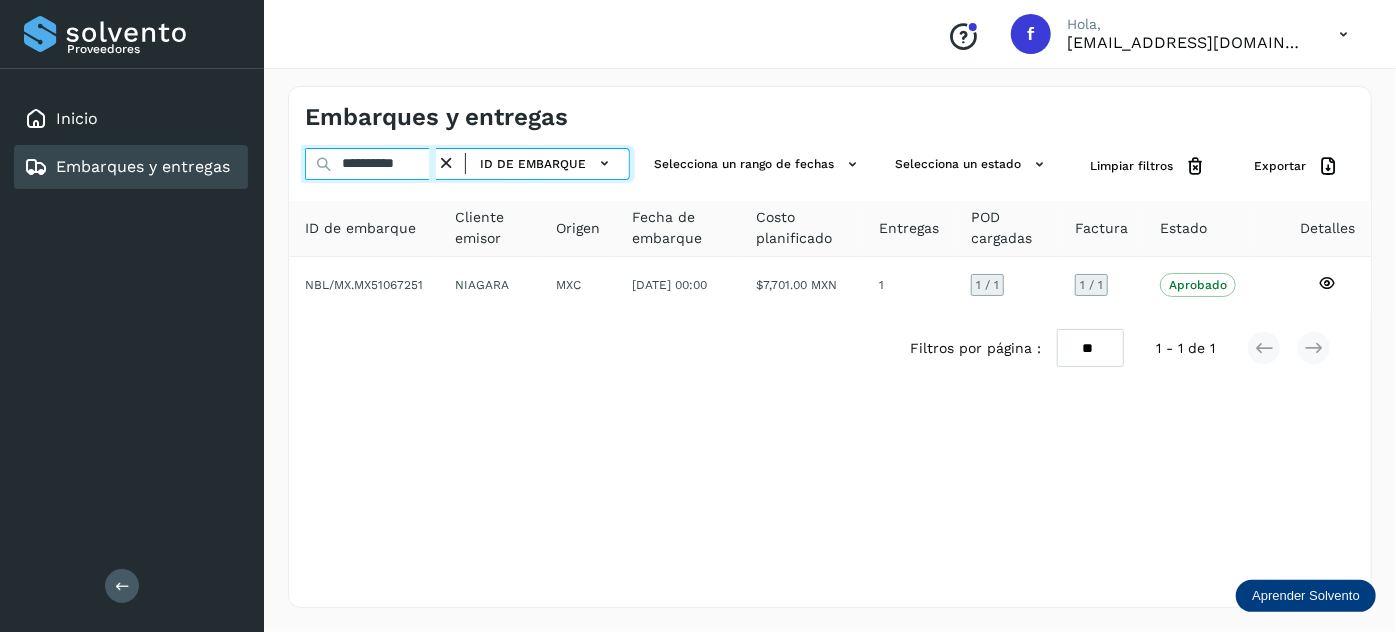 type on "**********" 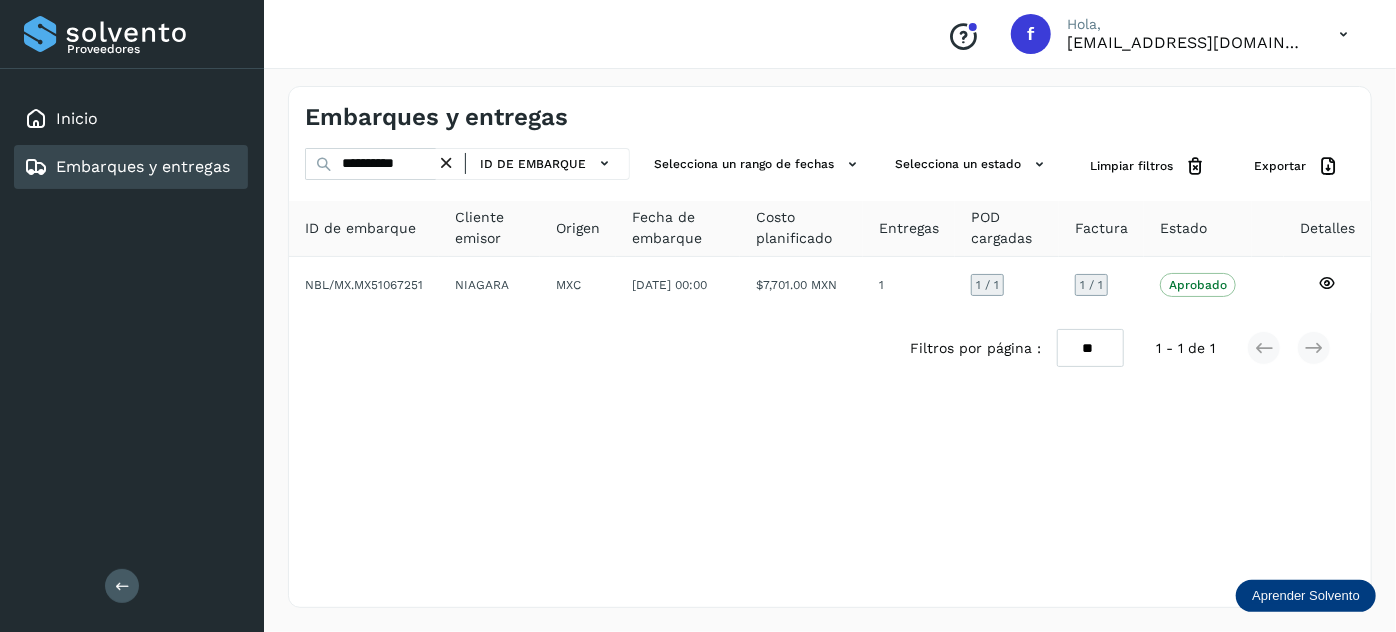 click at bounding box center (1343, 34) 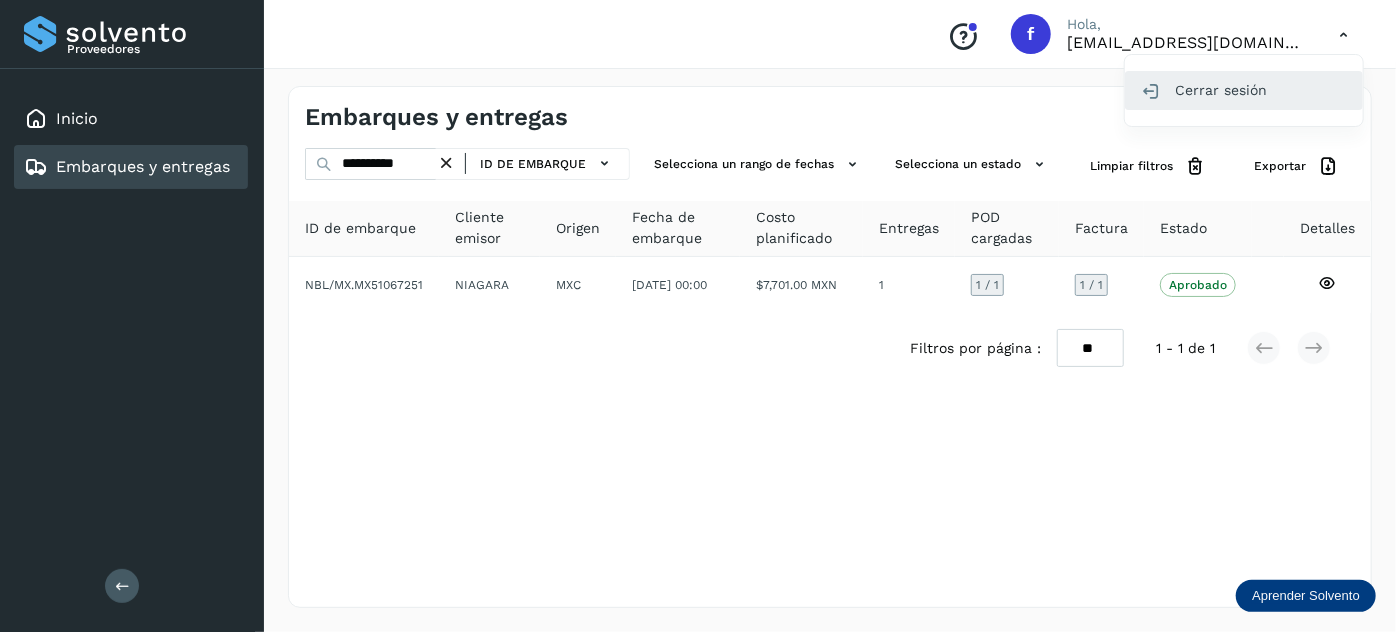 click on "Cerrar sesión" 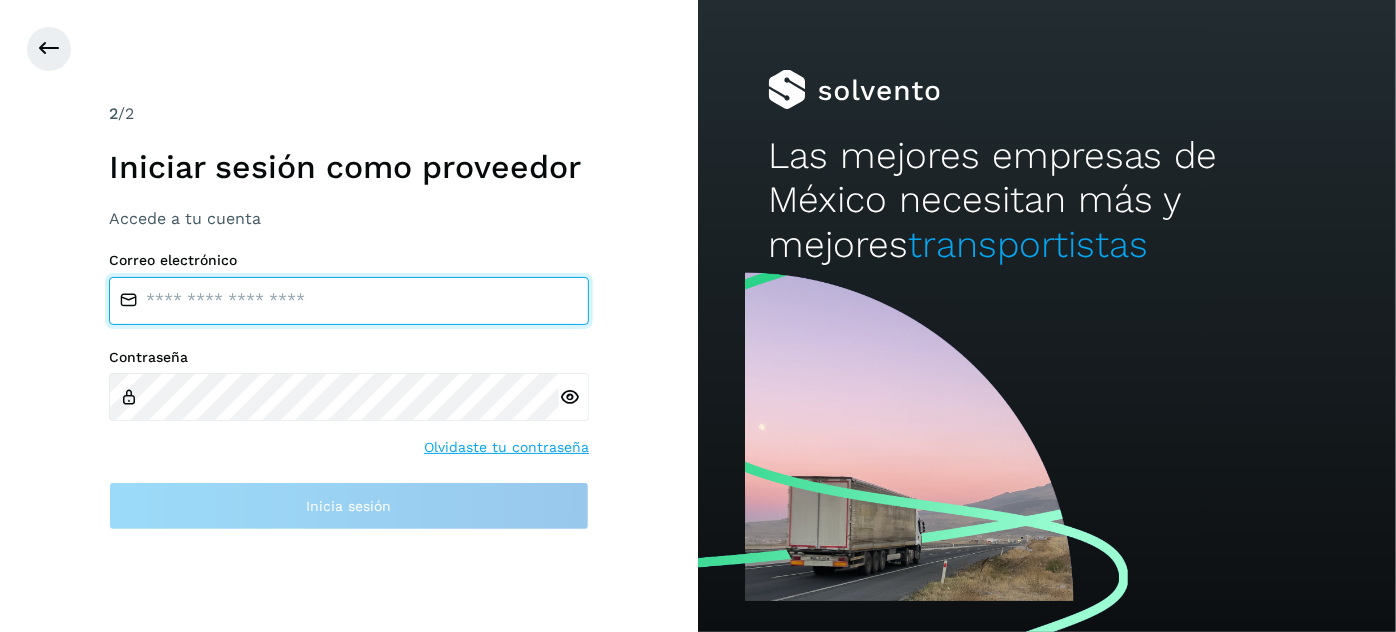 type on "**********" 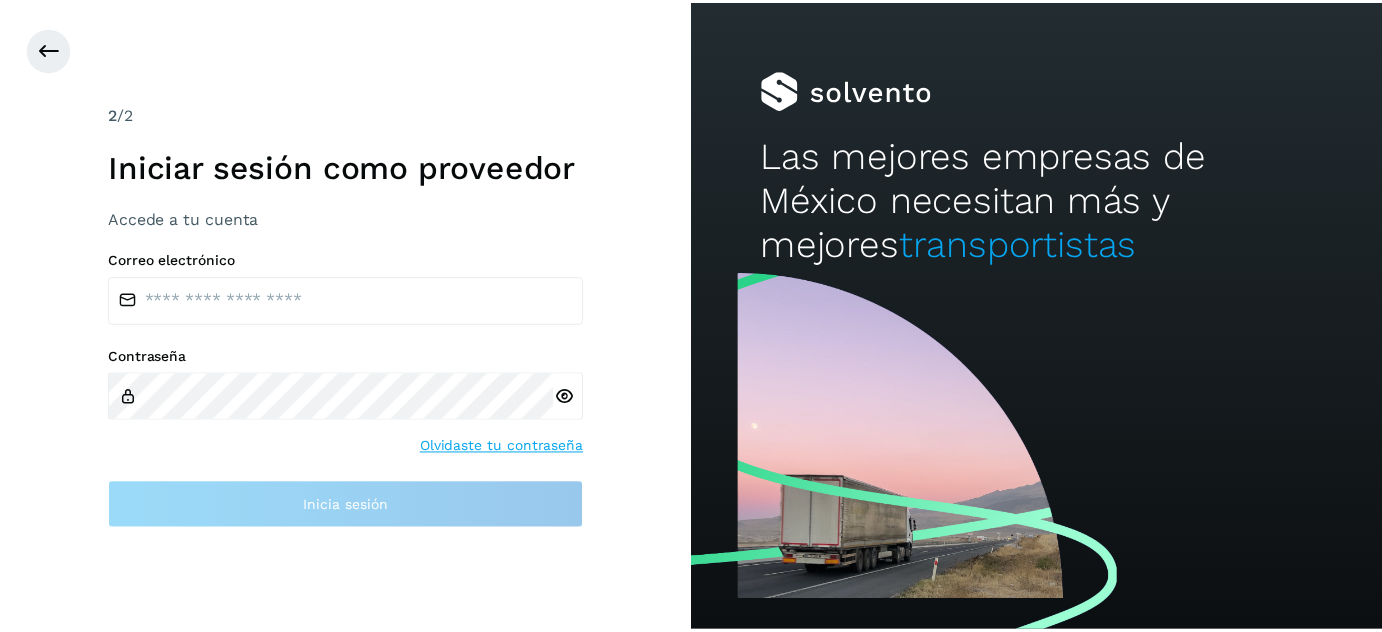 scroll, scrollTop: 0, scrollLeft: 0, axis: both 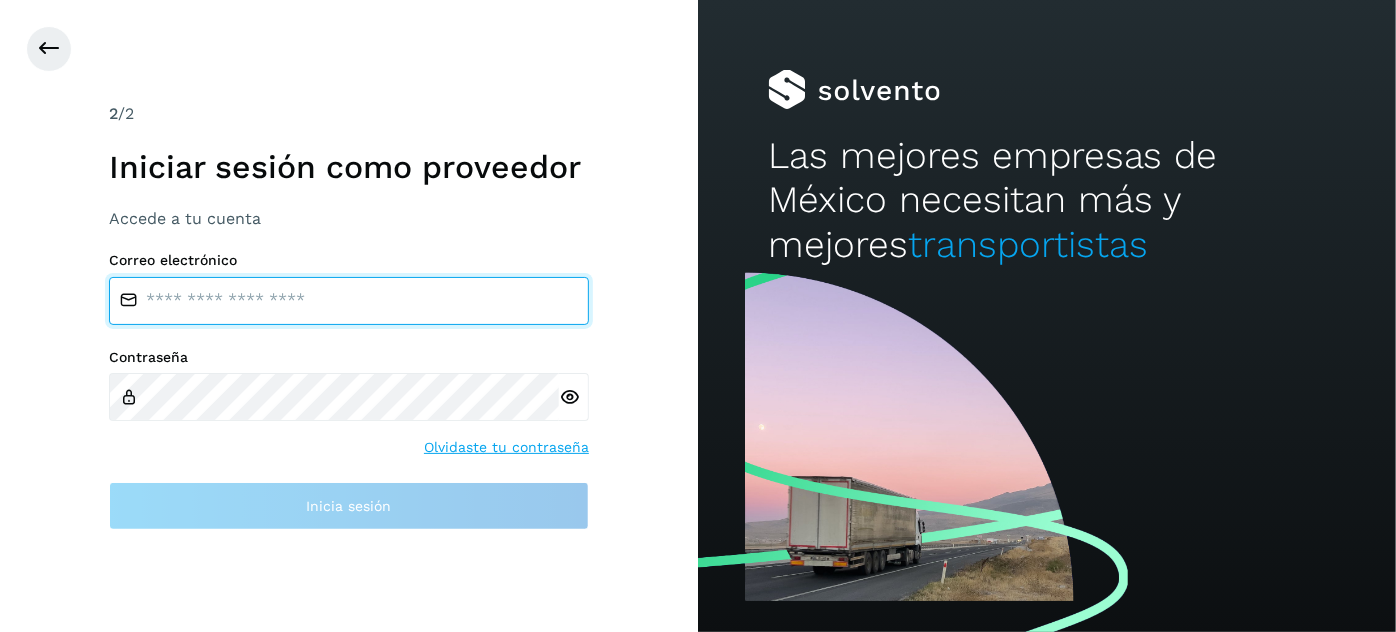 type on "**********" 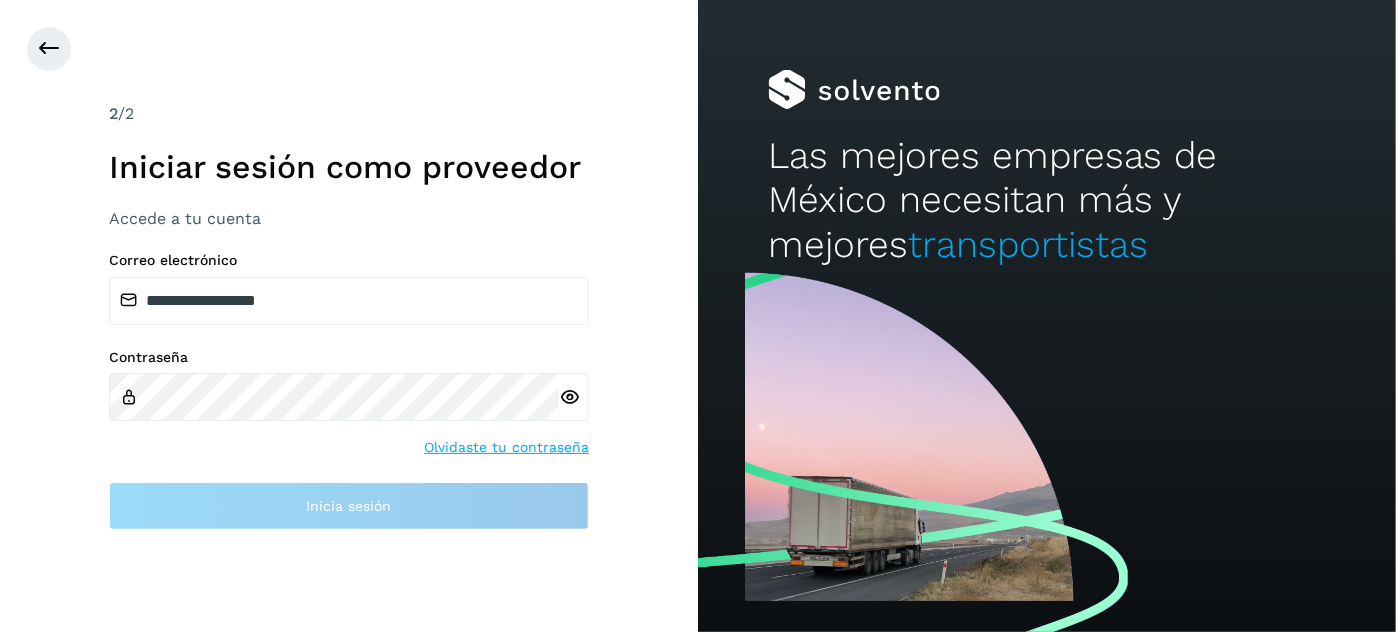 click on "Contraseña  Olvidaste tu contraseña" at bounding box center [349, 403] 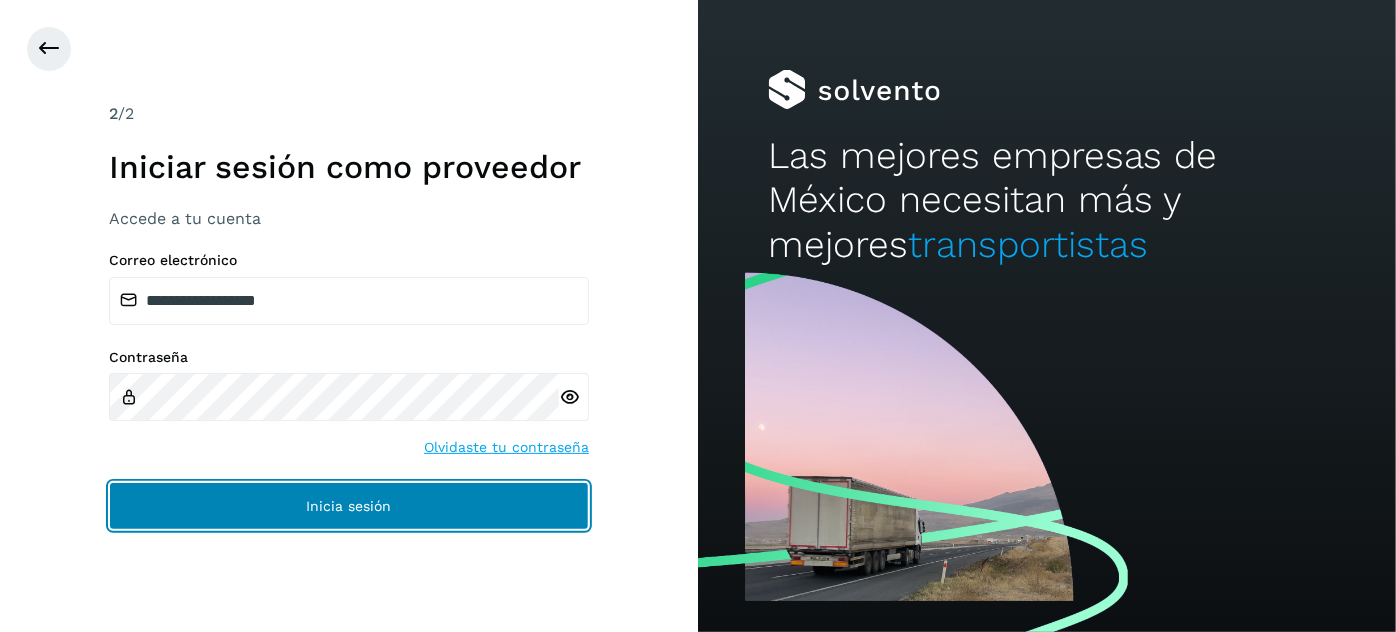 click on "Inicia sesión" at bounding box center (349, 506) 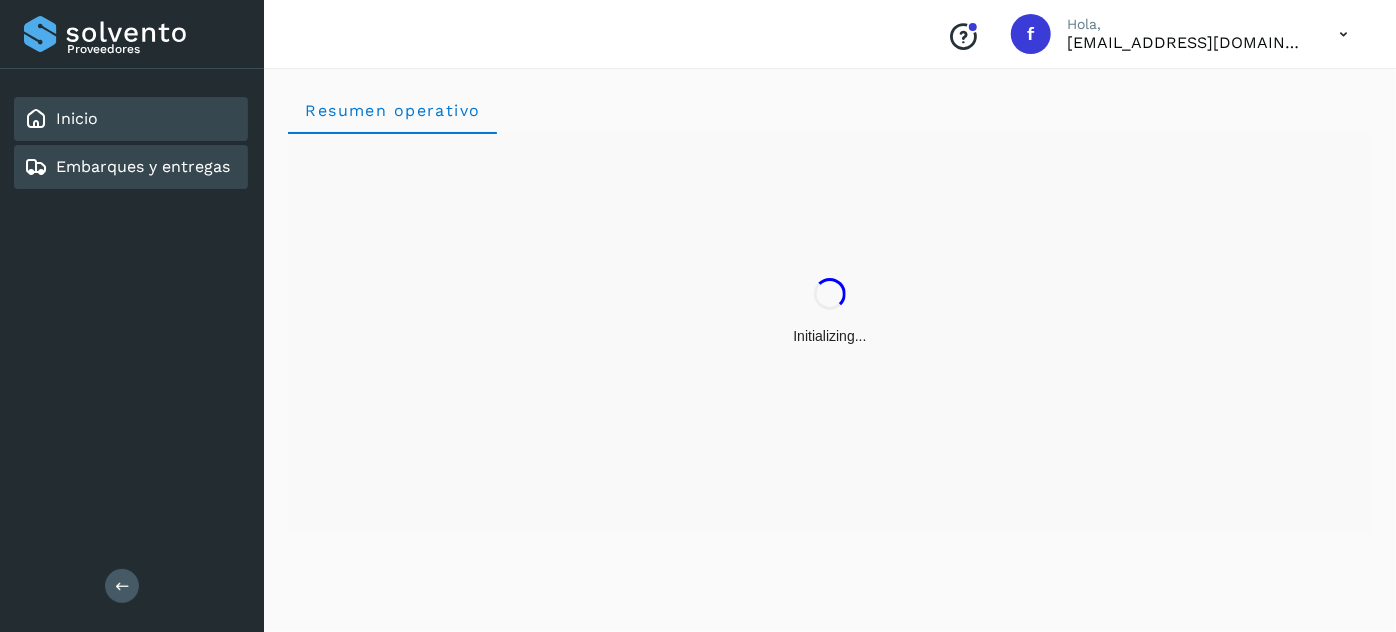 click on "Embarques y entregas" at bounding box center [143, 166] 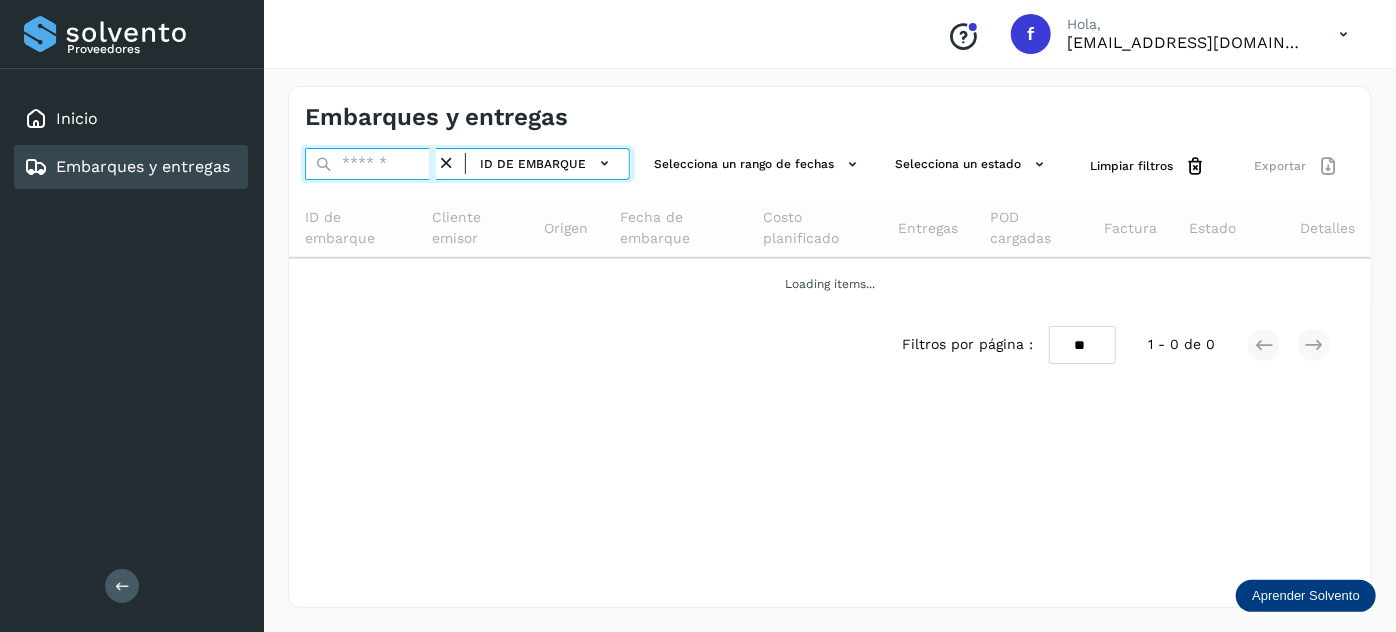 click at bounding box center [370, 164] 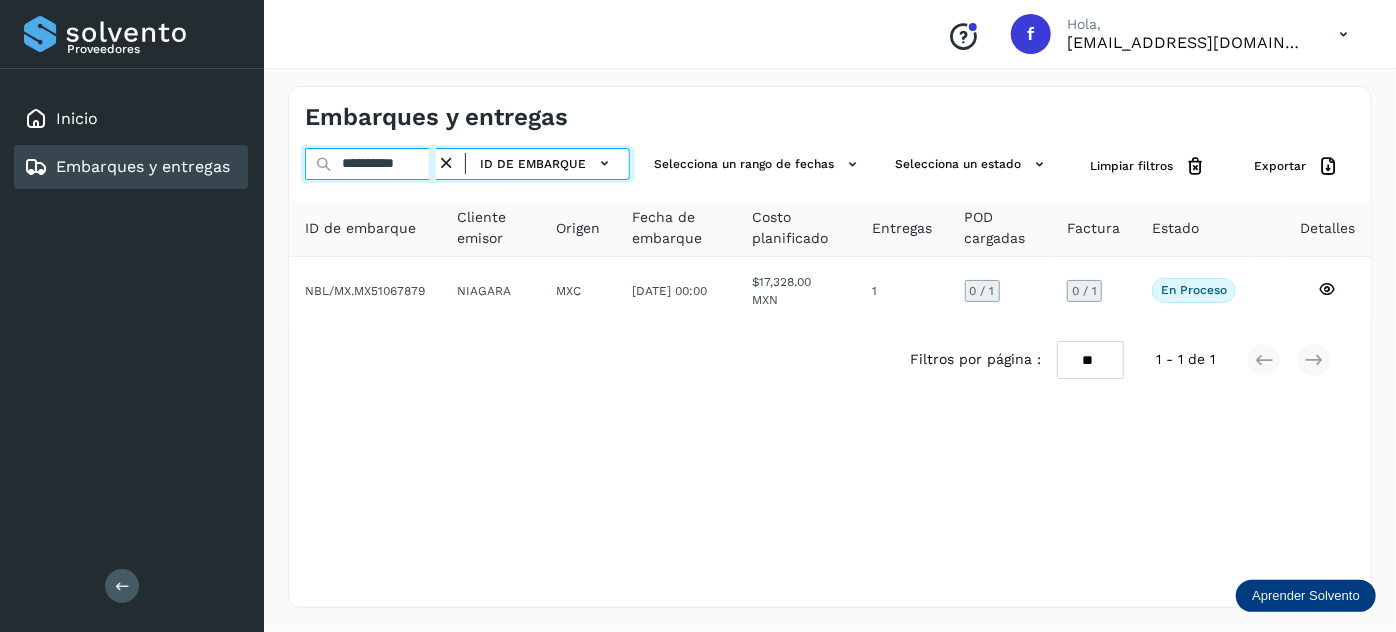 click on "**********" at bounding box center (370, 164) 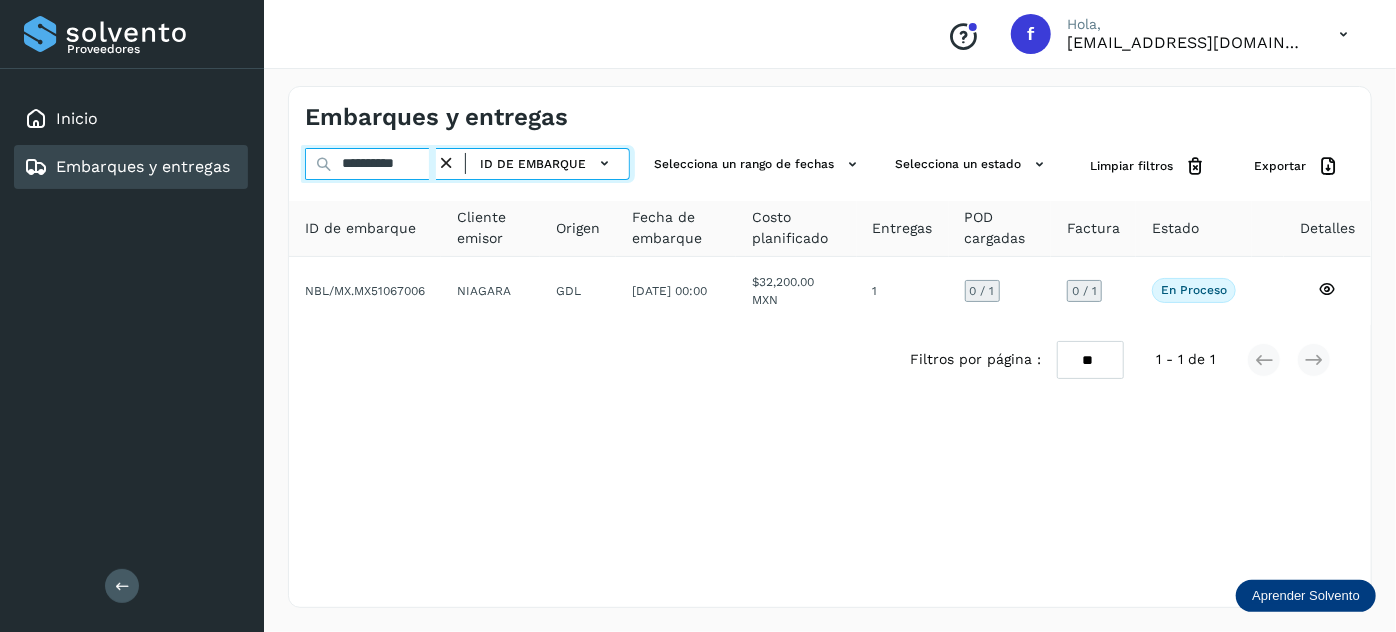 click on "**********" at bounding box center (370, 164) 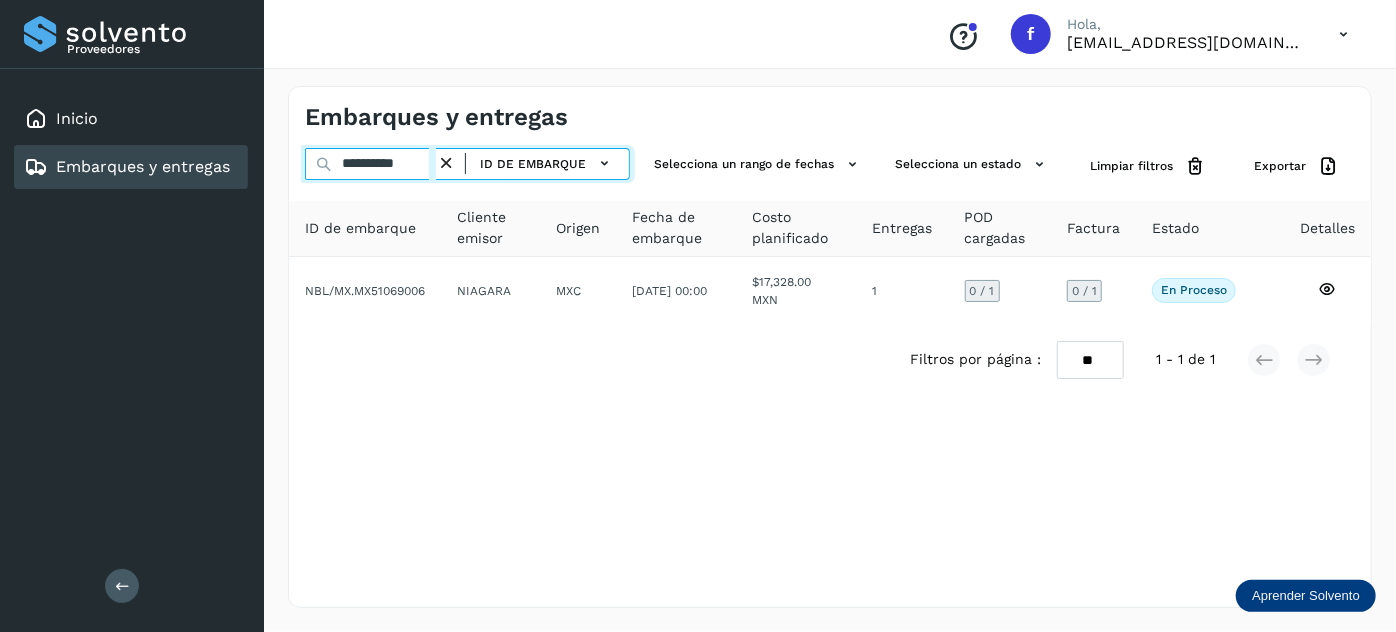 type on "**********" 